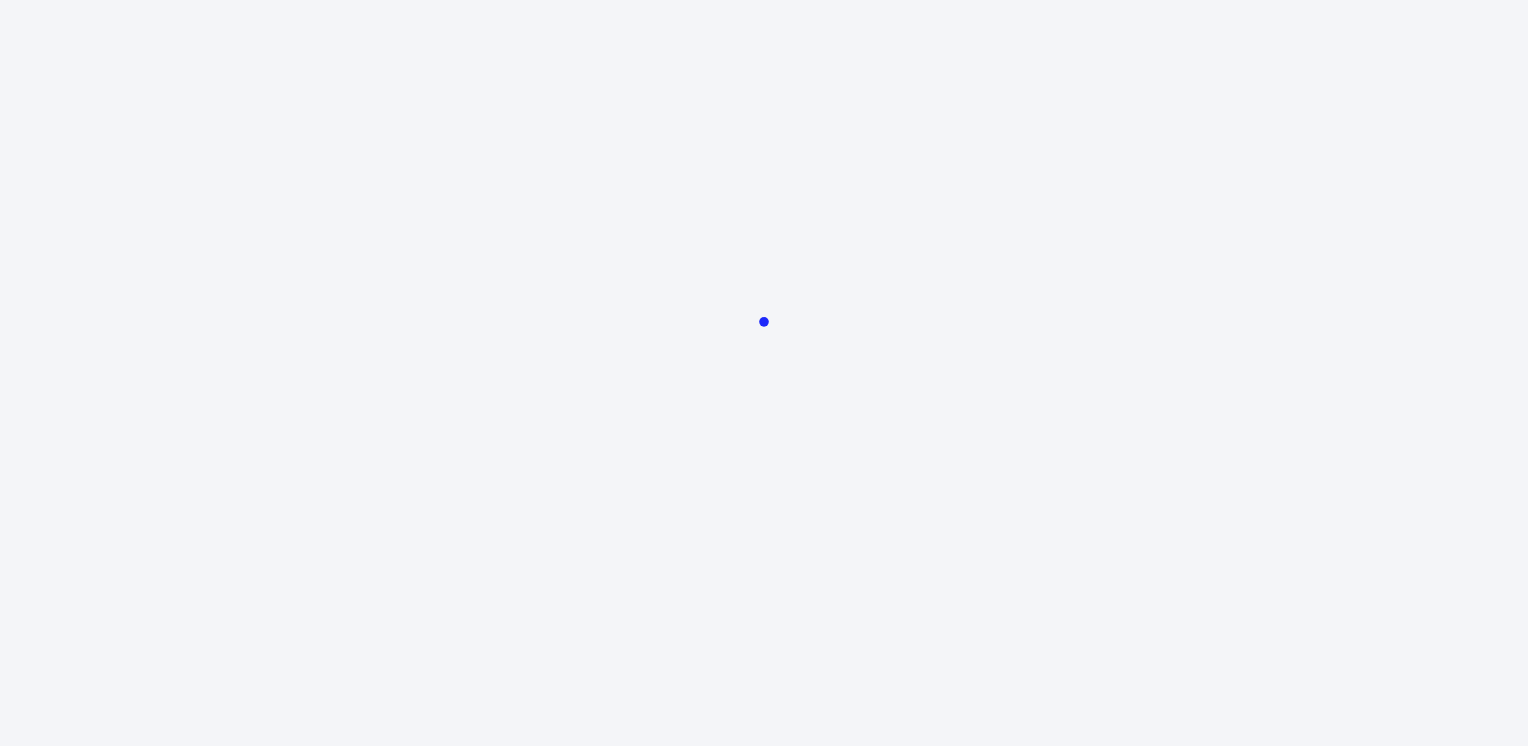scroll, scrollTop: 0, scrollLeft: 0, axis: both 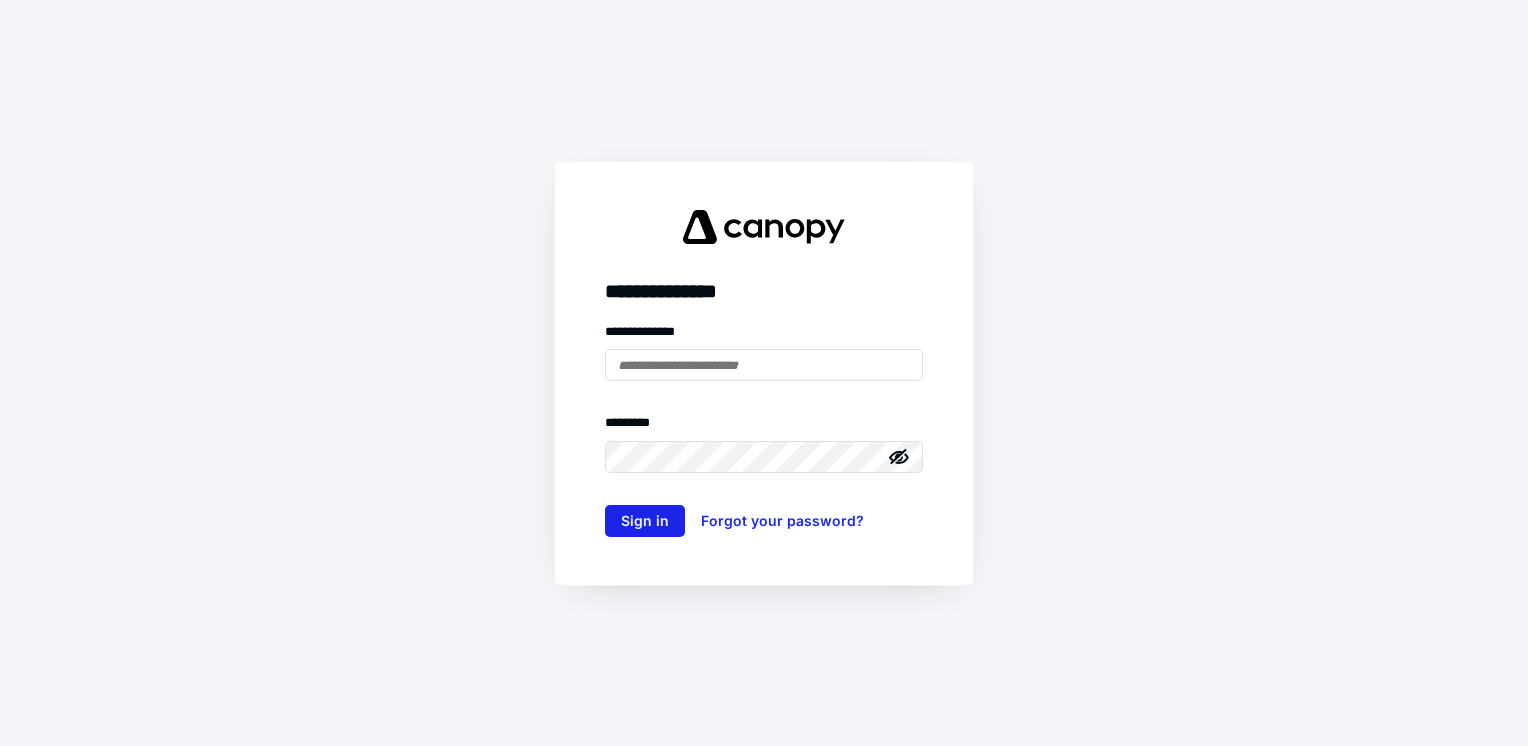 type on "**********" 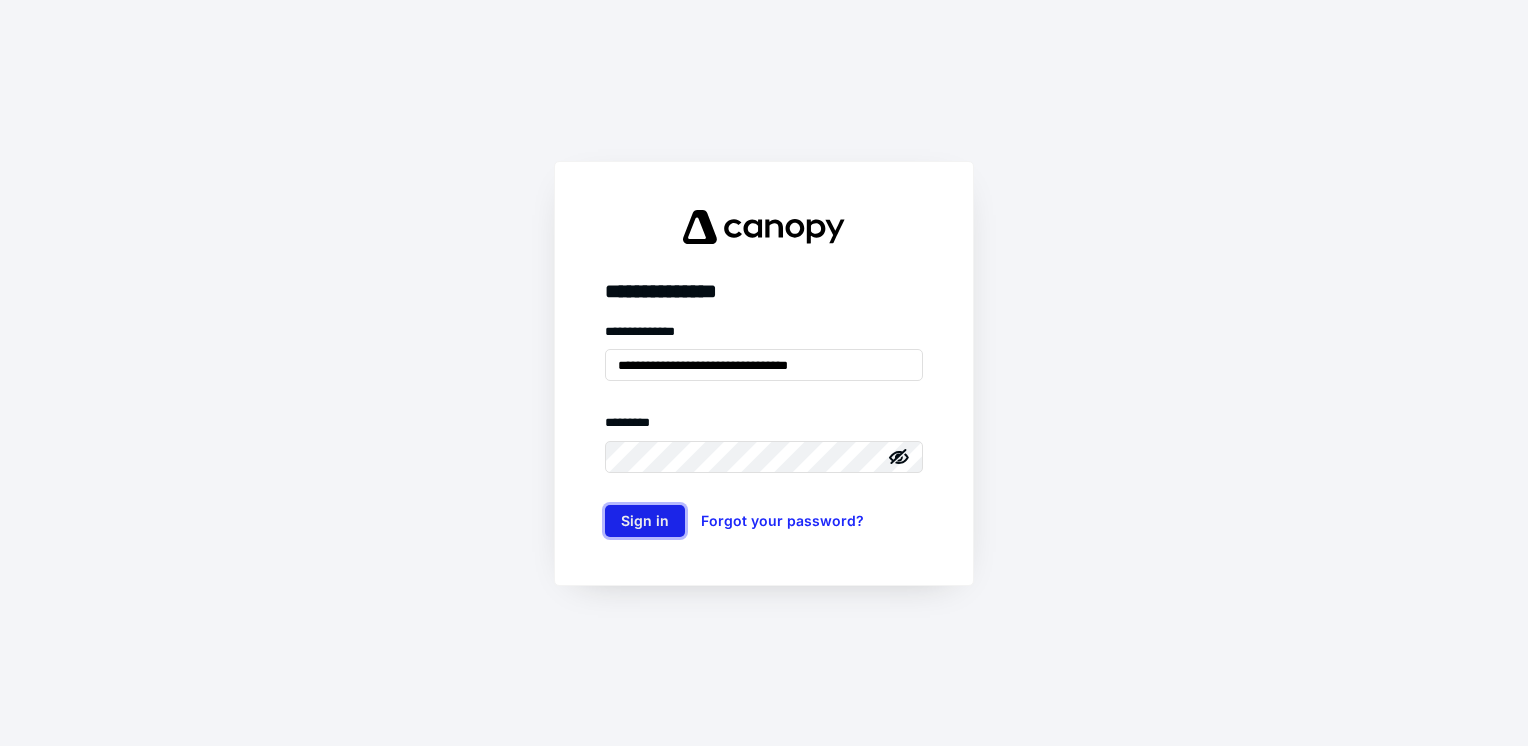 click on "Sign in" at bounding box center [645, 521] 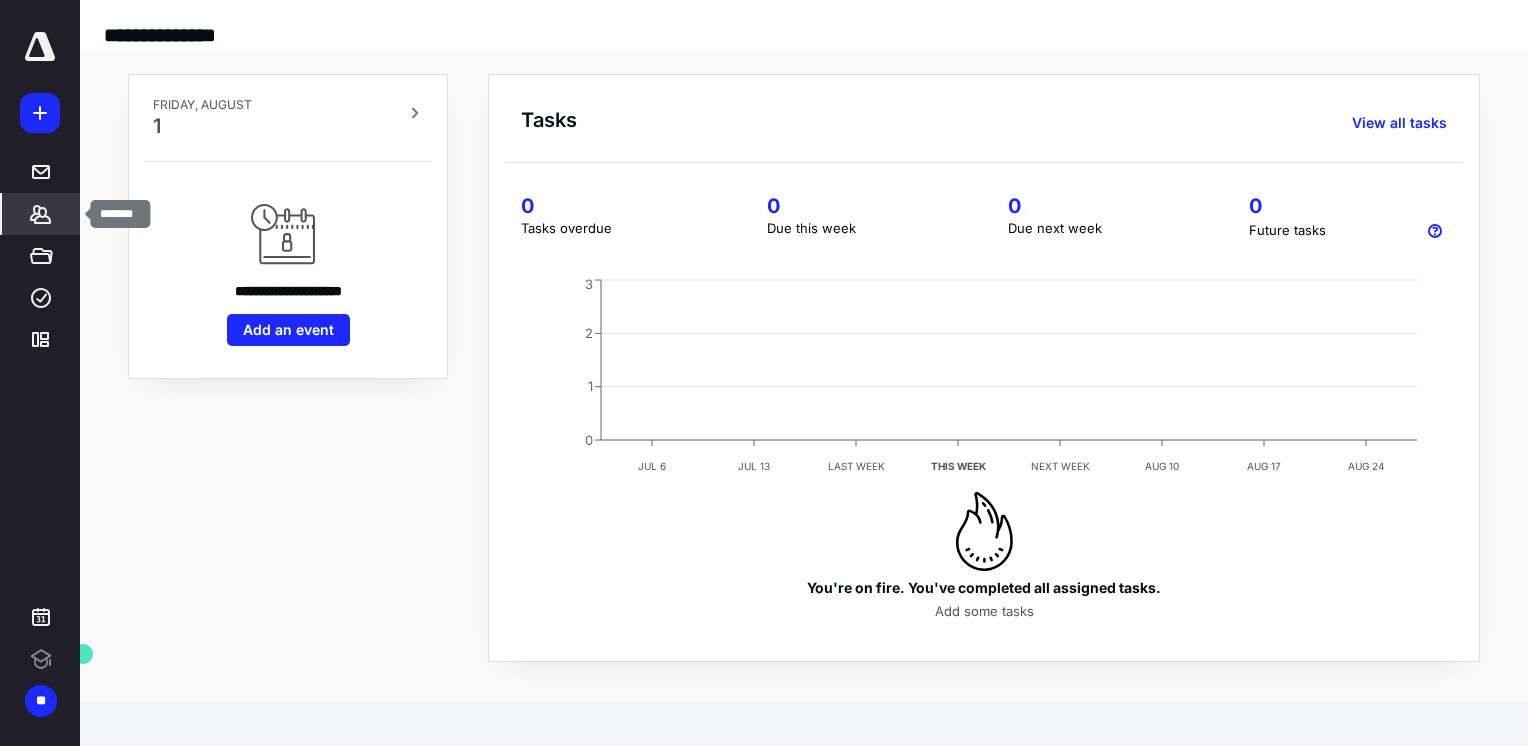 scroll, scrollTop: 0, scrollLeft: 0, axis: both 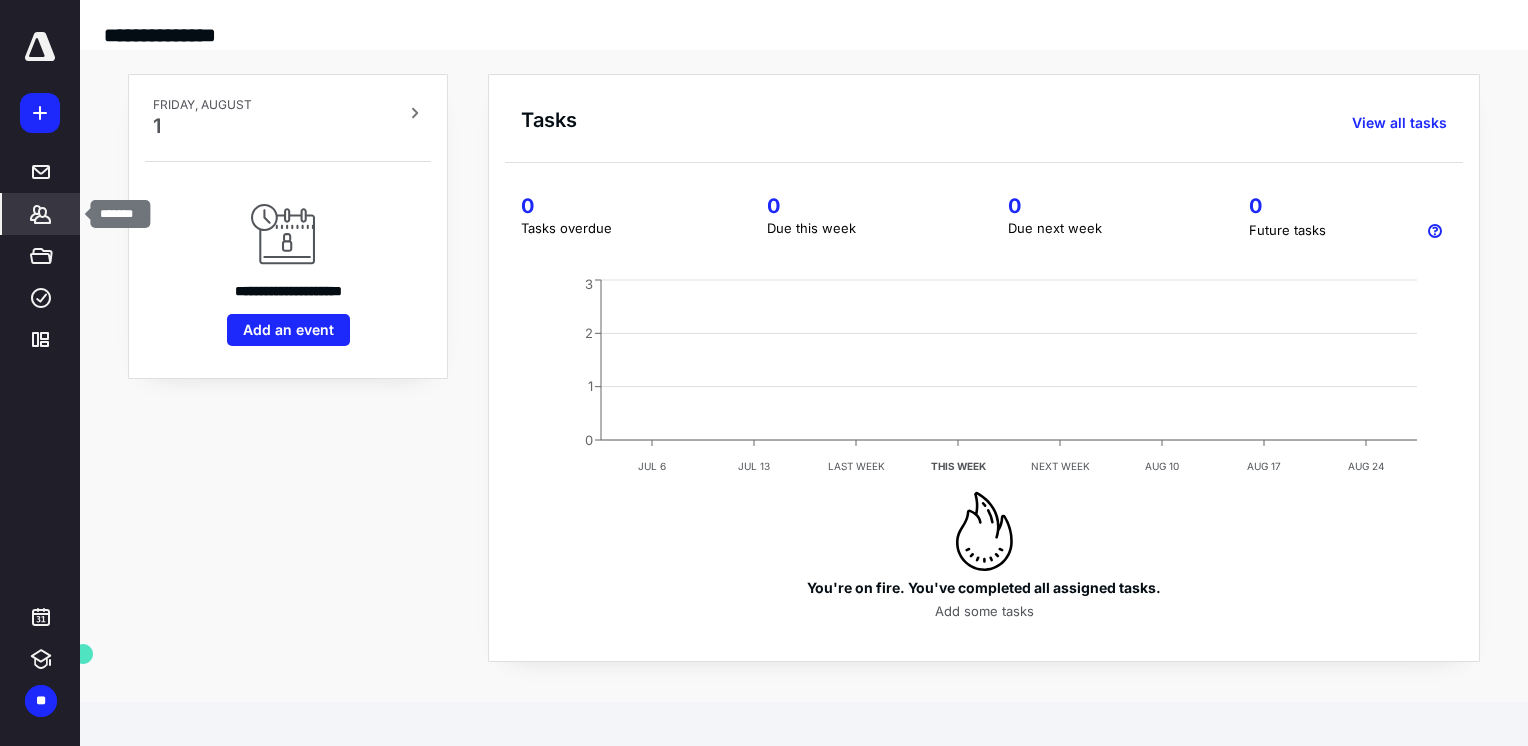 click 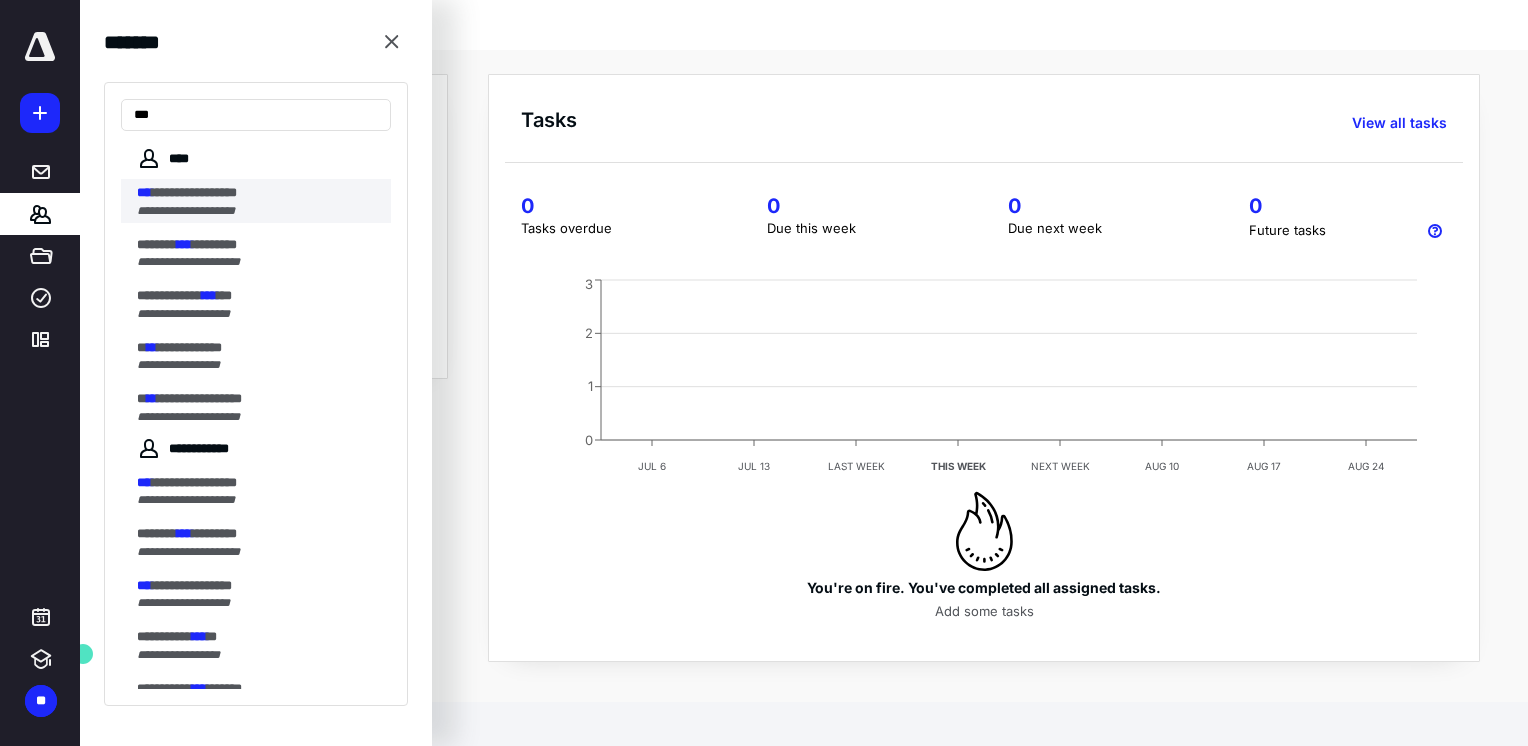 type on "***" 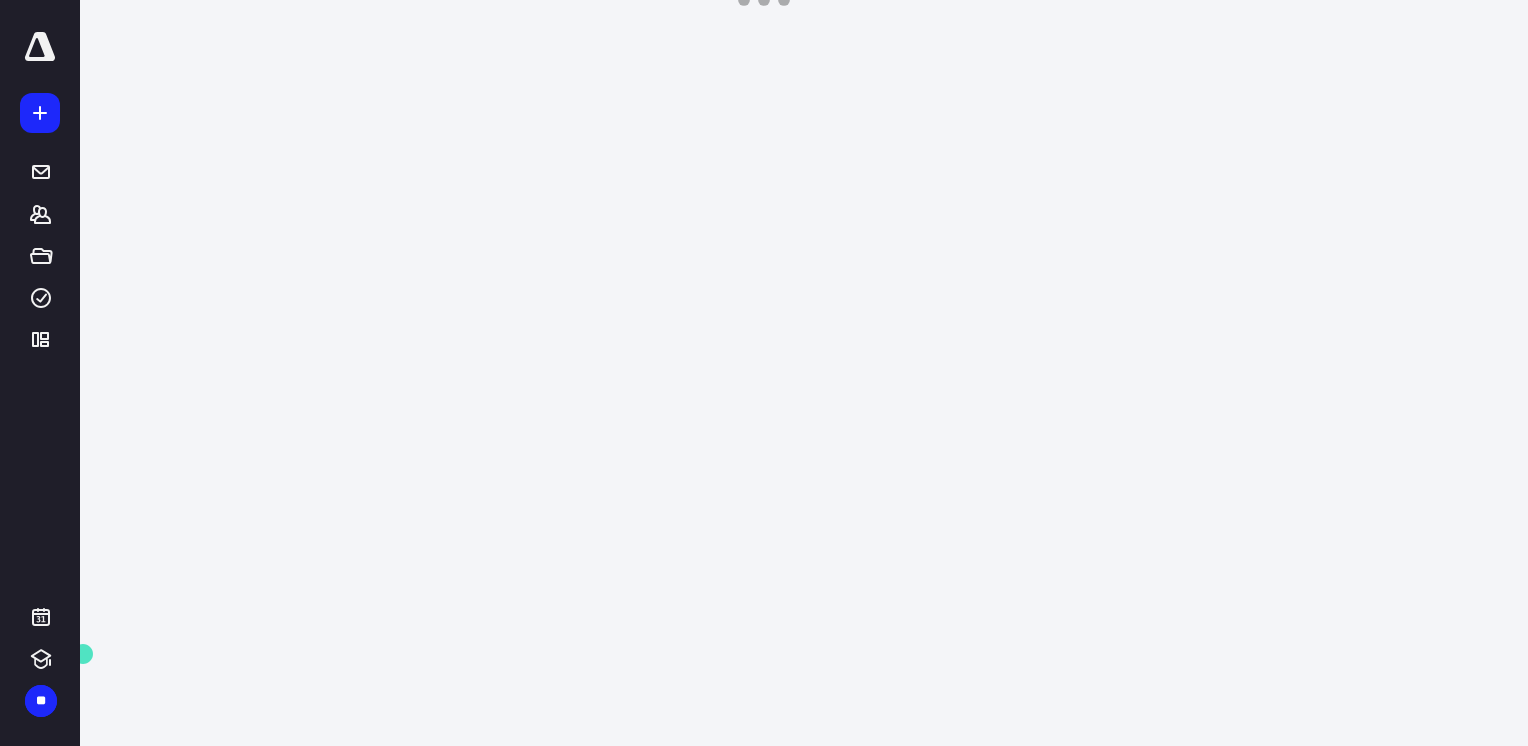 click on "**********" at bounding box center (764, 373) 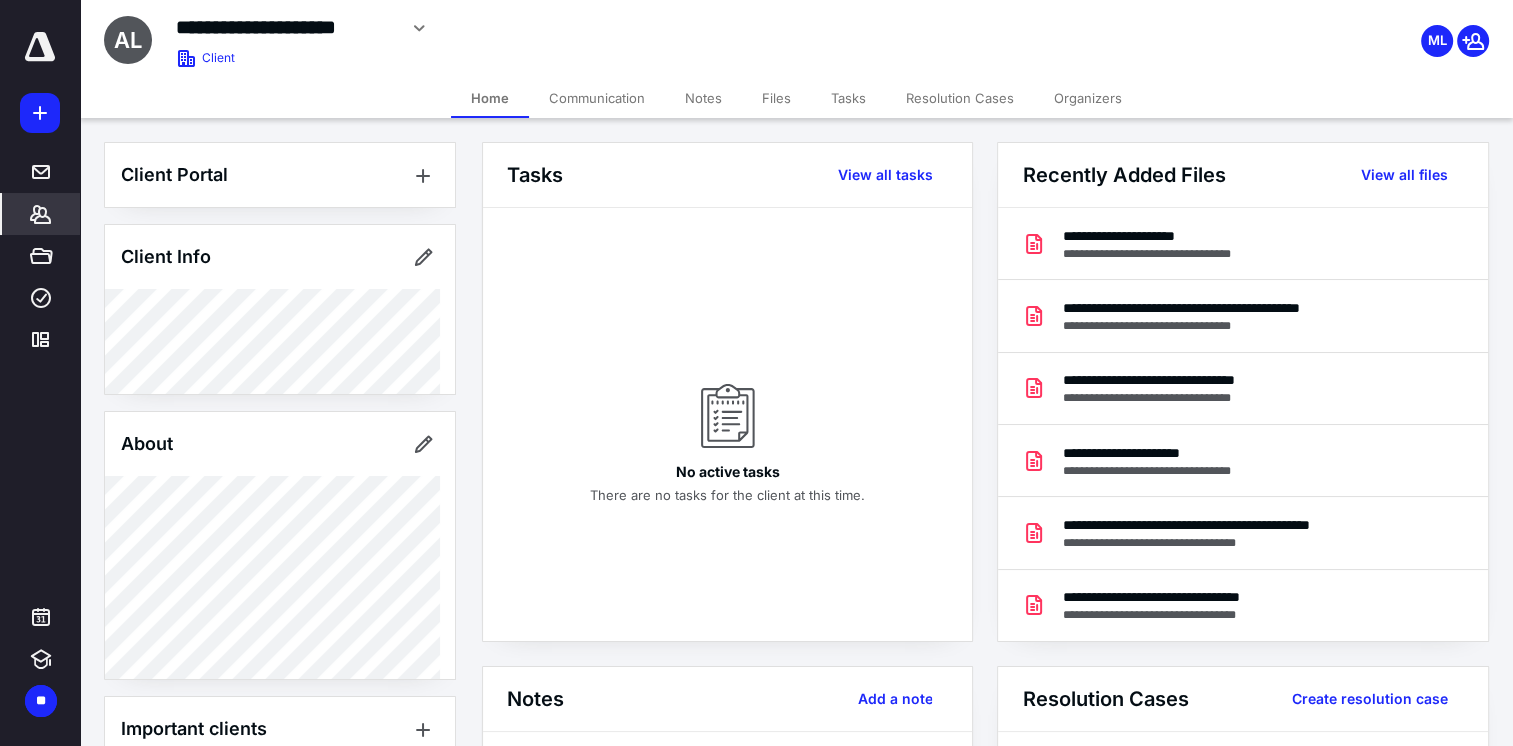 click on "View all files" at bounding box center (1404, 175) 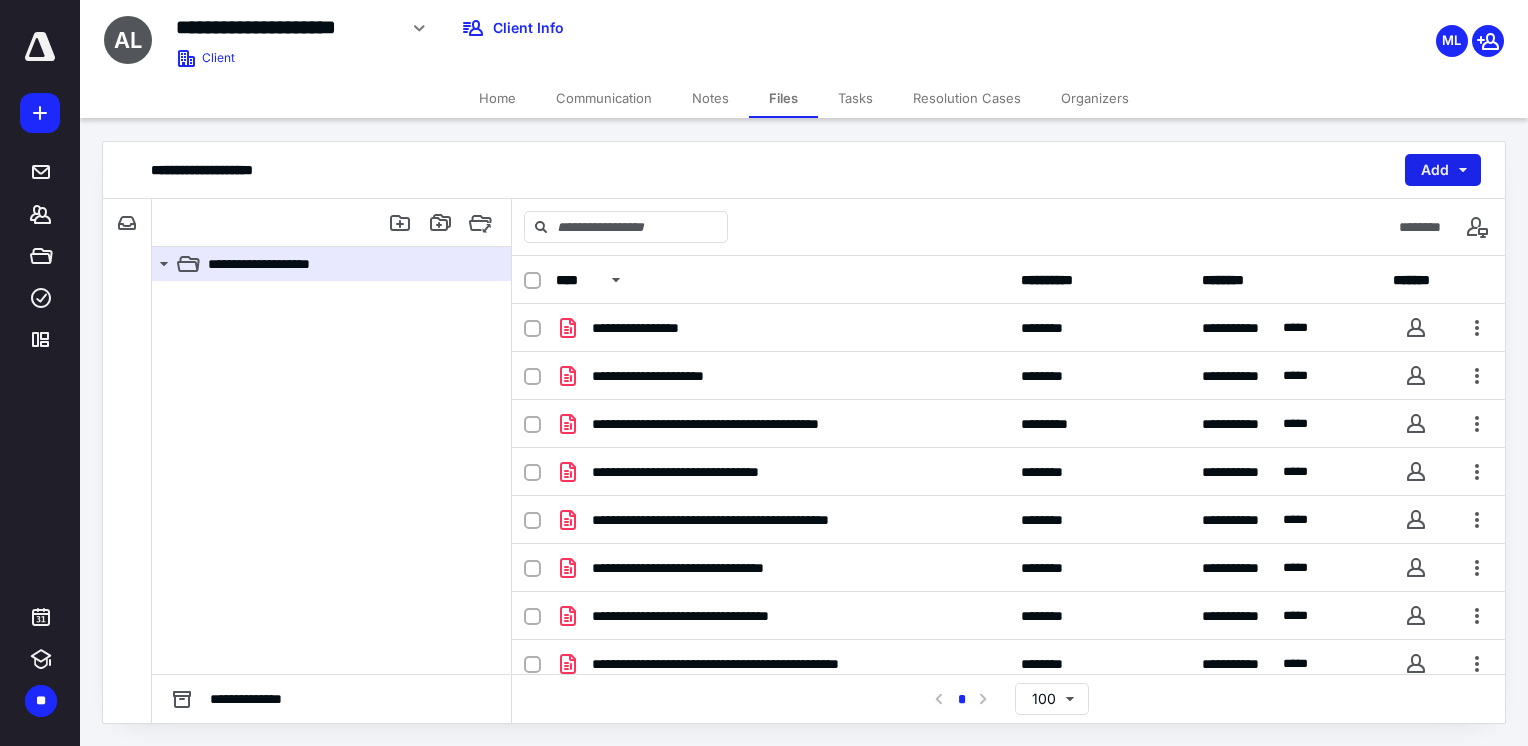 click on "Add" at bounding box center [1443, 170] 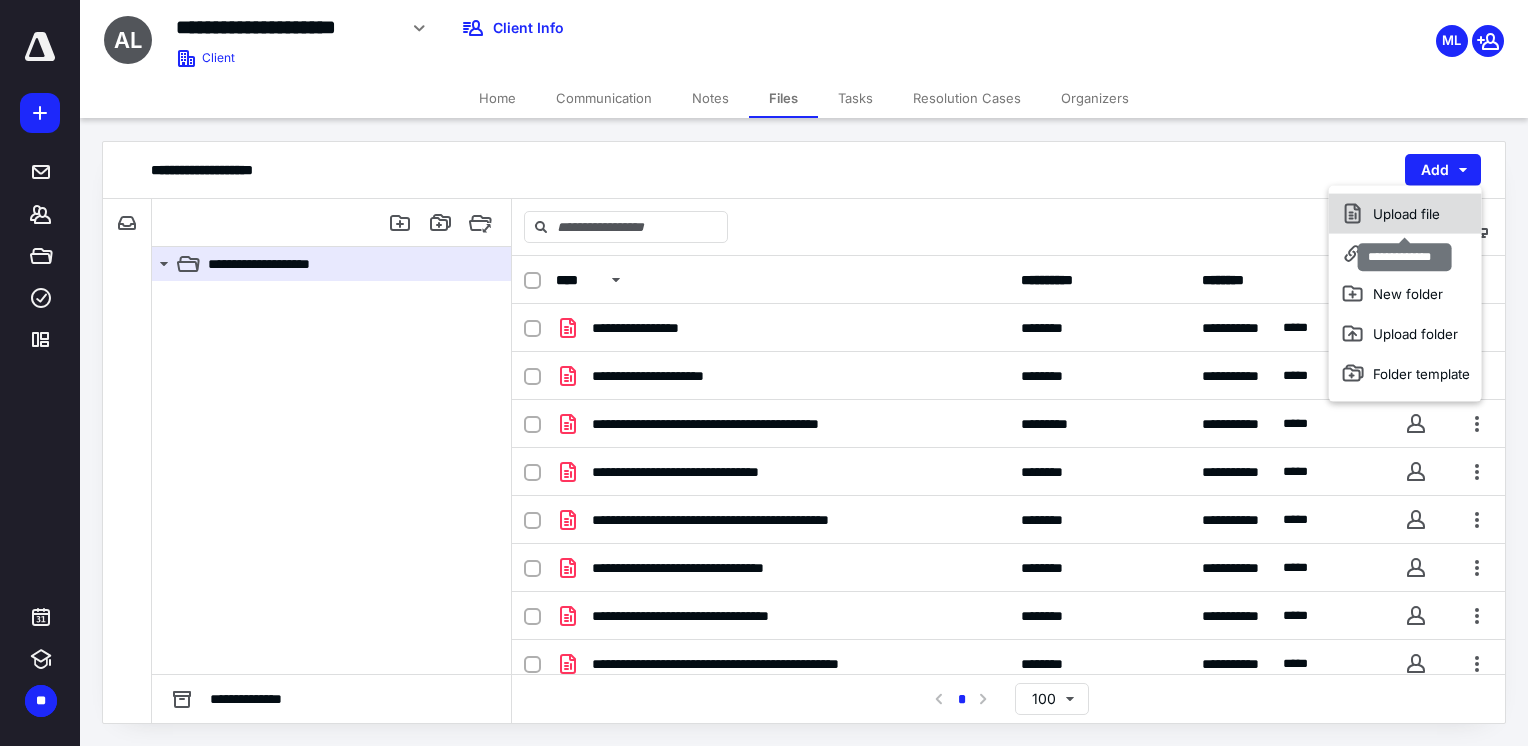 click on "Upload file" at bounding box center (1405, 214) 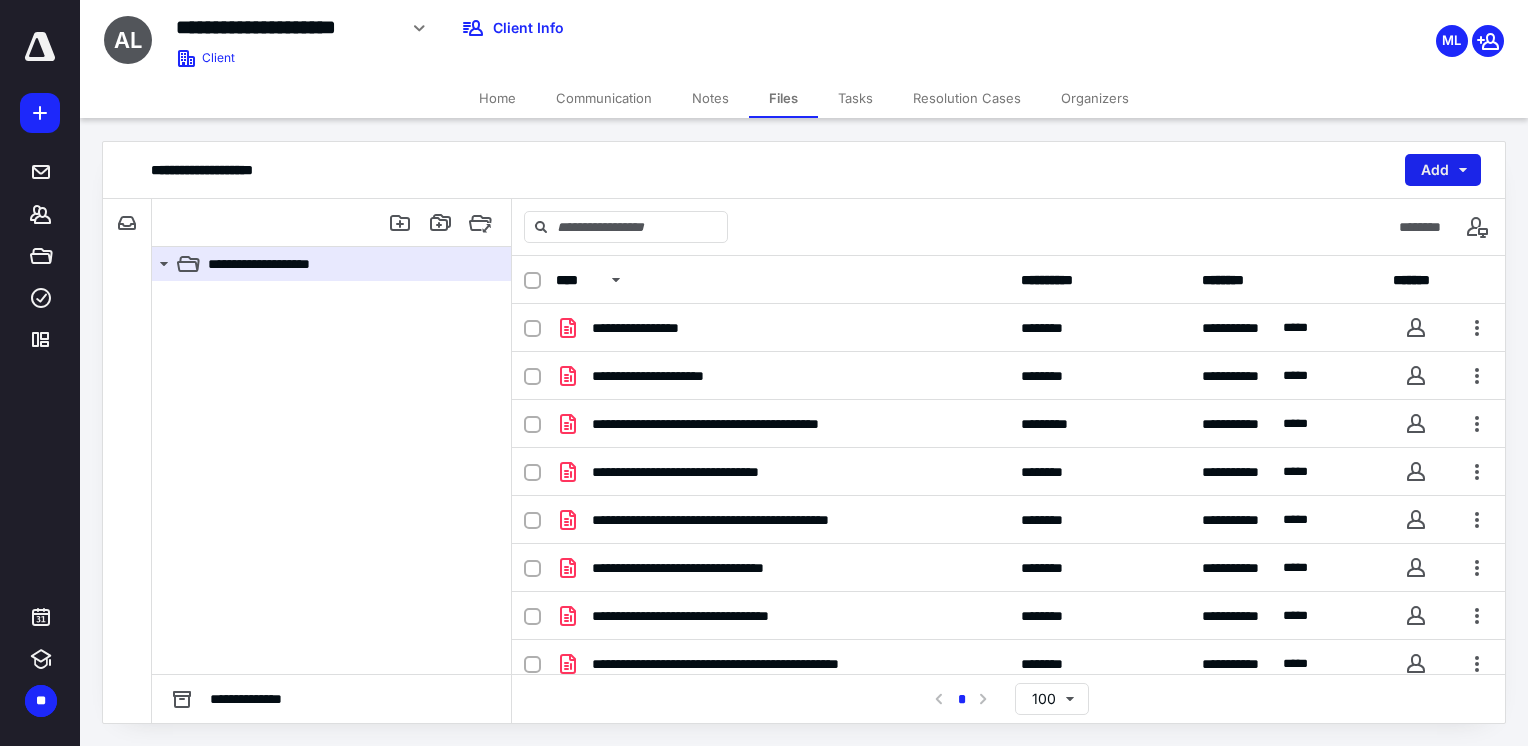 click on "Add" at bounding box center [1443, 170] 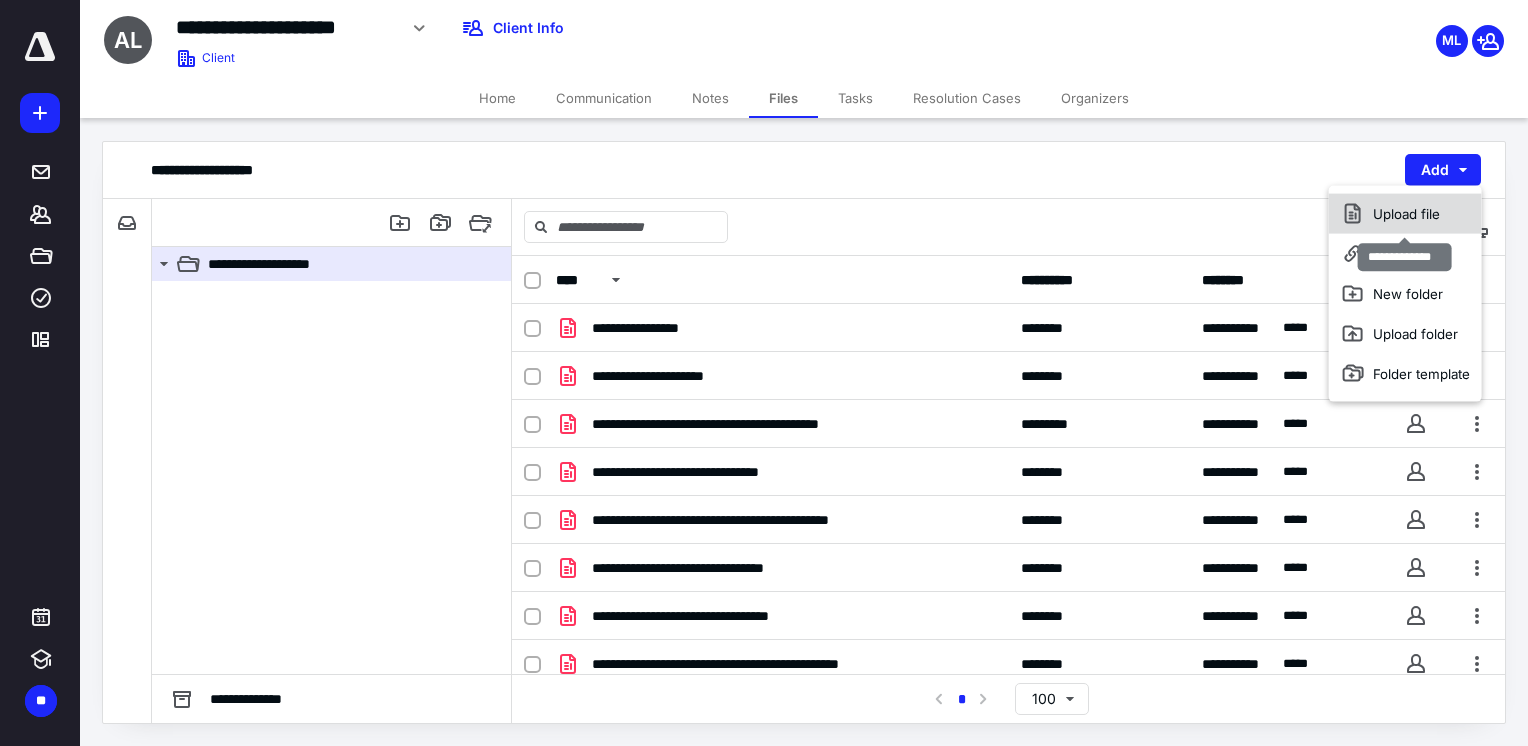 click on "Upload file" at bounding box center (1405, 214) 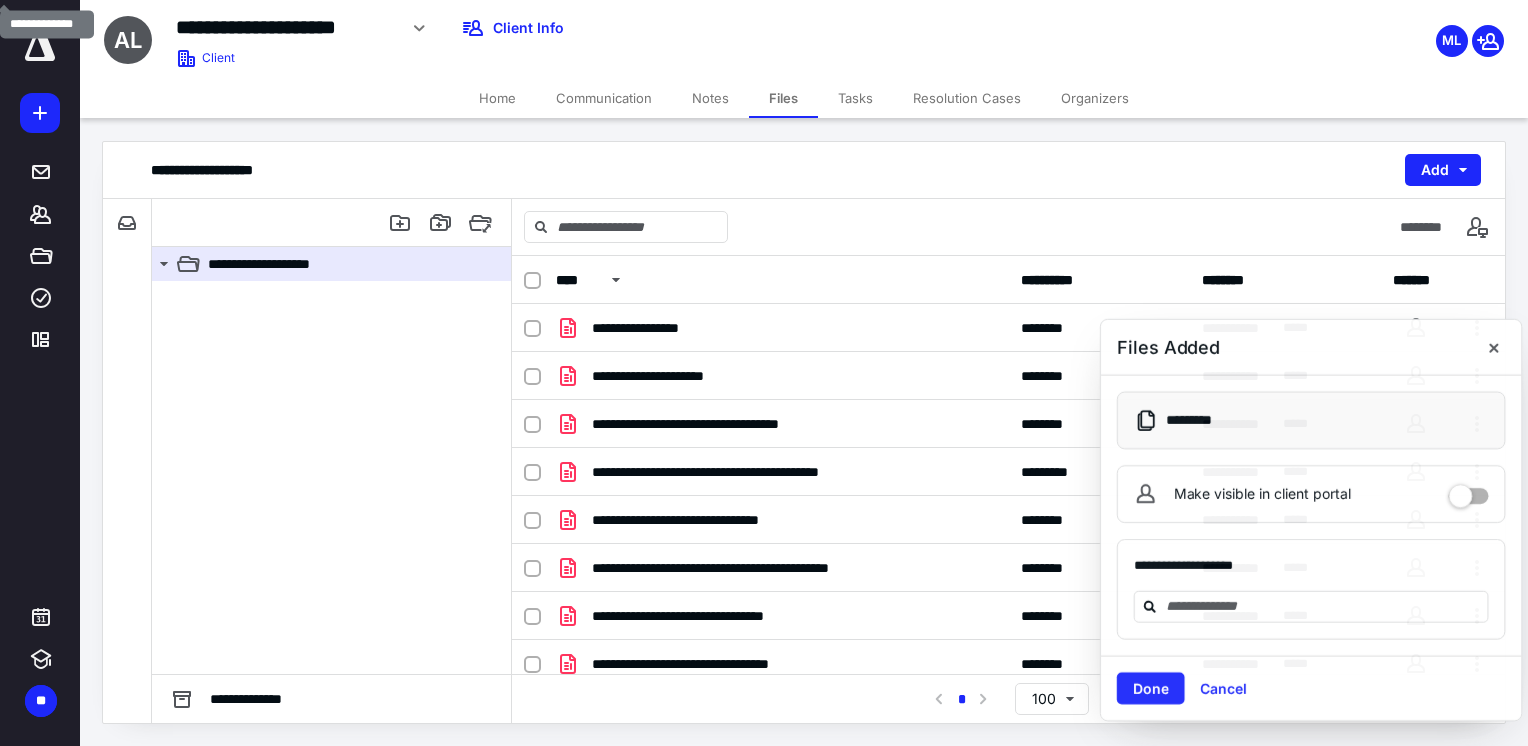 click on "**********" at bounding box center (651, 328) 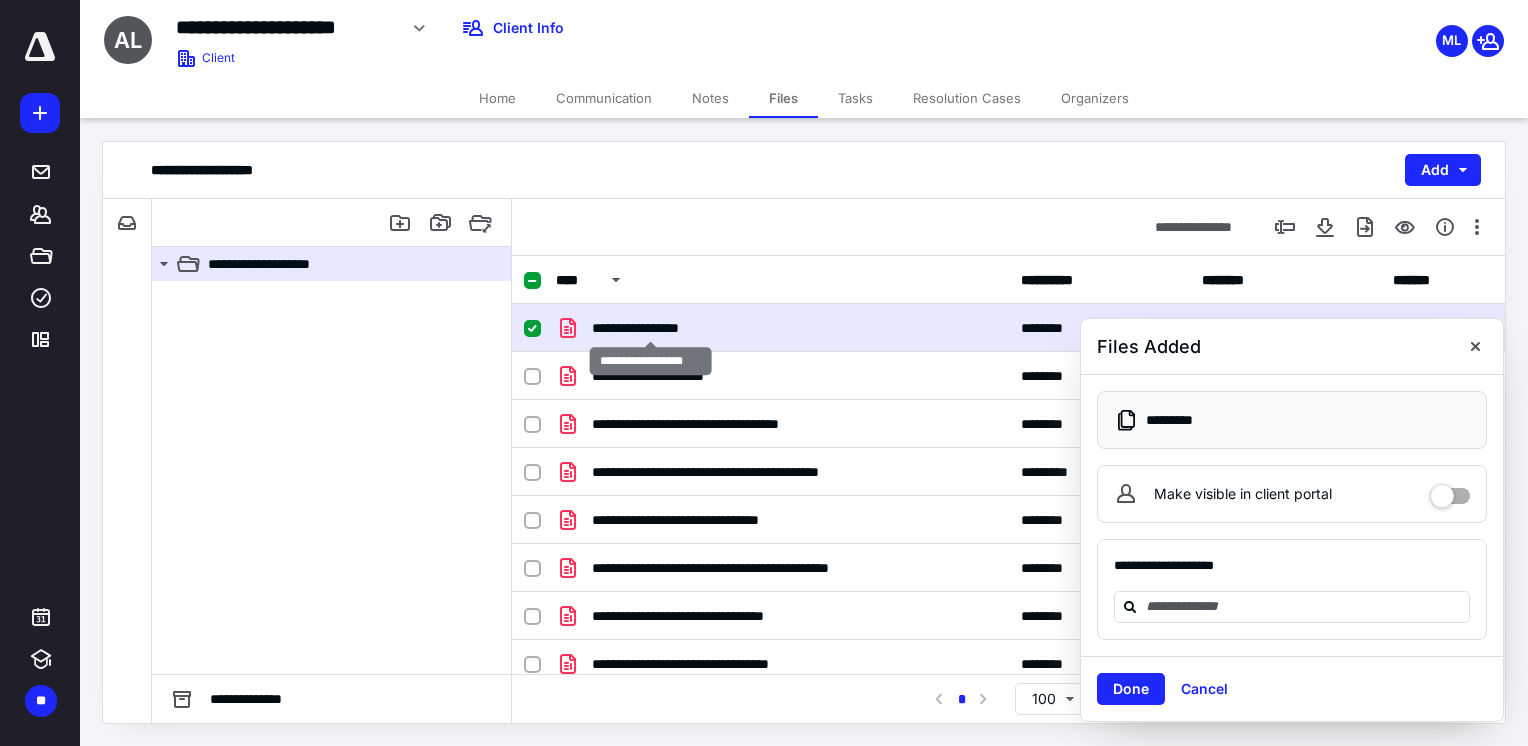 click on "**********" at bounding box center (651, 328) 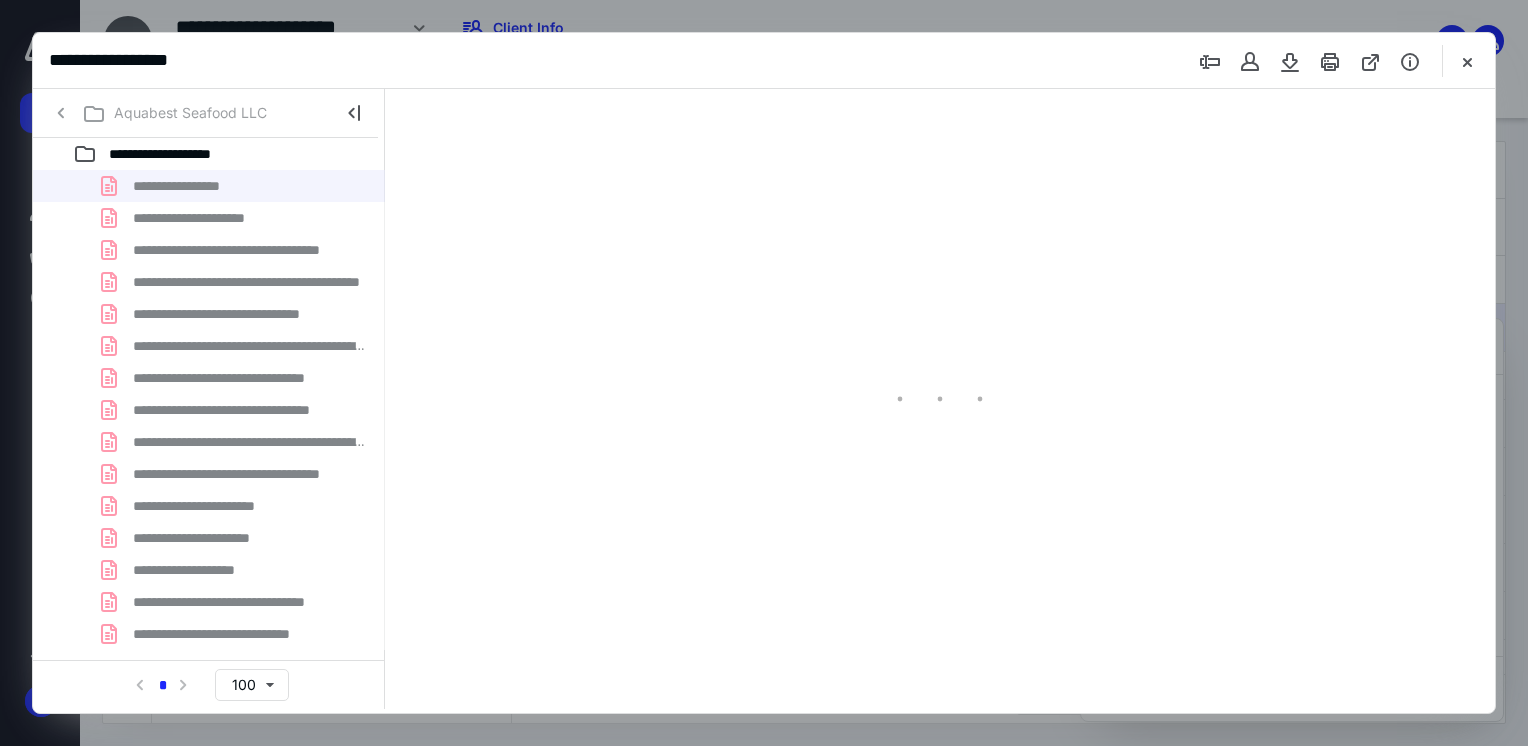 scroll, scrollTop: 0, scrollLeft: 0, axis: both 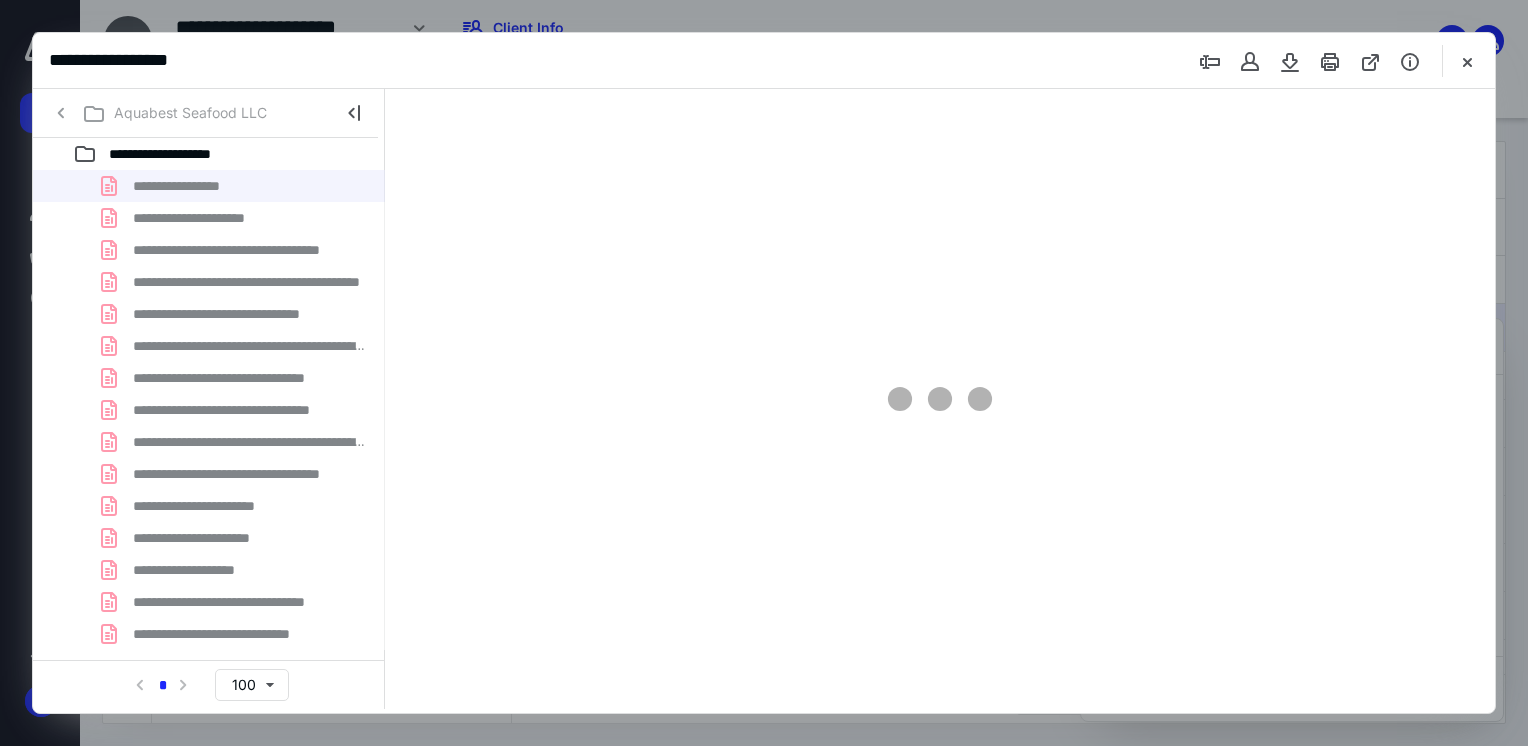 type on "74" 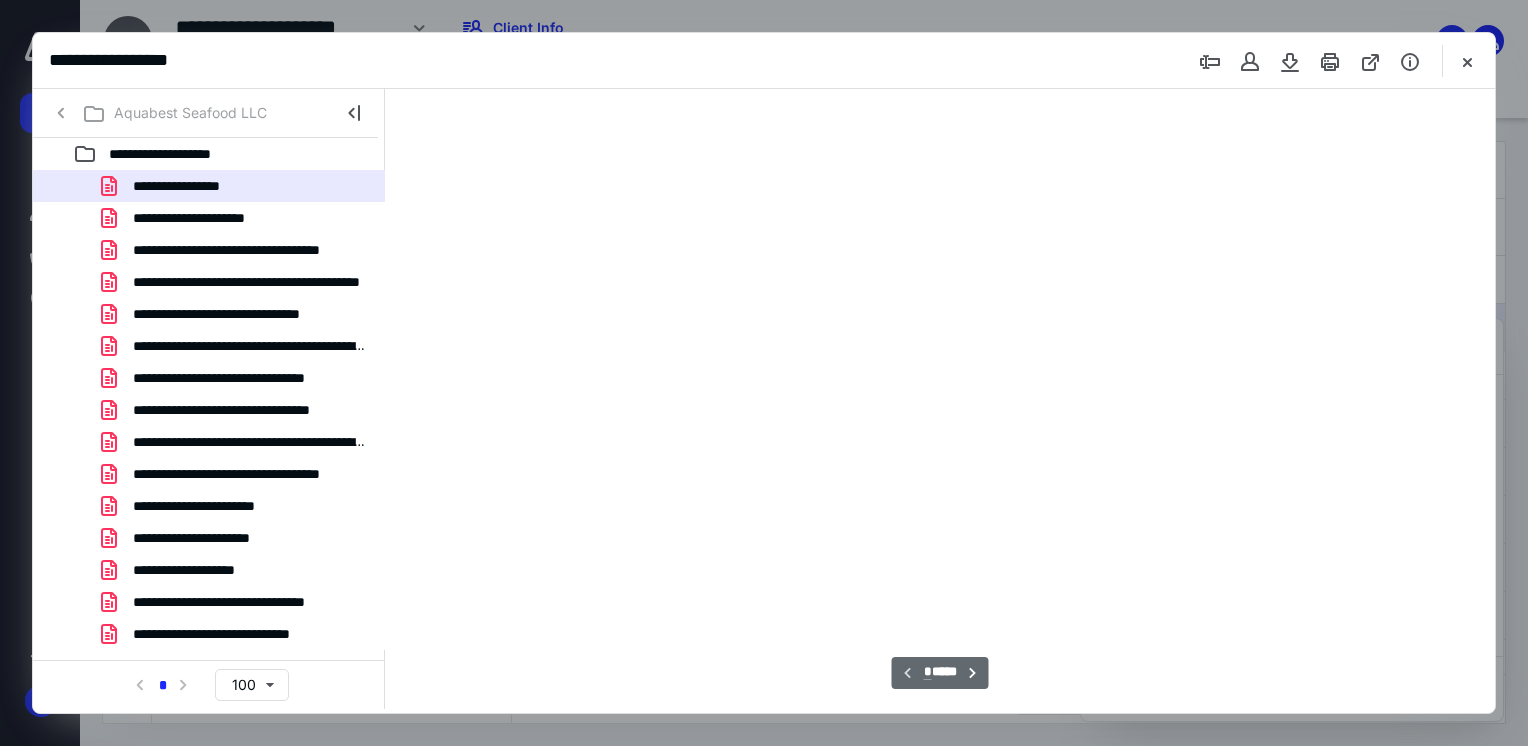 scroll, scrollTop: 39, scrollLeft: 0, axis: vertical 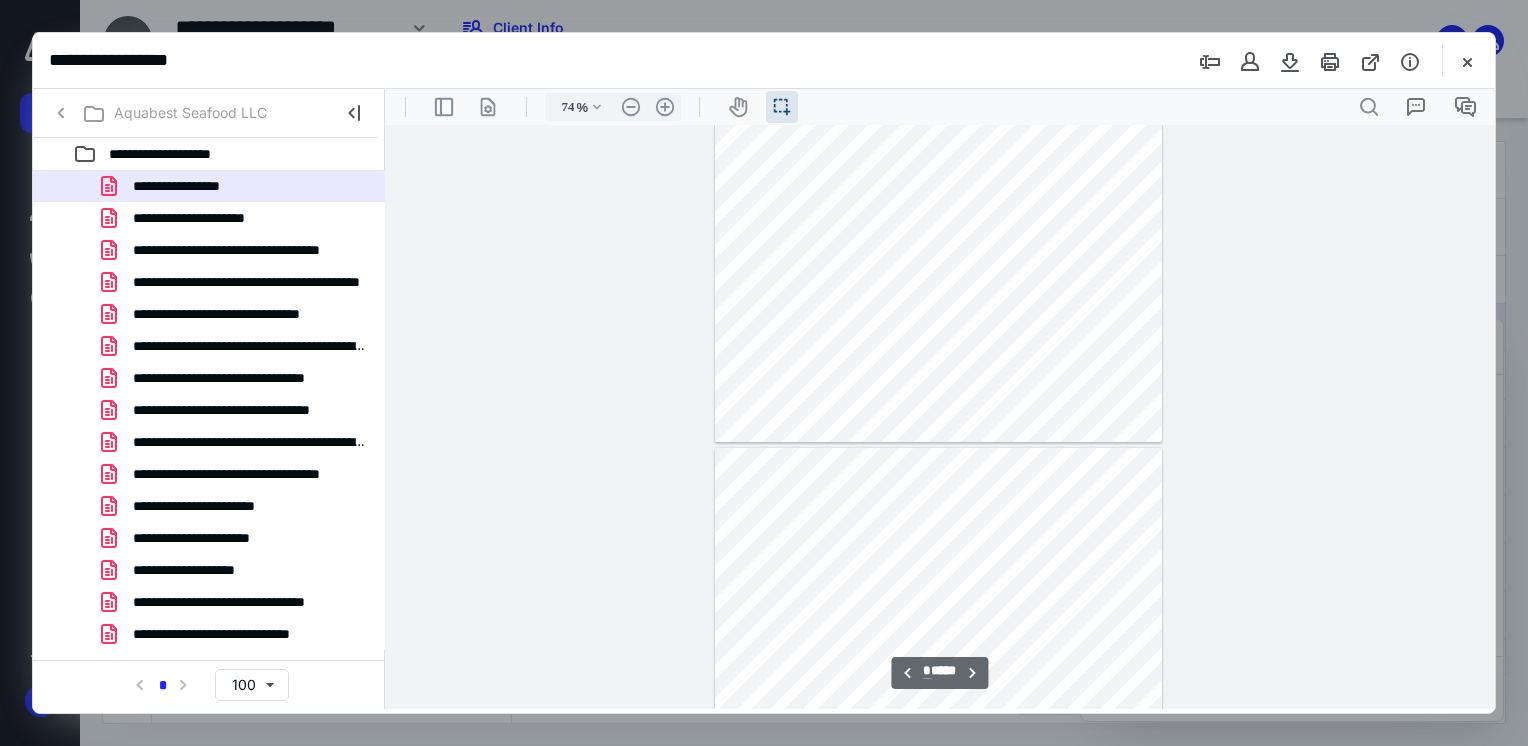 type on "*" 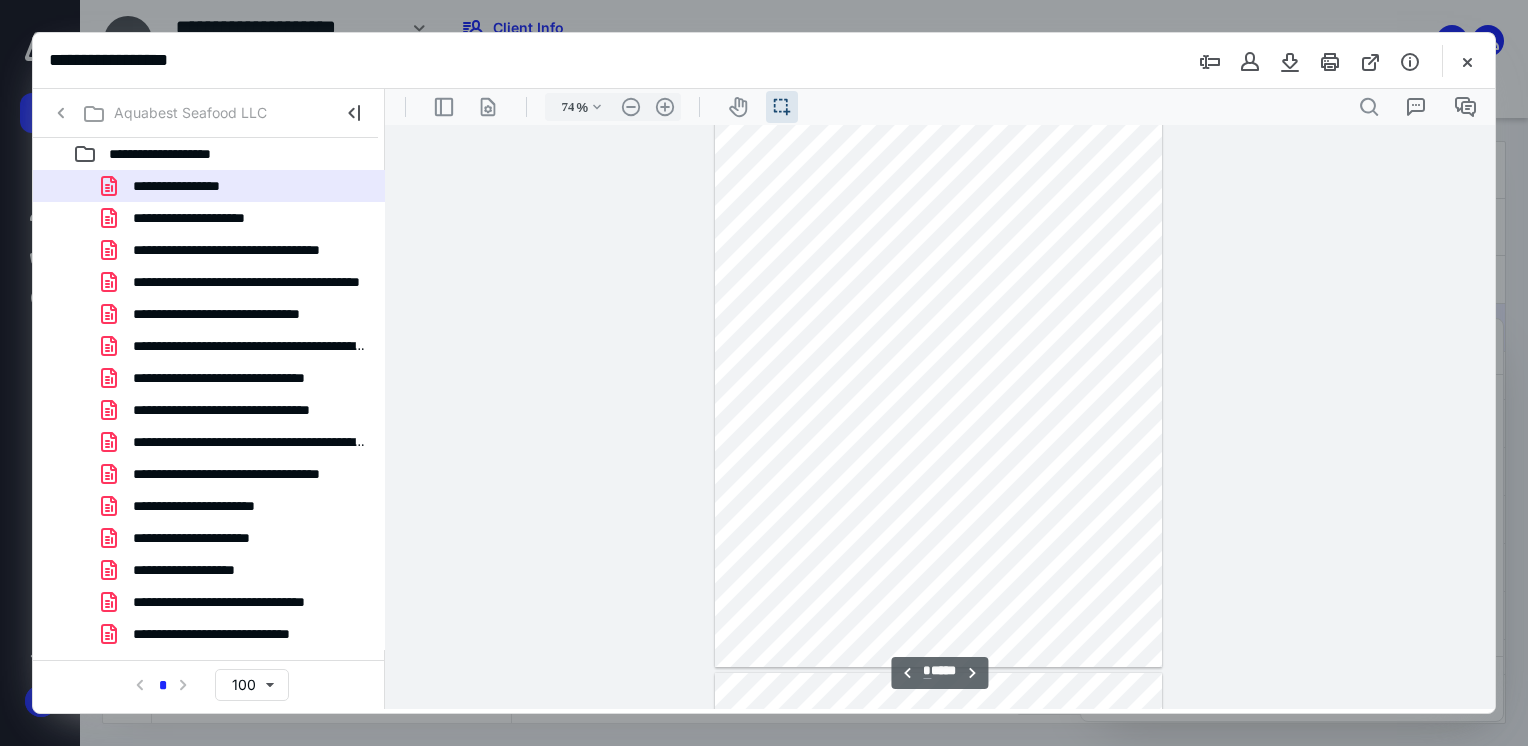 scroll, scrollTop: 39, scrollLeft: 0, axis: vertical 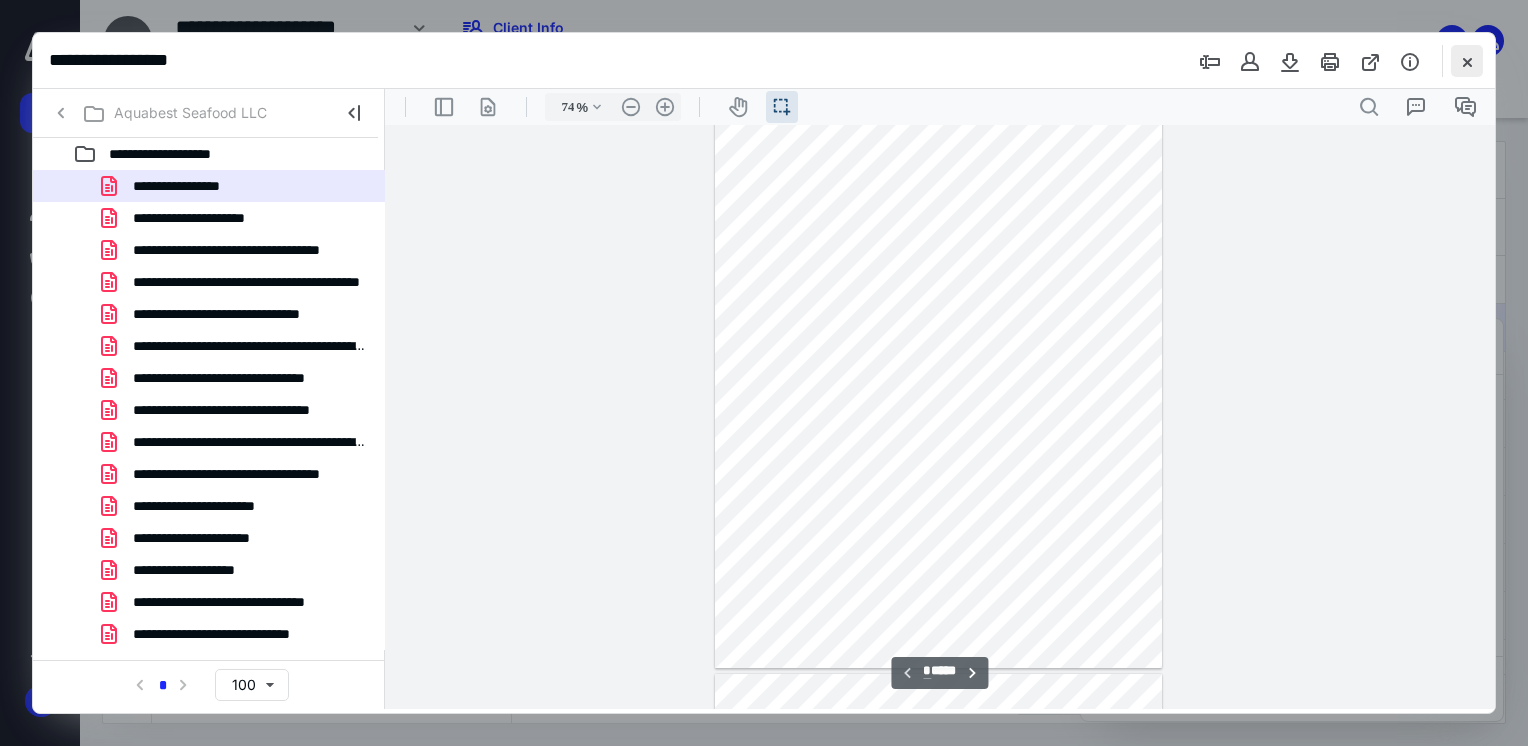 click at bounding box center (1467, 61) 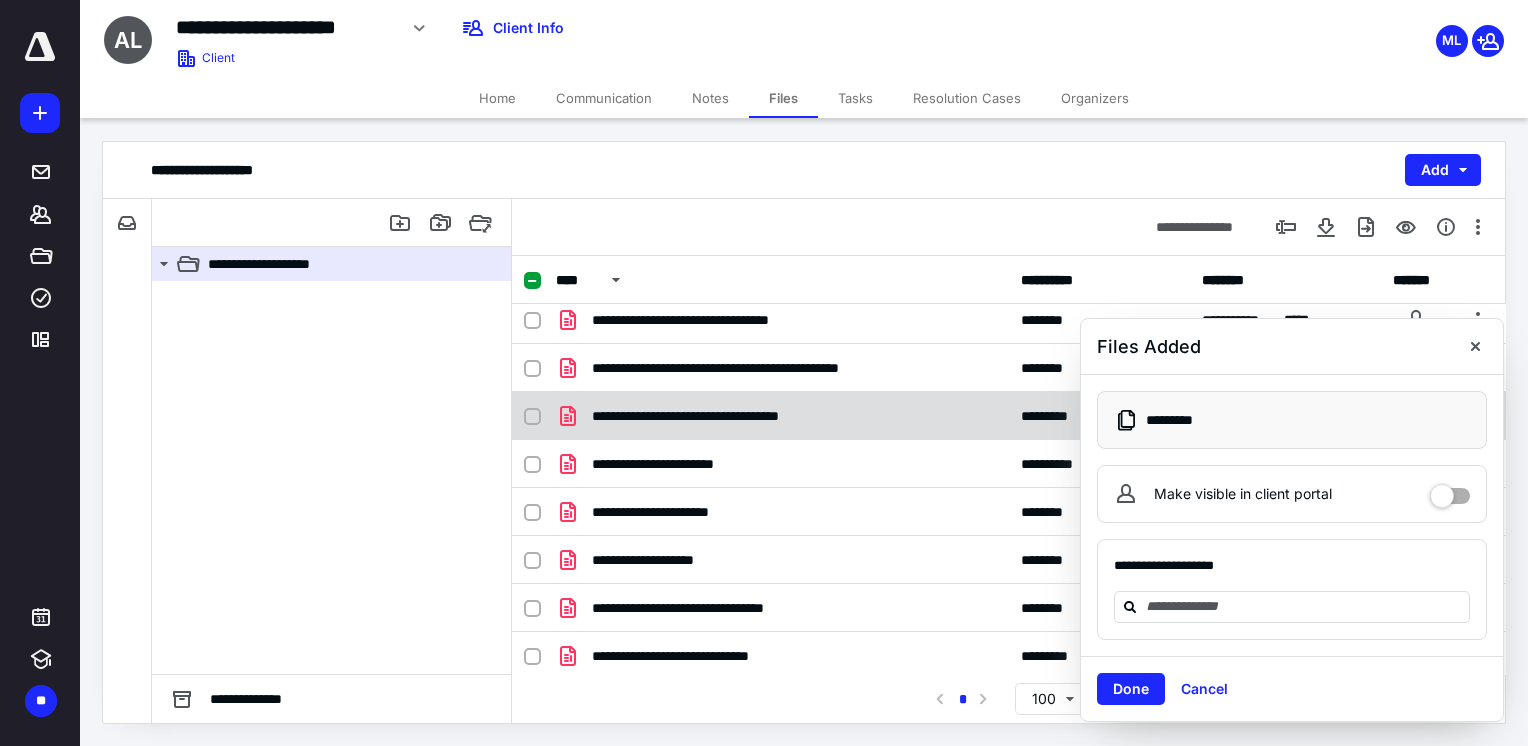 scroll, scrollTop: 345, scrollLeft: 0, axis: vertical 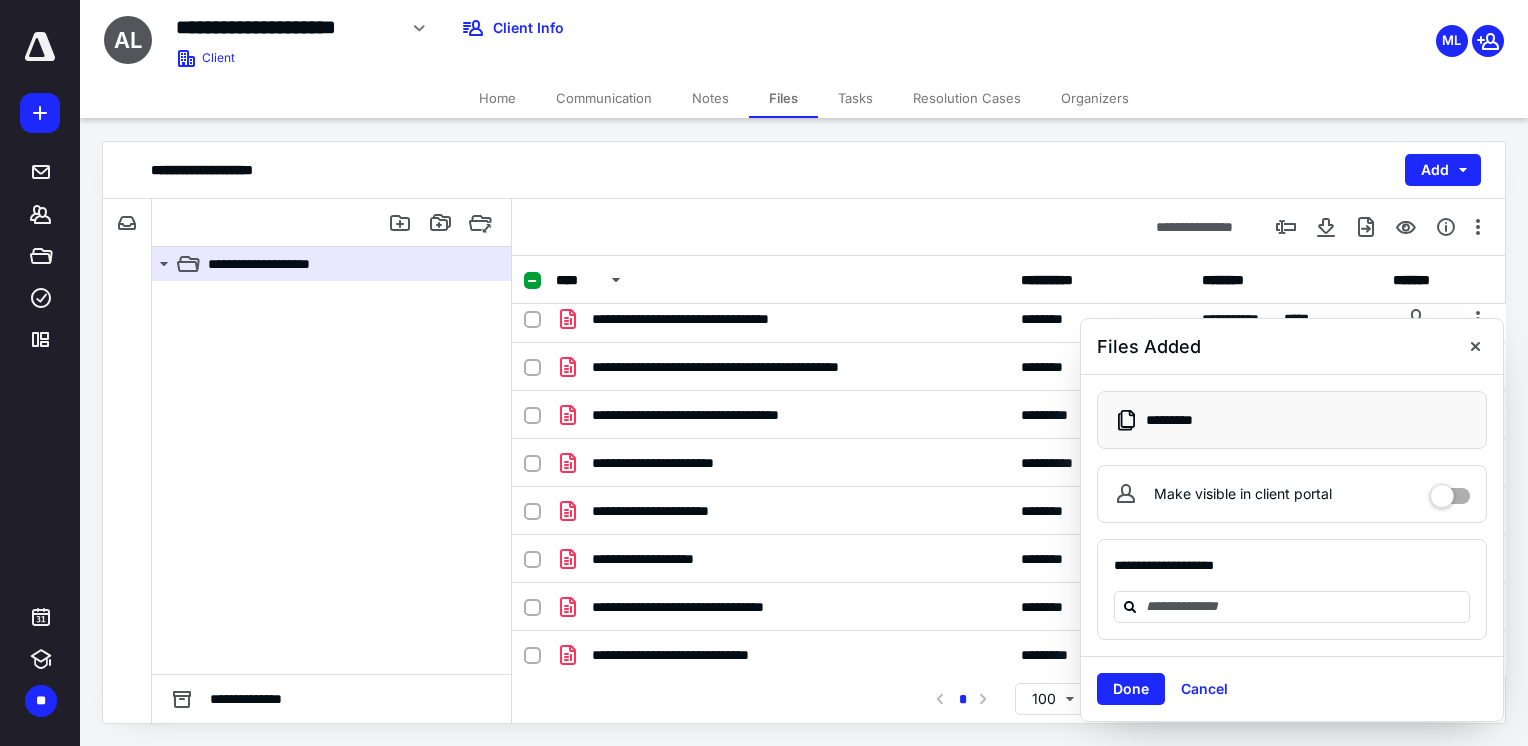 click on "**********" at bounding box center (804, 170) 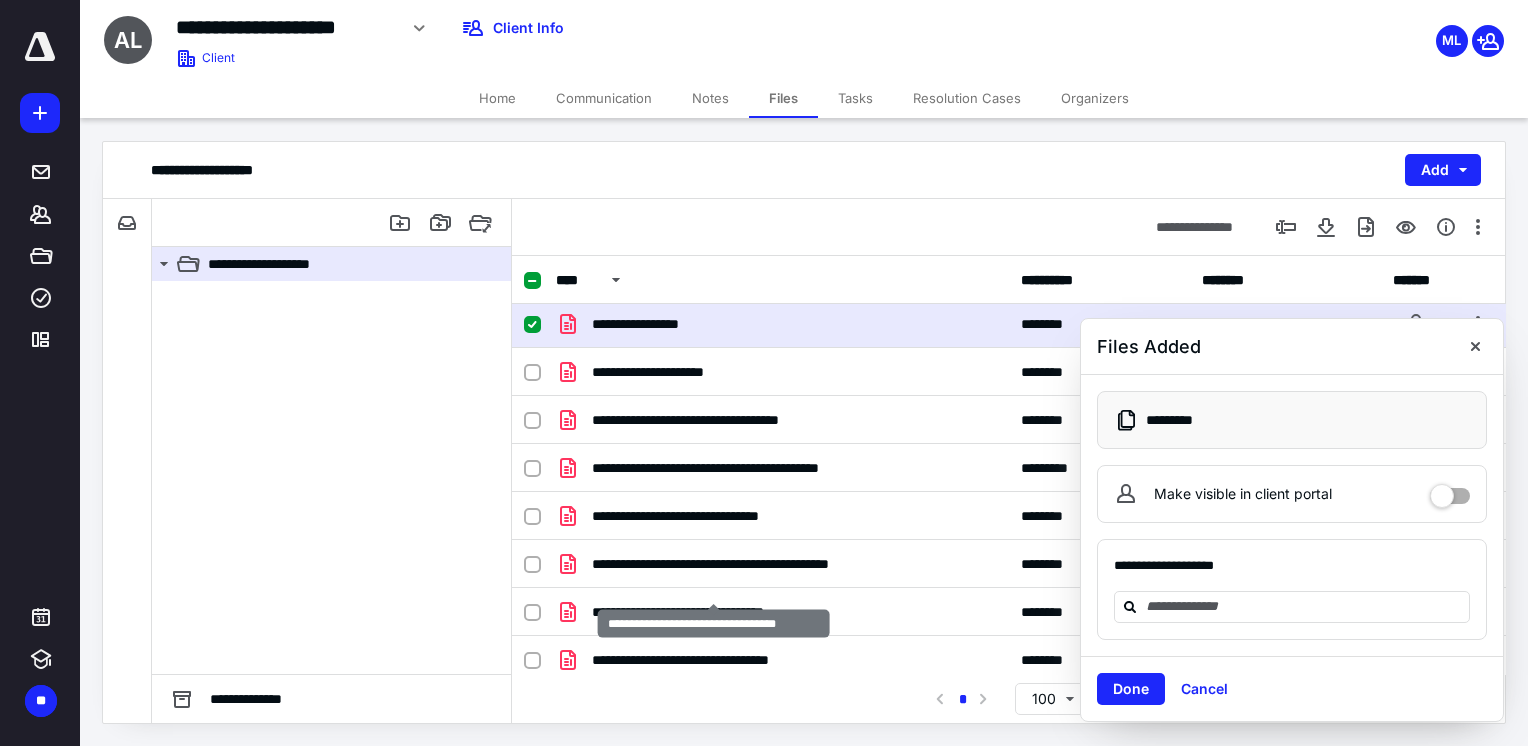 scroll, scrollTop: 0, scrollLeft: 0, axis: both 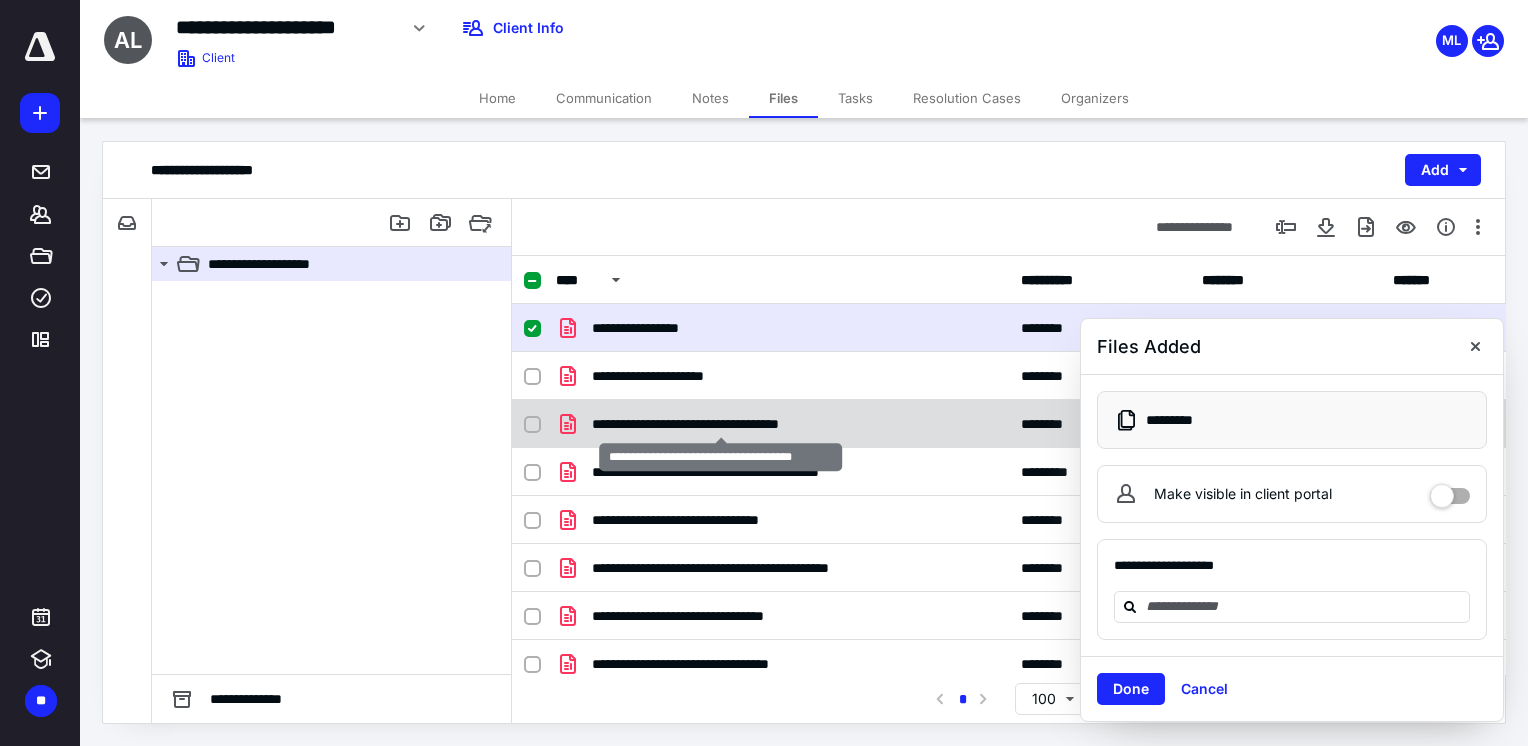 click on "**********" at bounding box center (720, 424) 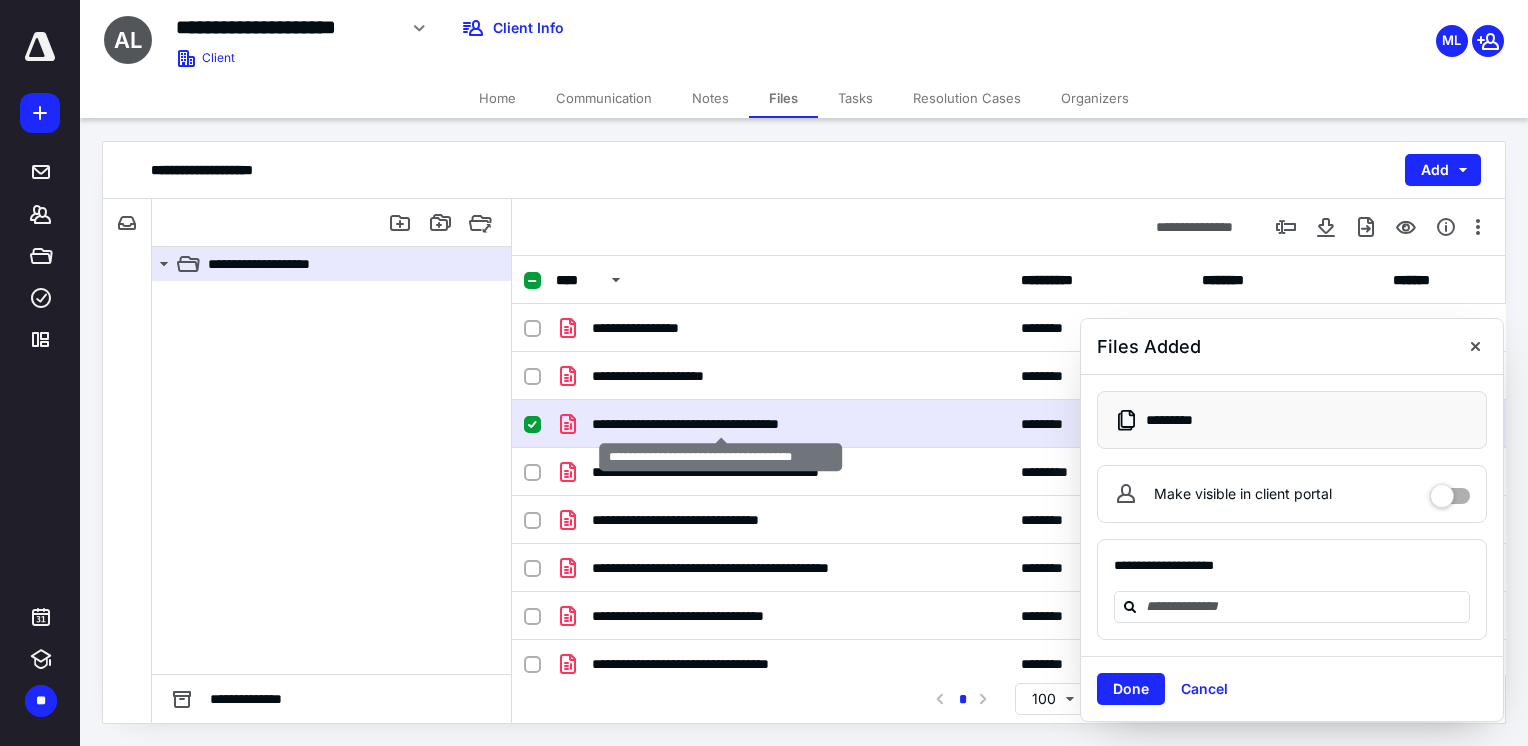 click on "**********" at bounding box center [720, 424] 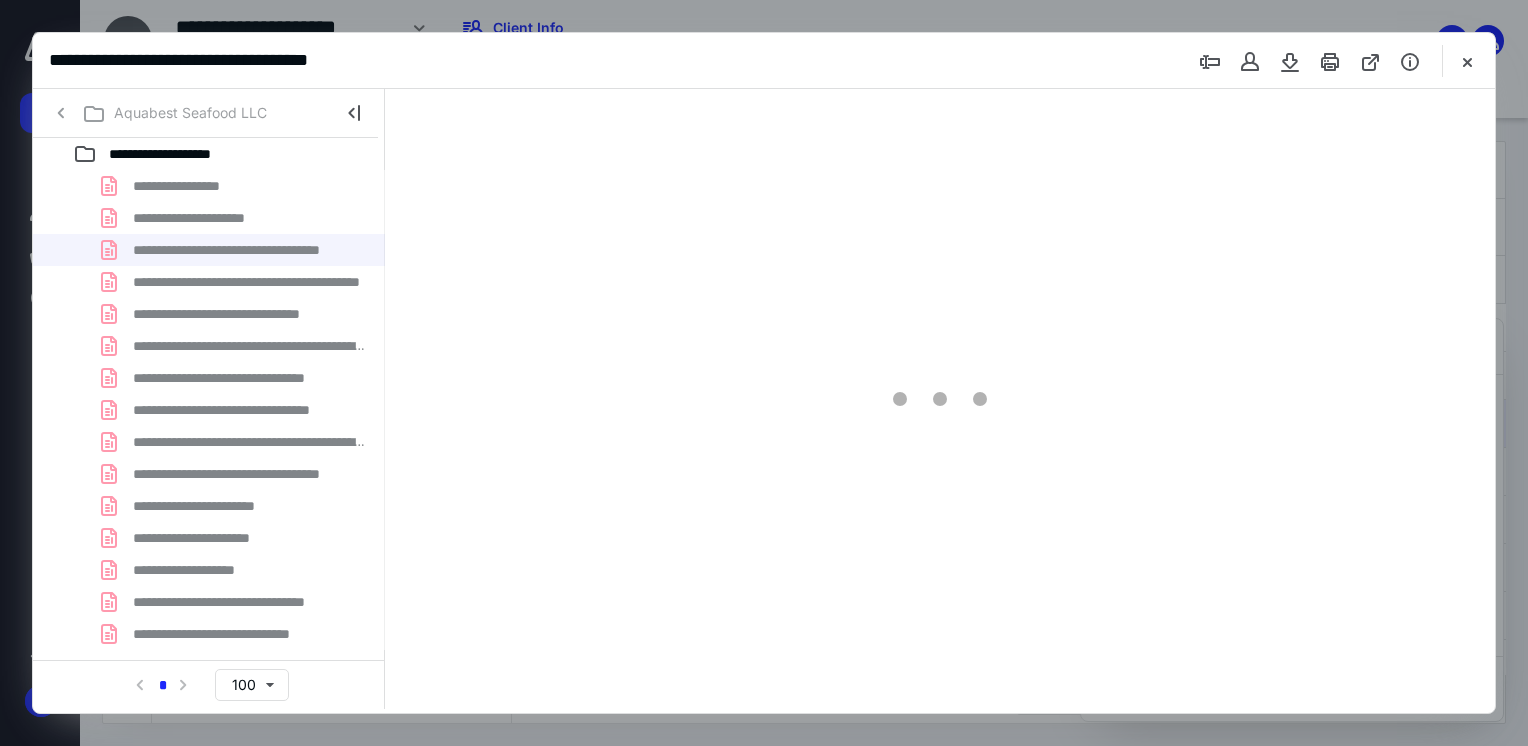 scroll, scrollTop: 0, scrollLeft: 0, axis: both 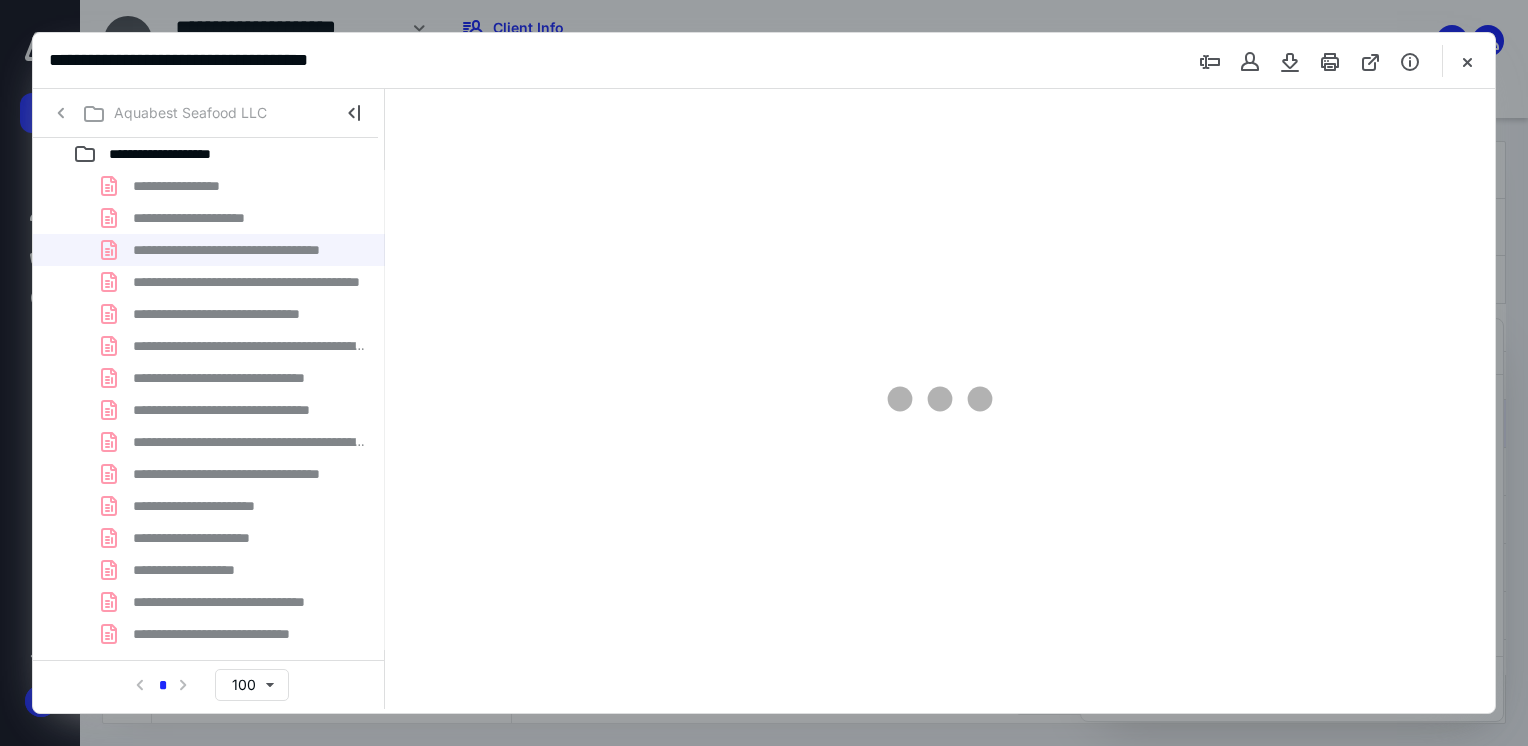 type on "74" 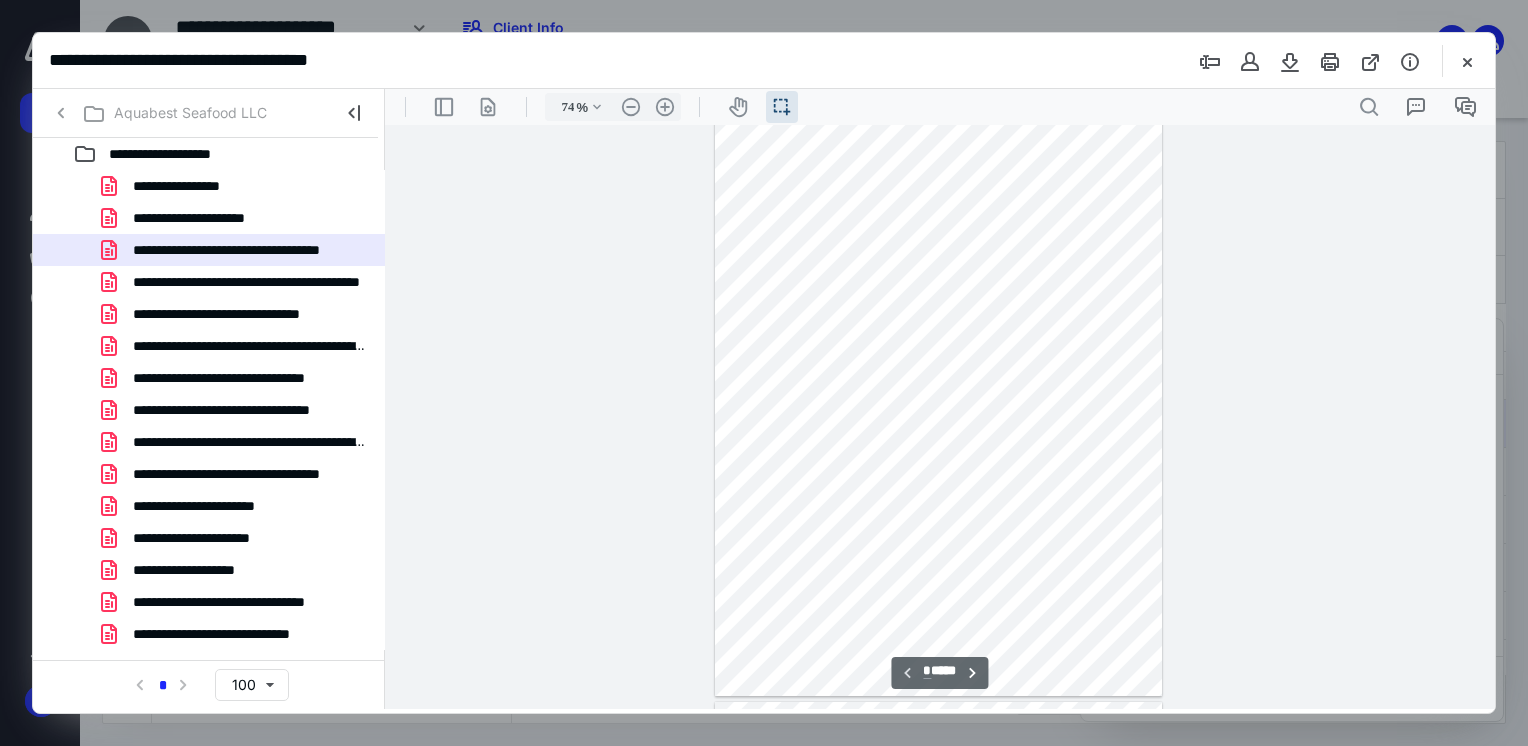 scroll, scrollTop: 0, scrollLeft: 0, axis: both 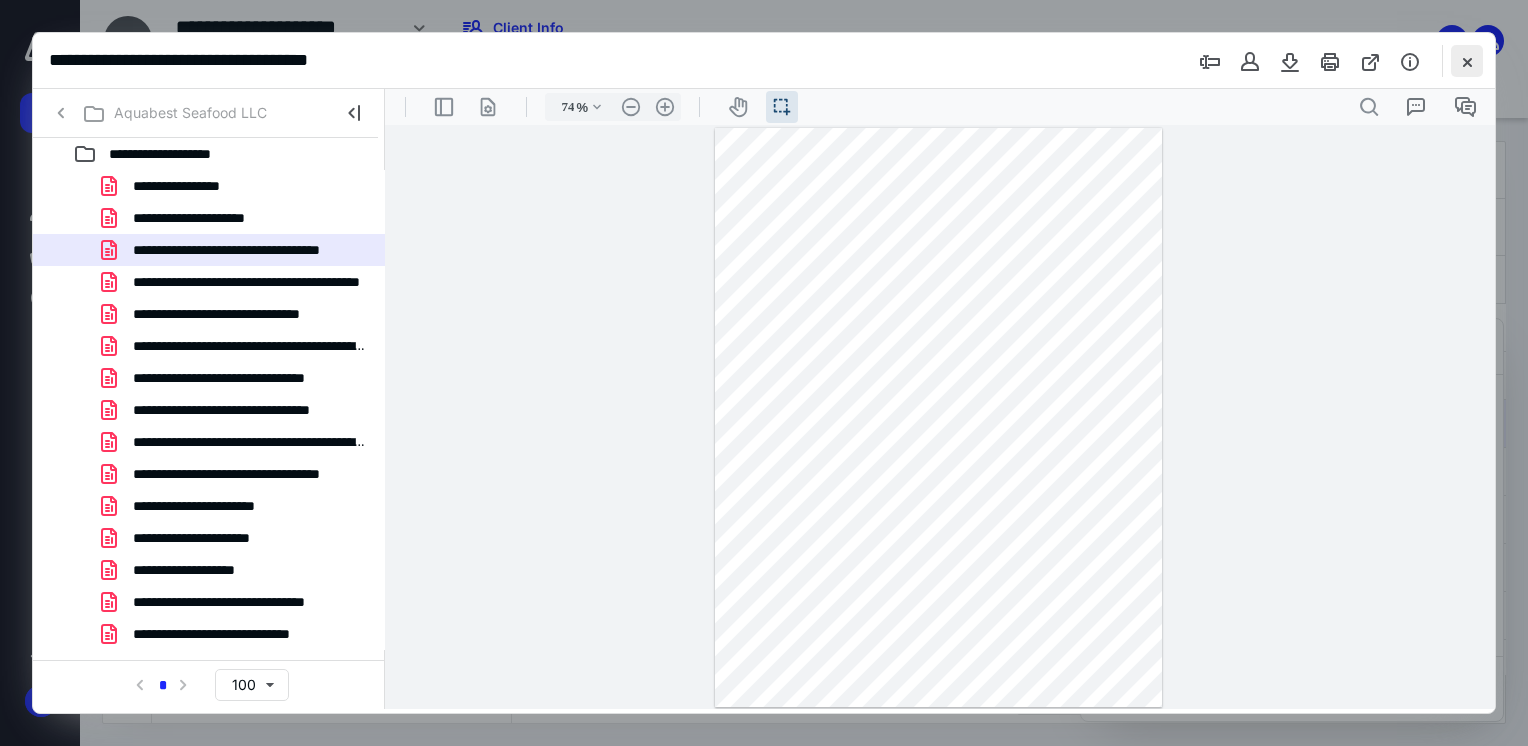 click at bounding box center (1467, 61) 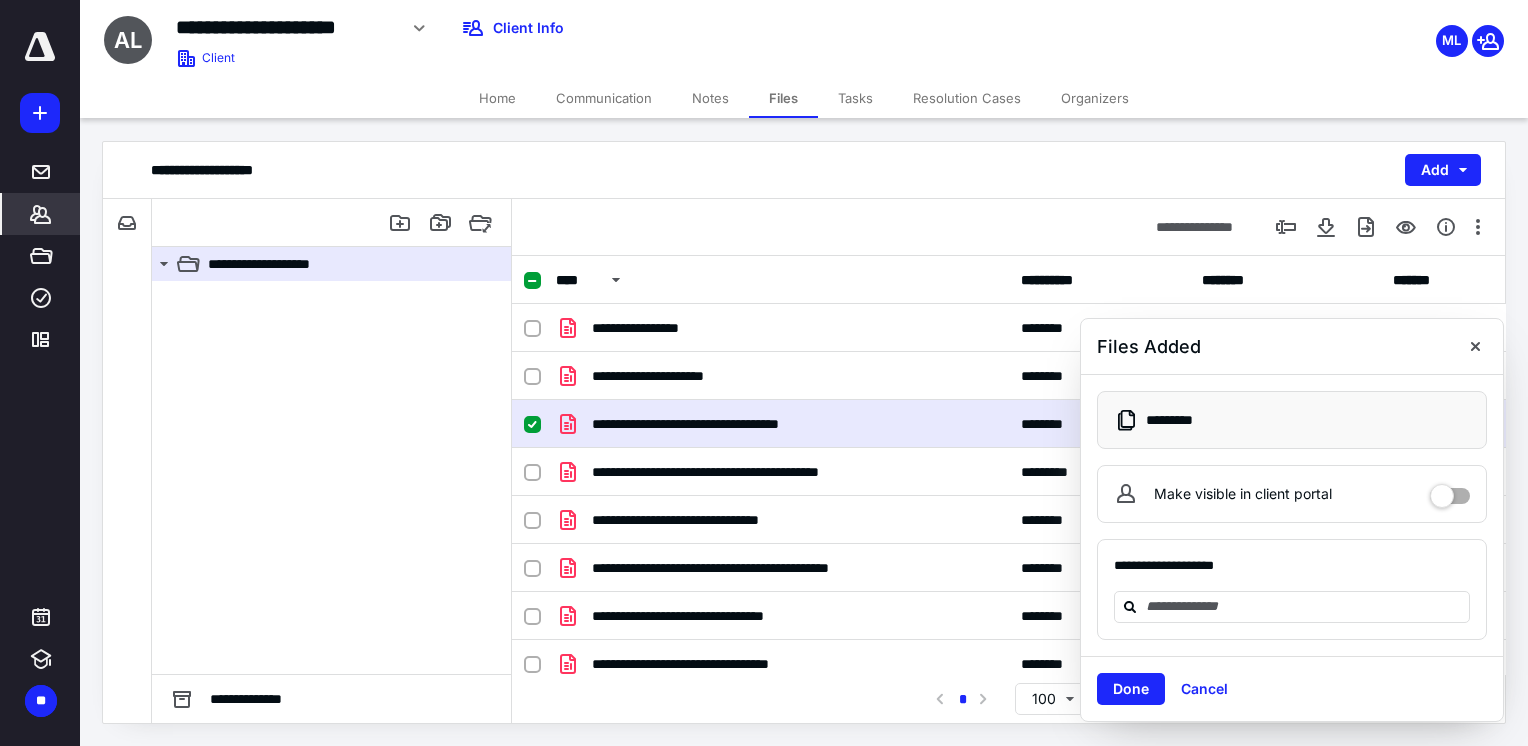 click 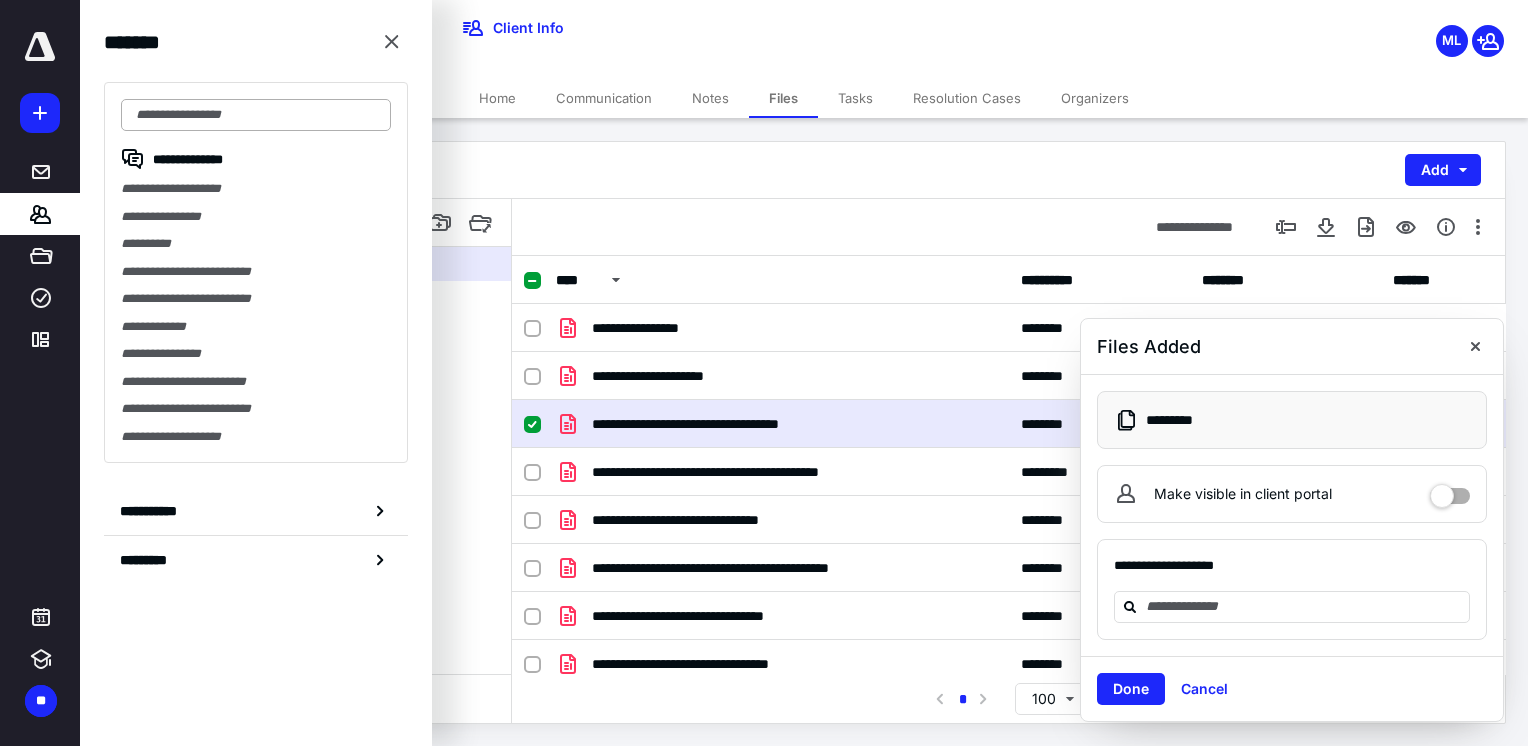 click at bounding box center [256, 115] 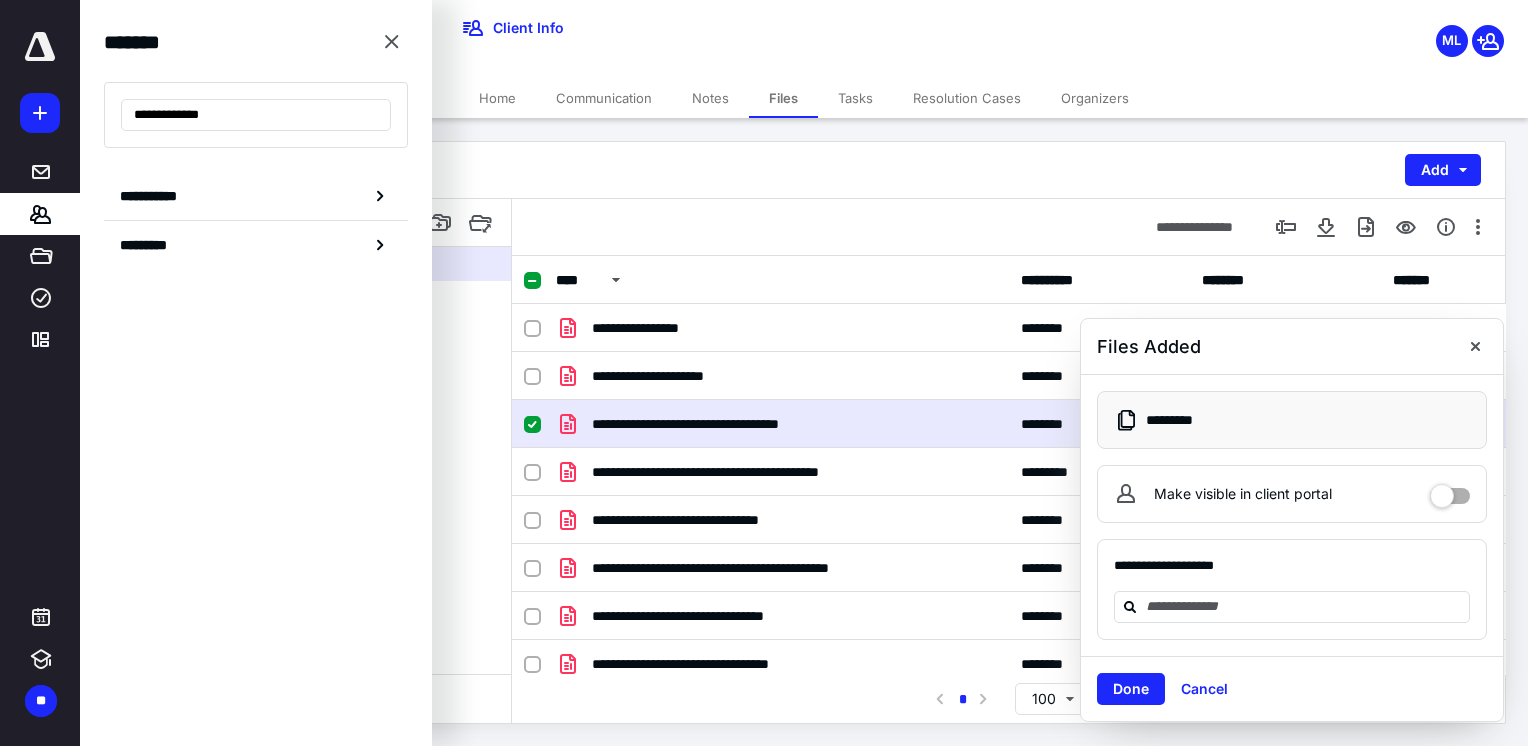 type on "**********" 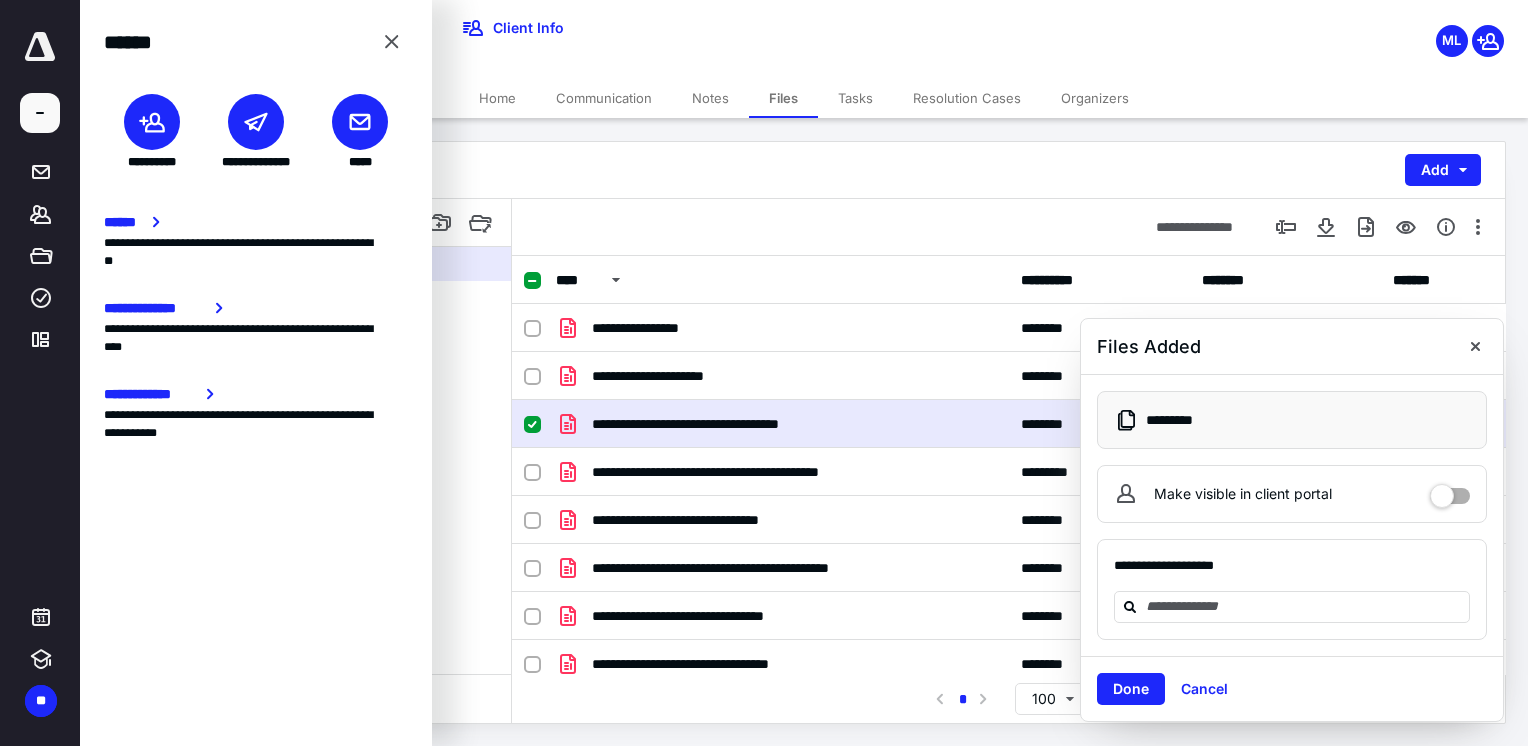 click 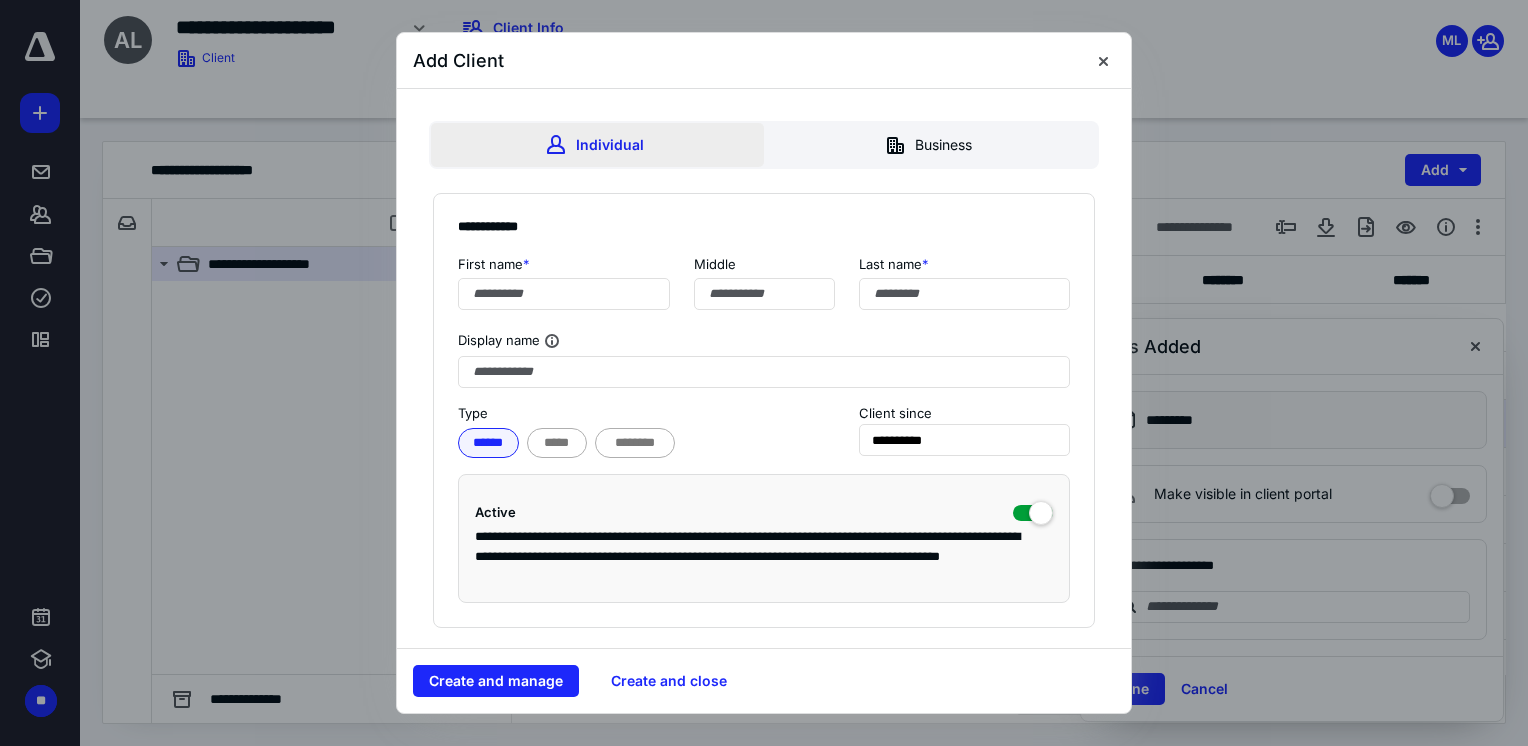 click on "Individual" at bounding box center [597, 145] 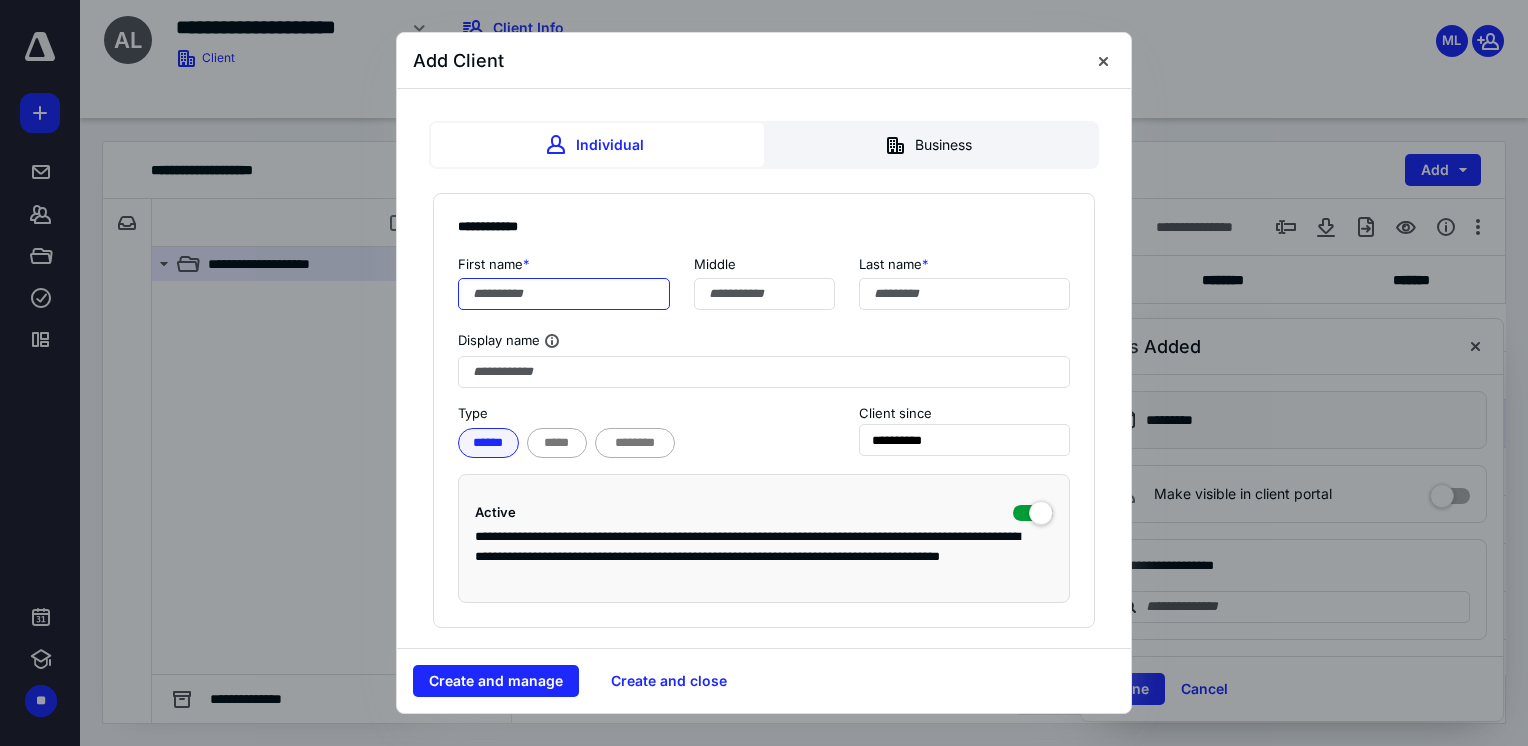 click at bounding box center (564, 294) 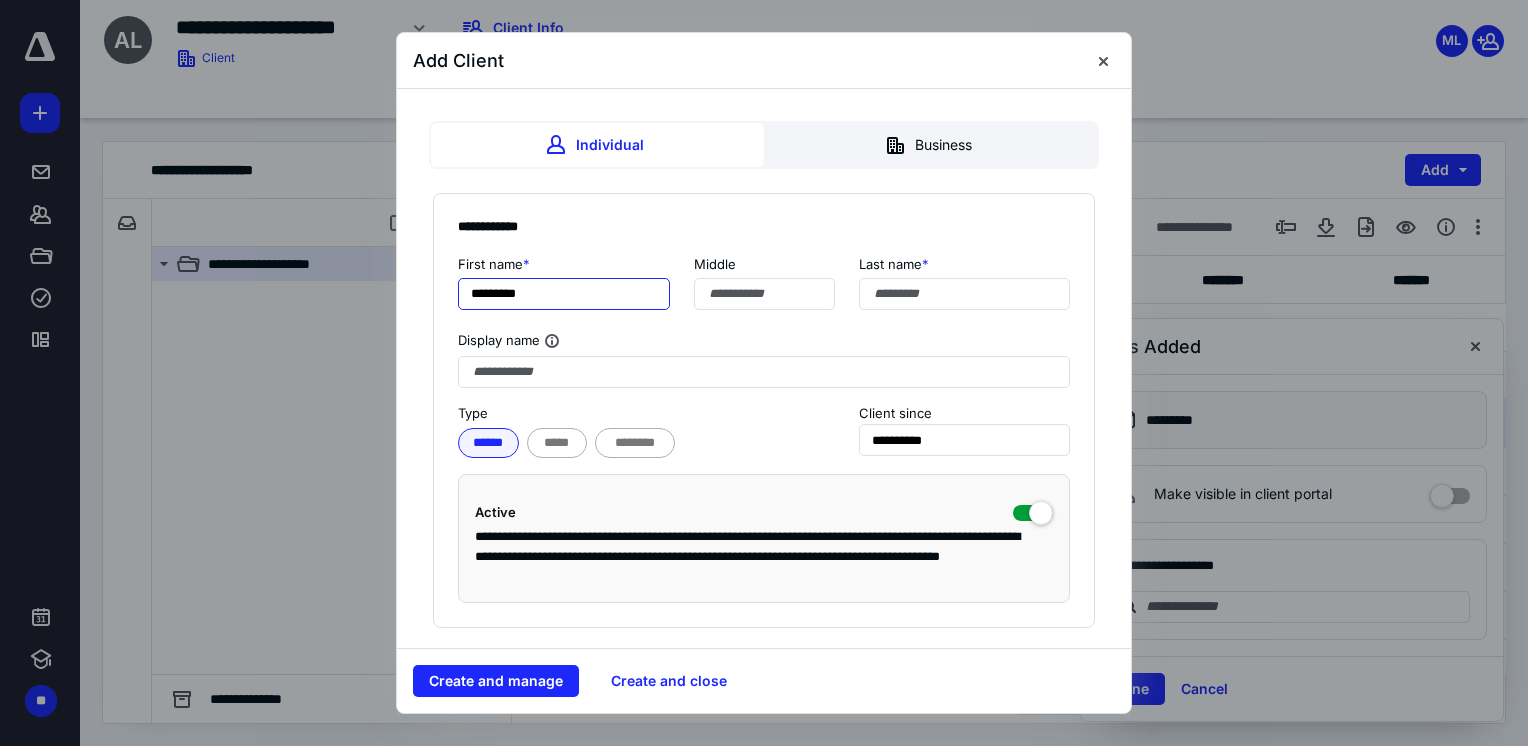 type on "********" 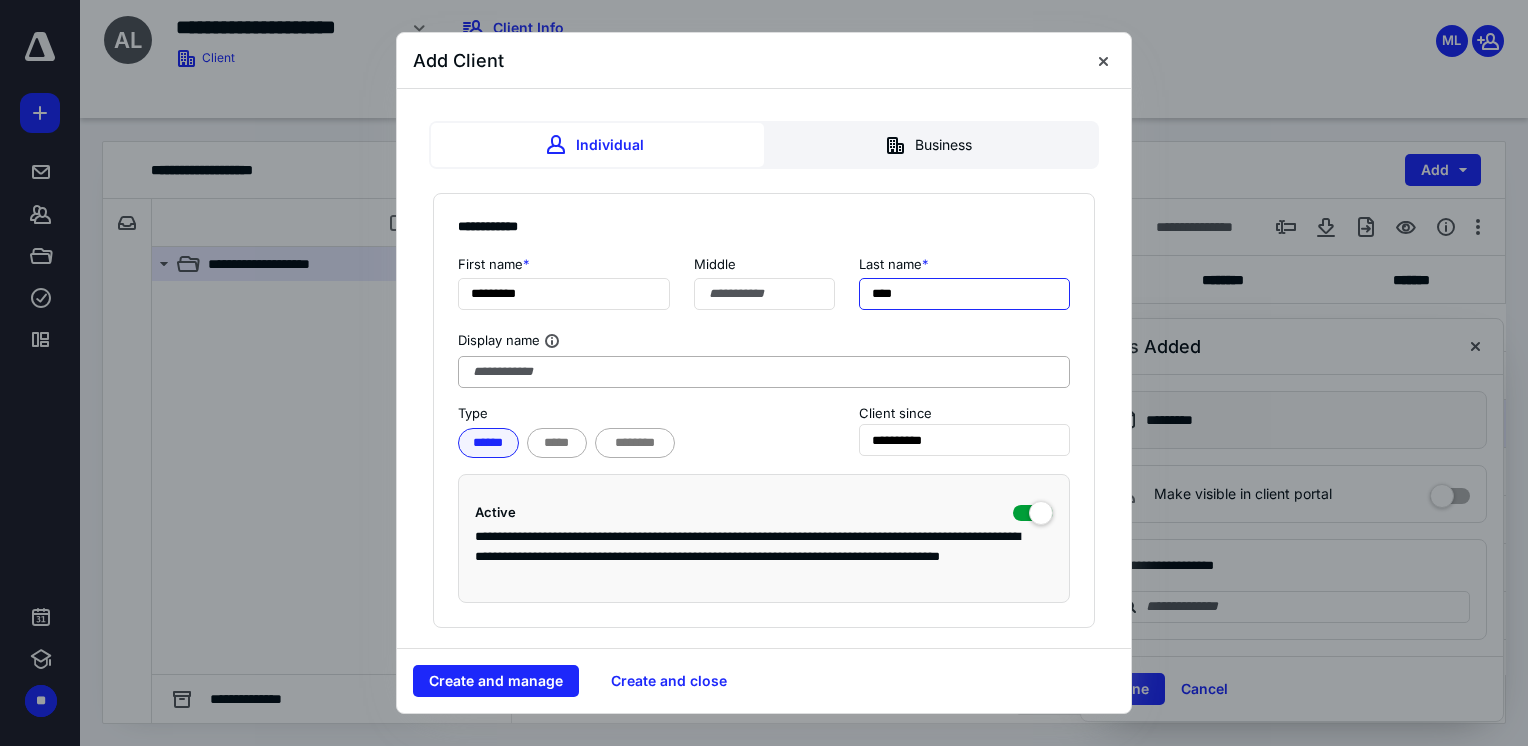 type on "****" 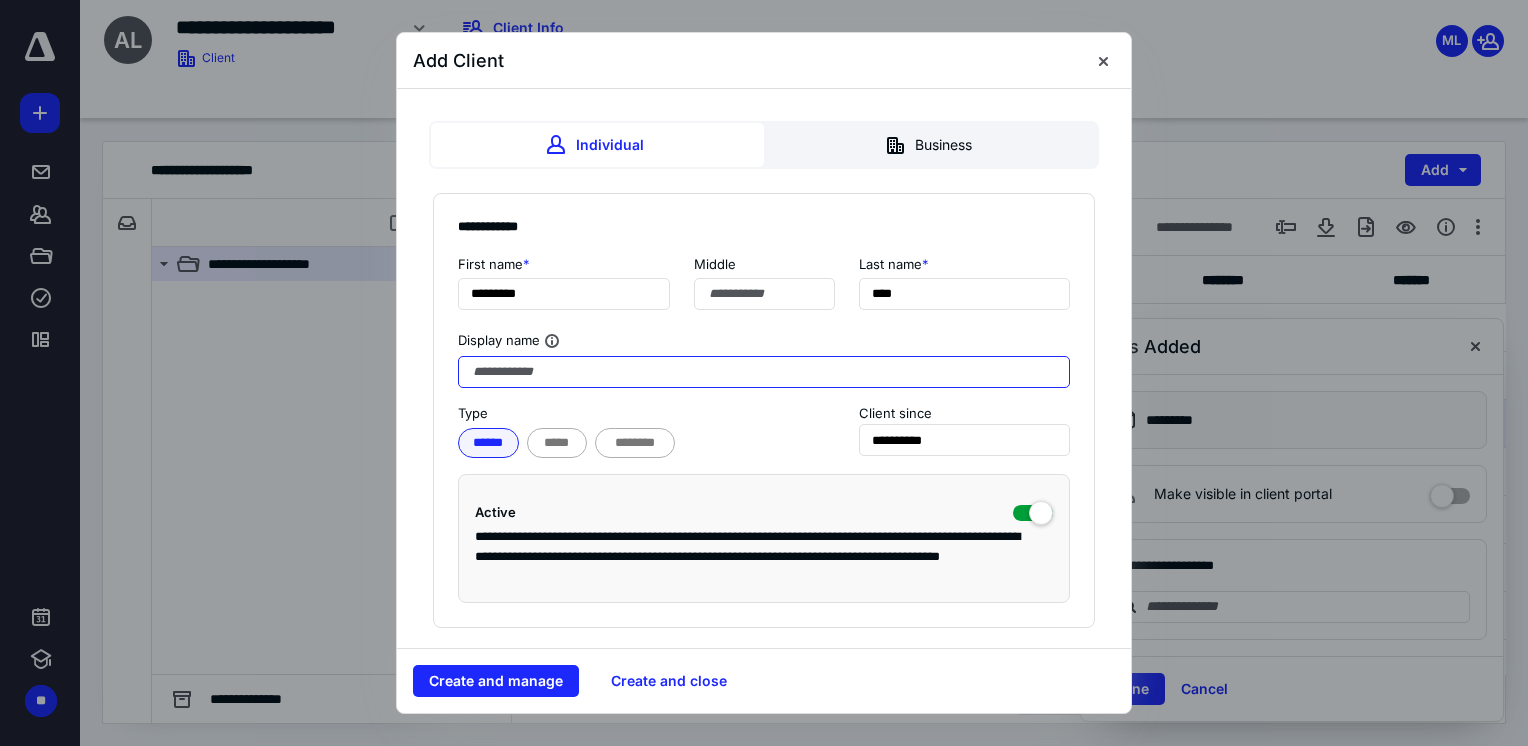 click at bounding box center [764, 372] 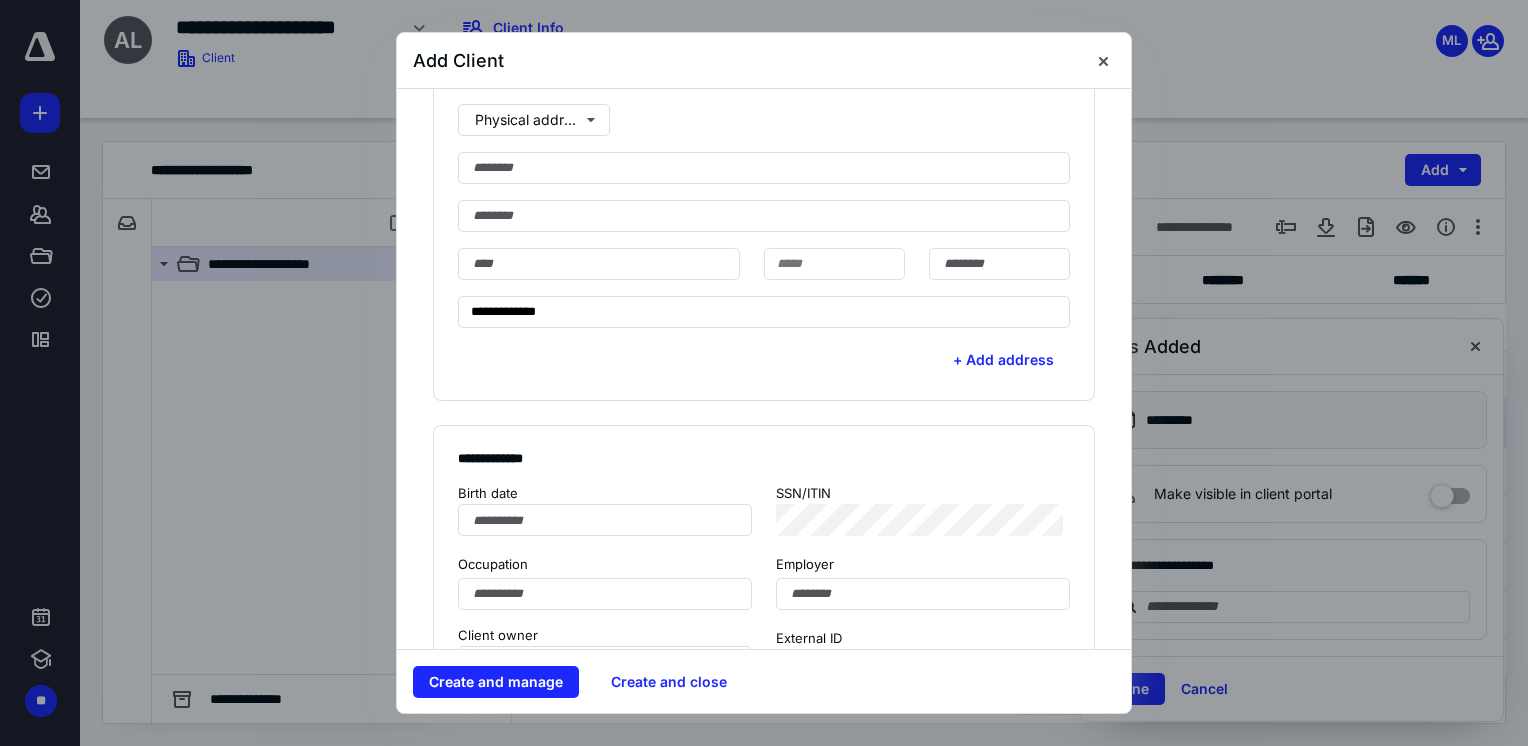 scroll, scrollTop: 800, scrollLeft: 0, axis: vertical 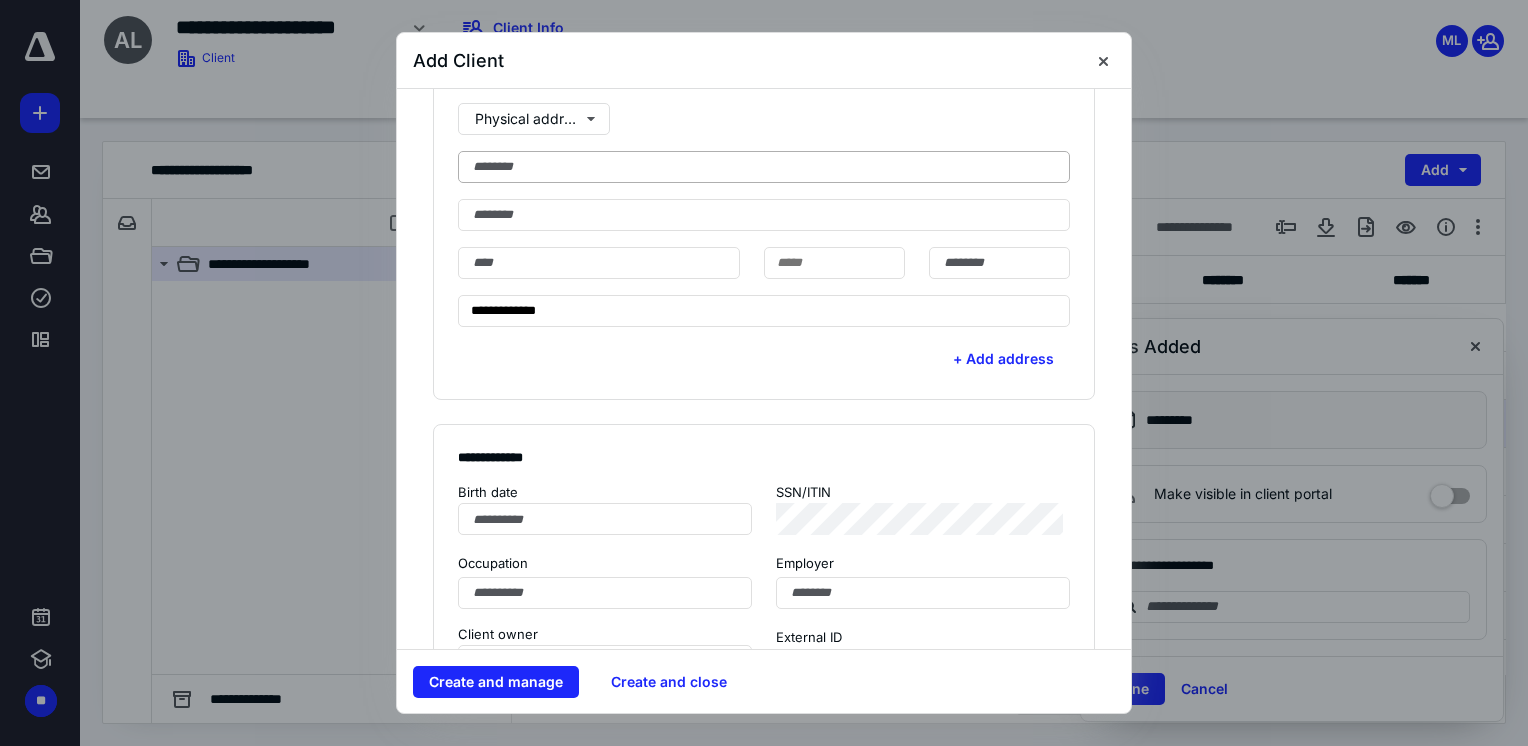 type on "**********" 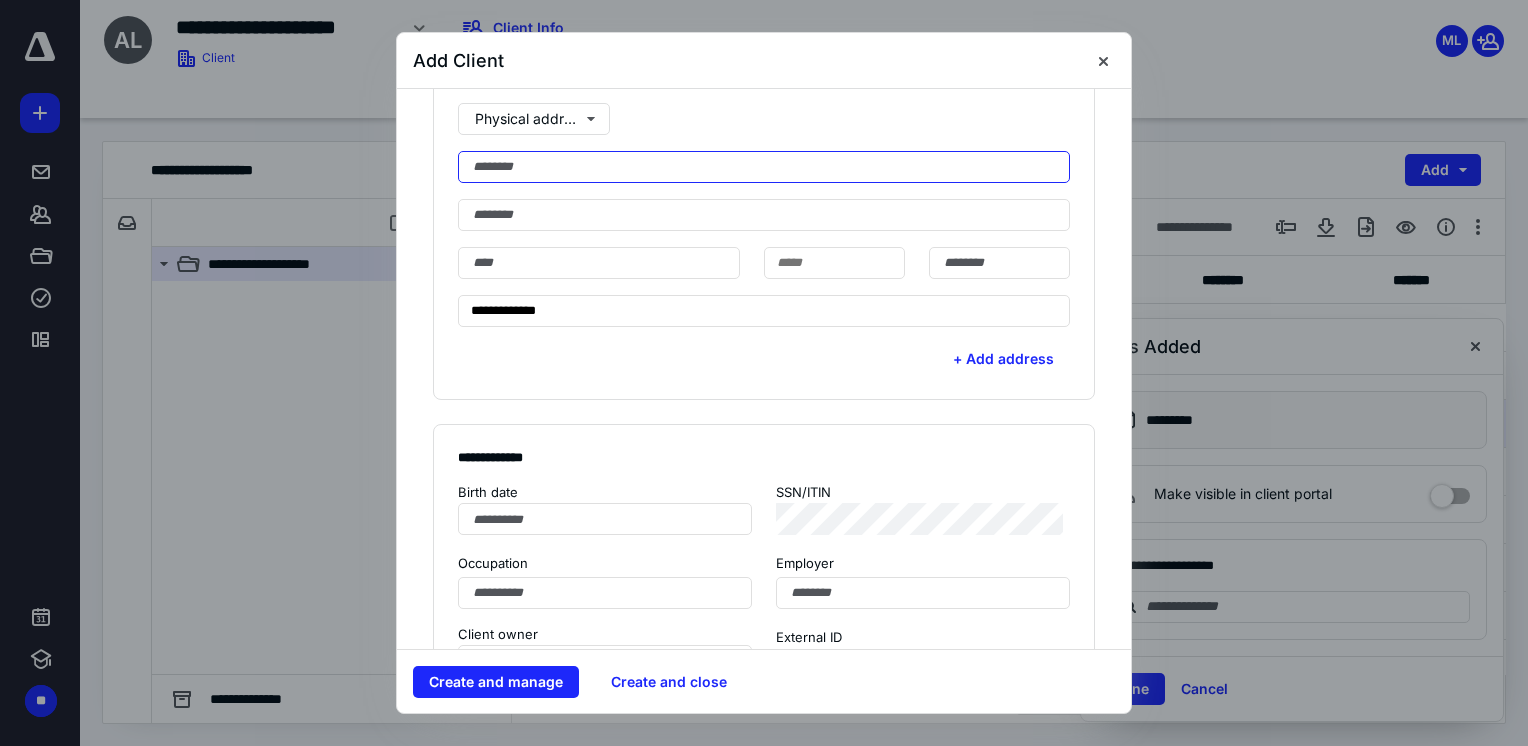 click at bounding box center (764, 167) 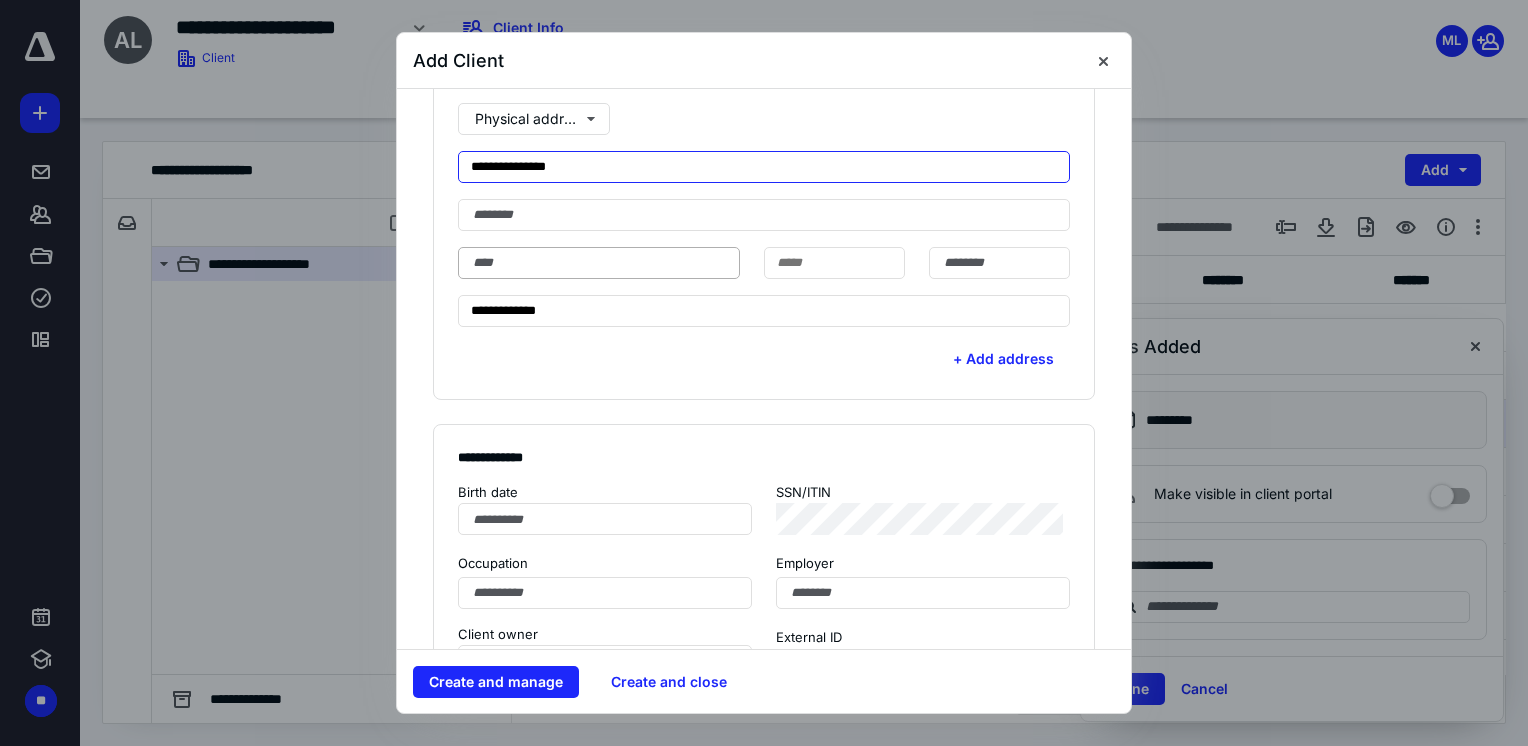 type on "**********" 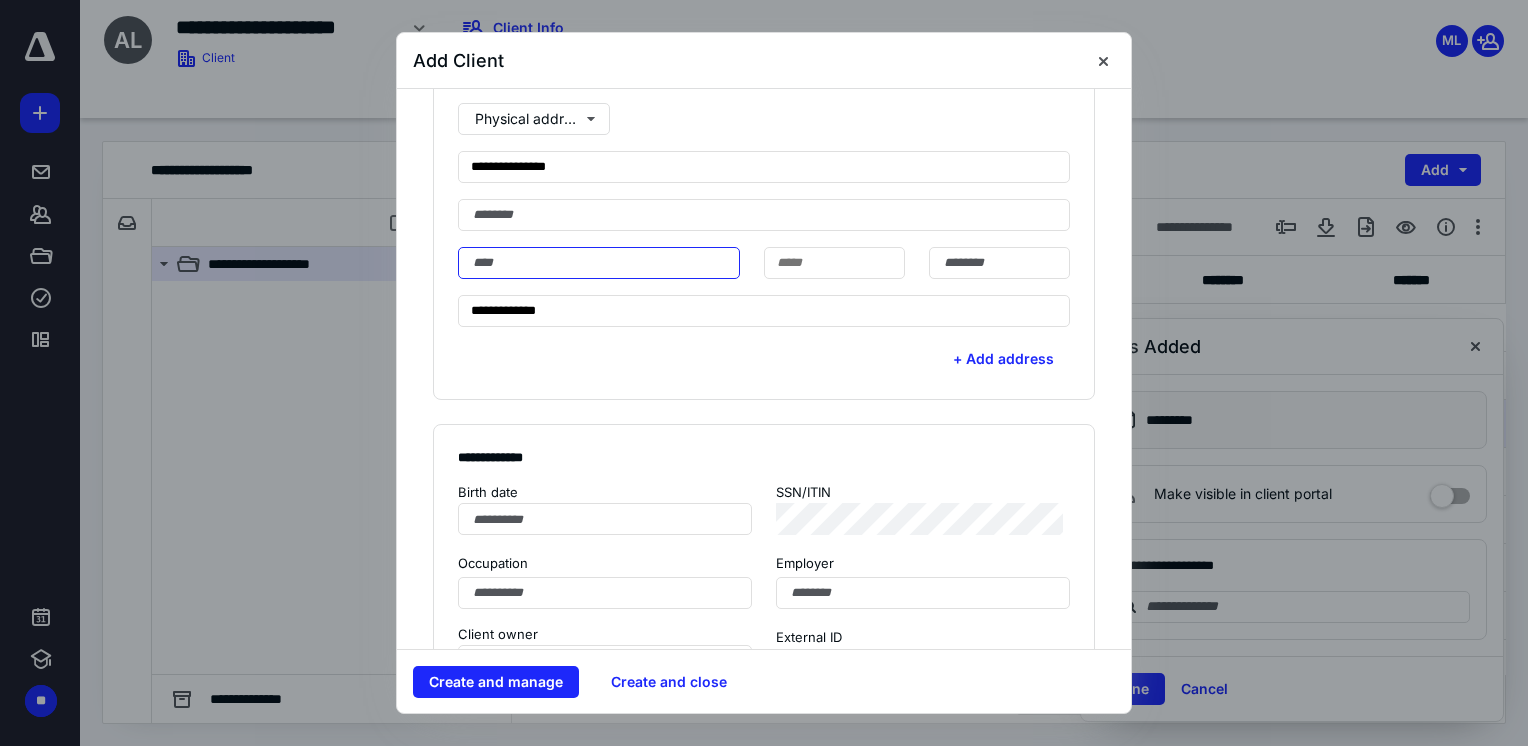 click at bounding box center (599, 263) 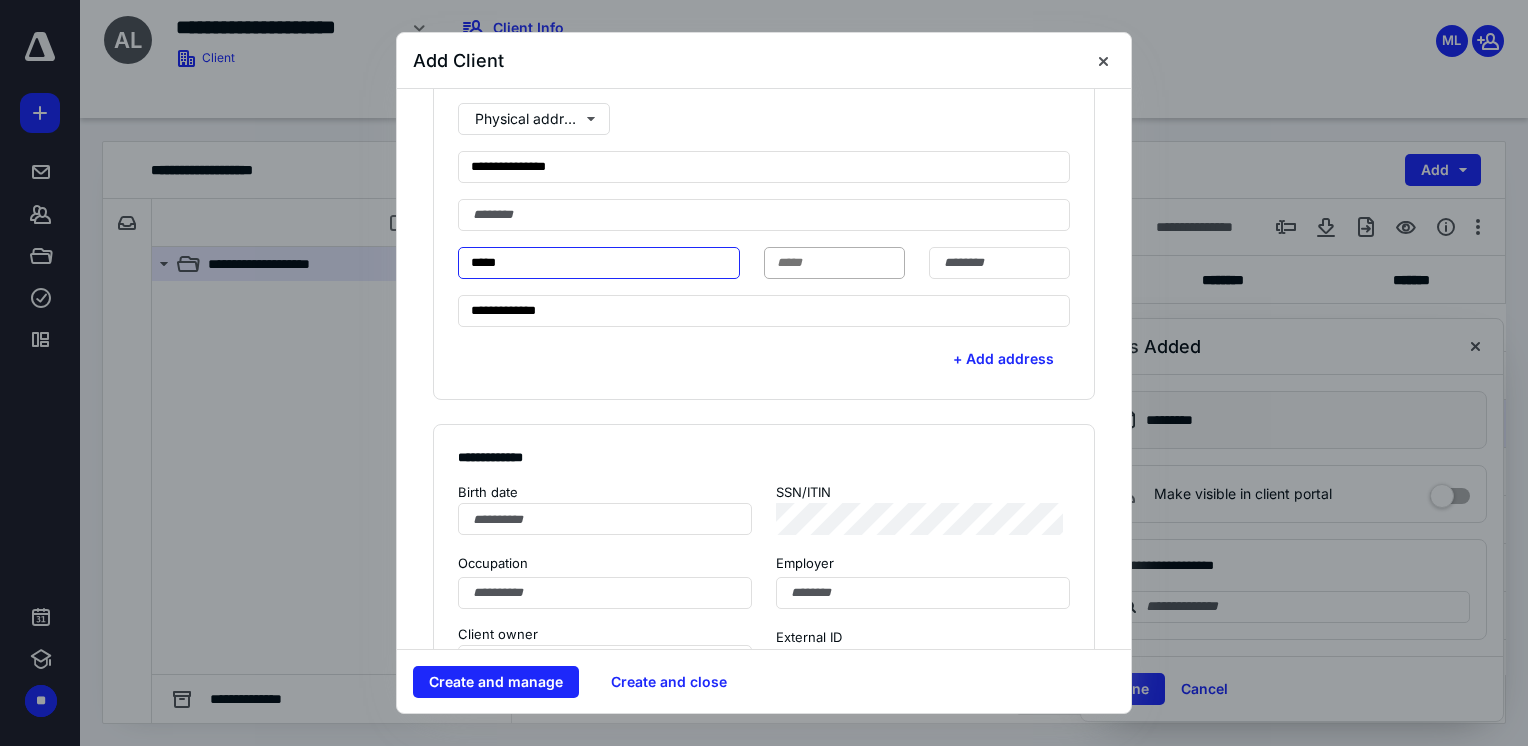 type on "*****" 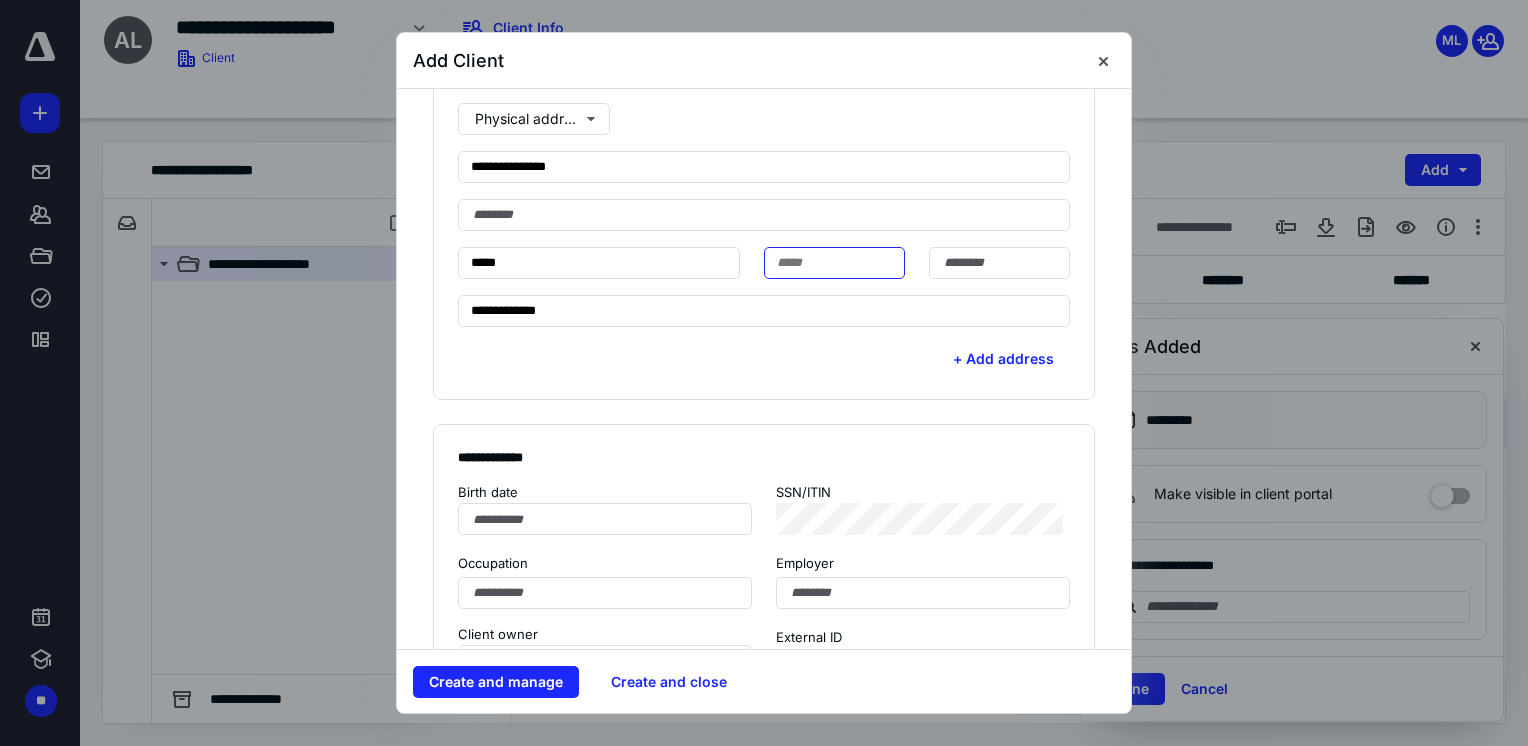 click at bounding box center [834, 263] 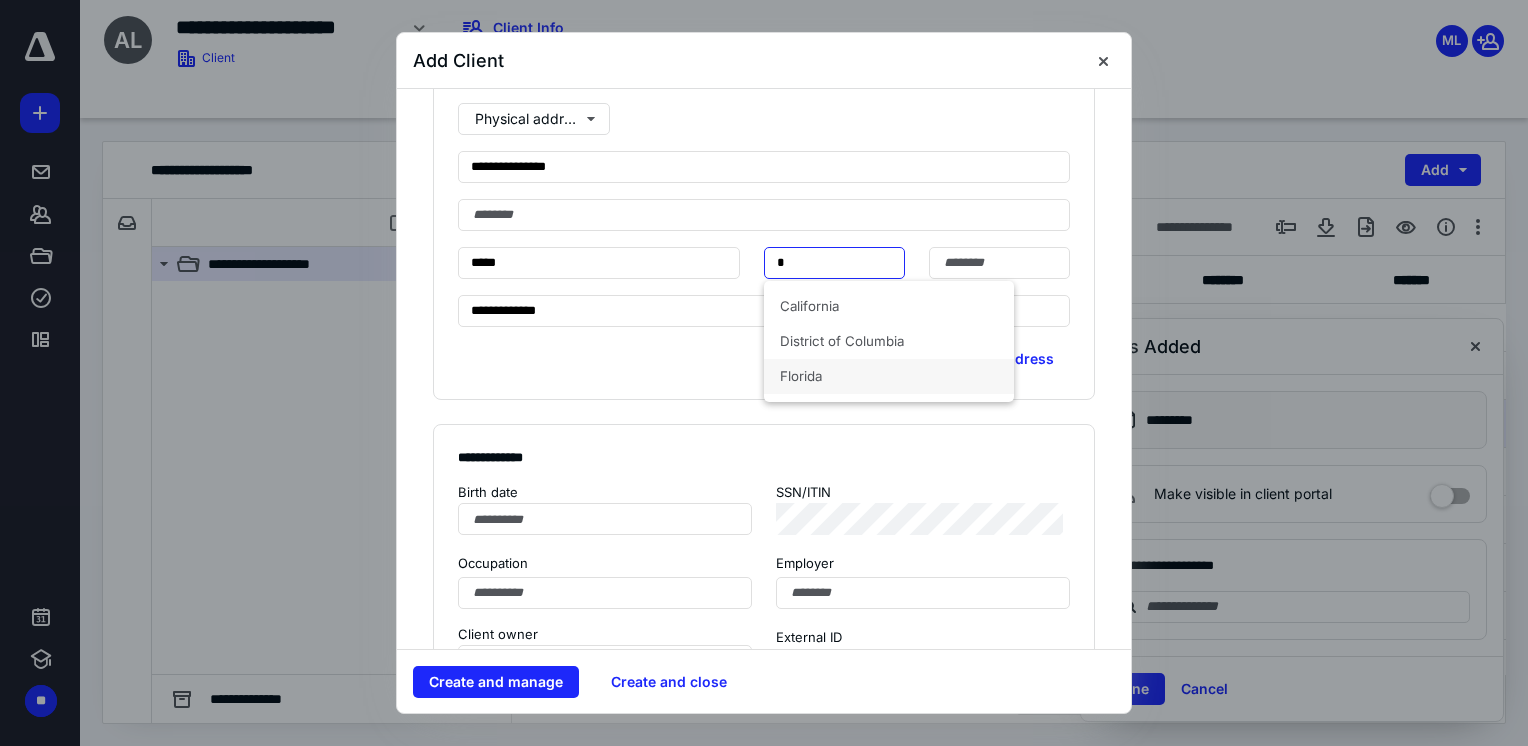 click on "Florida" at bounding box center [889, 376] 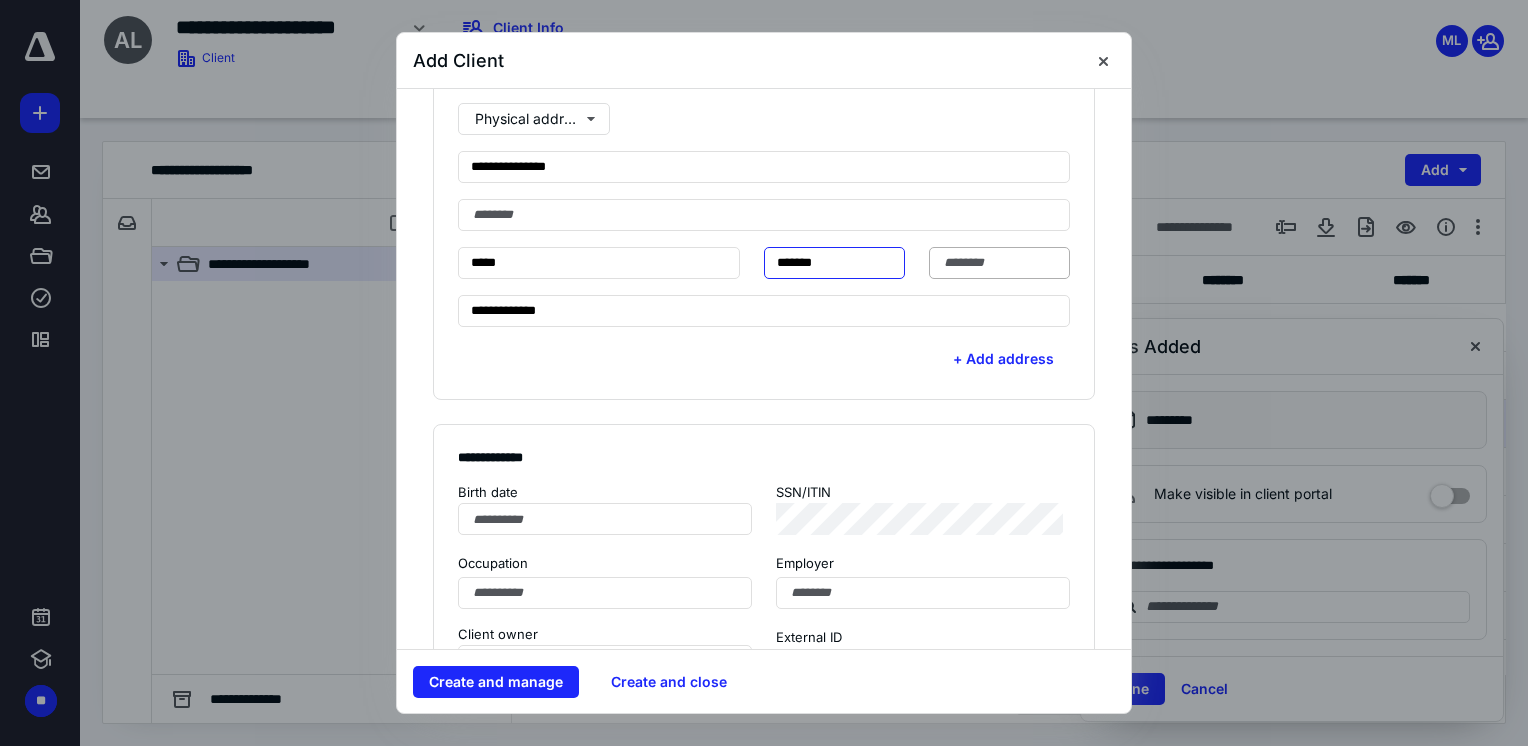 type on "*******" 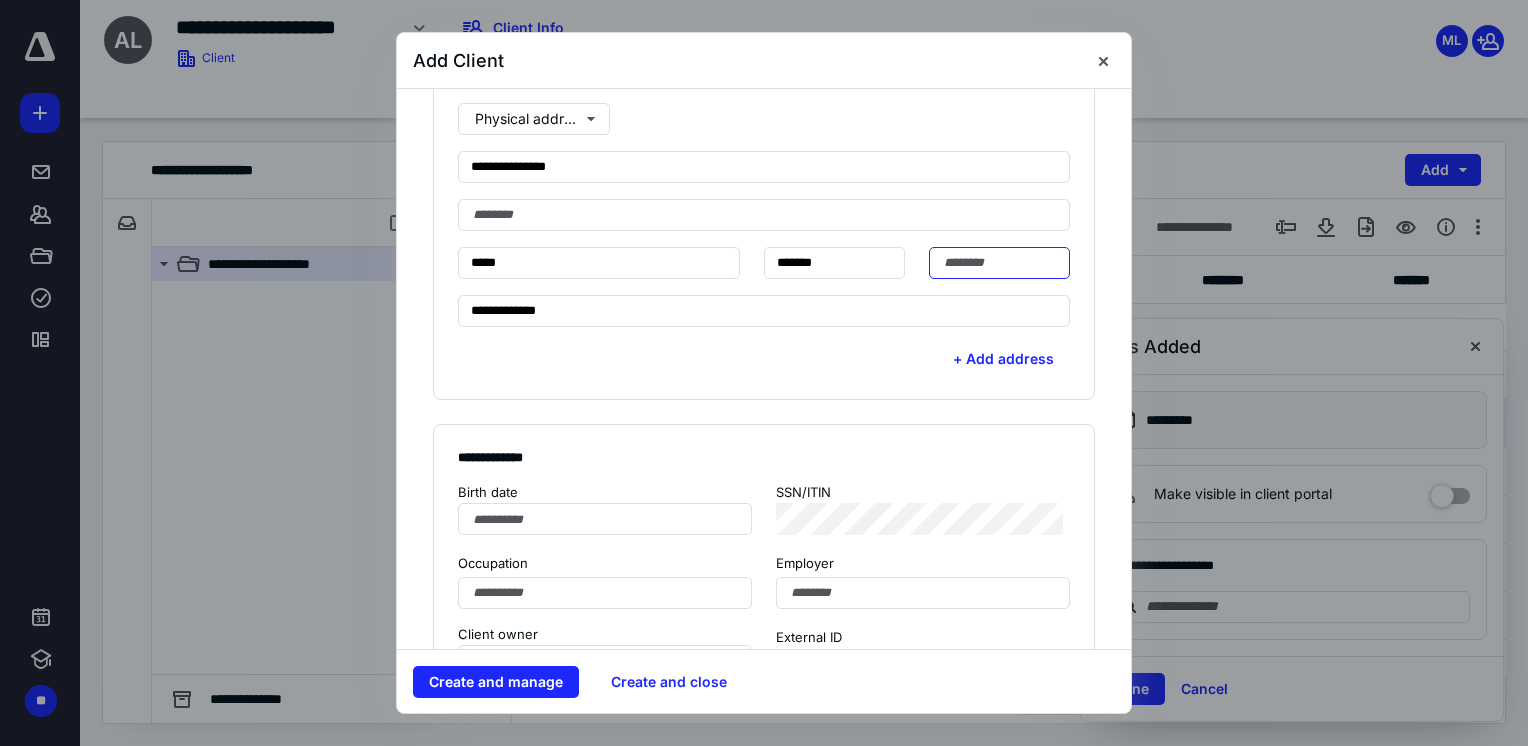 click at bounding box center (999, 263) 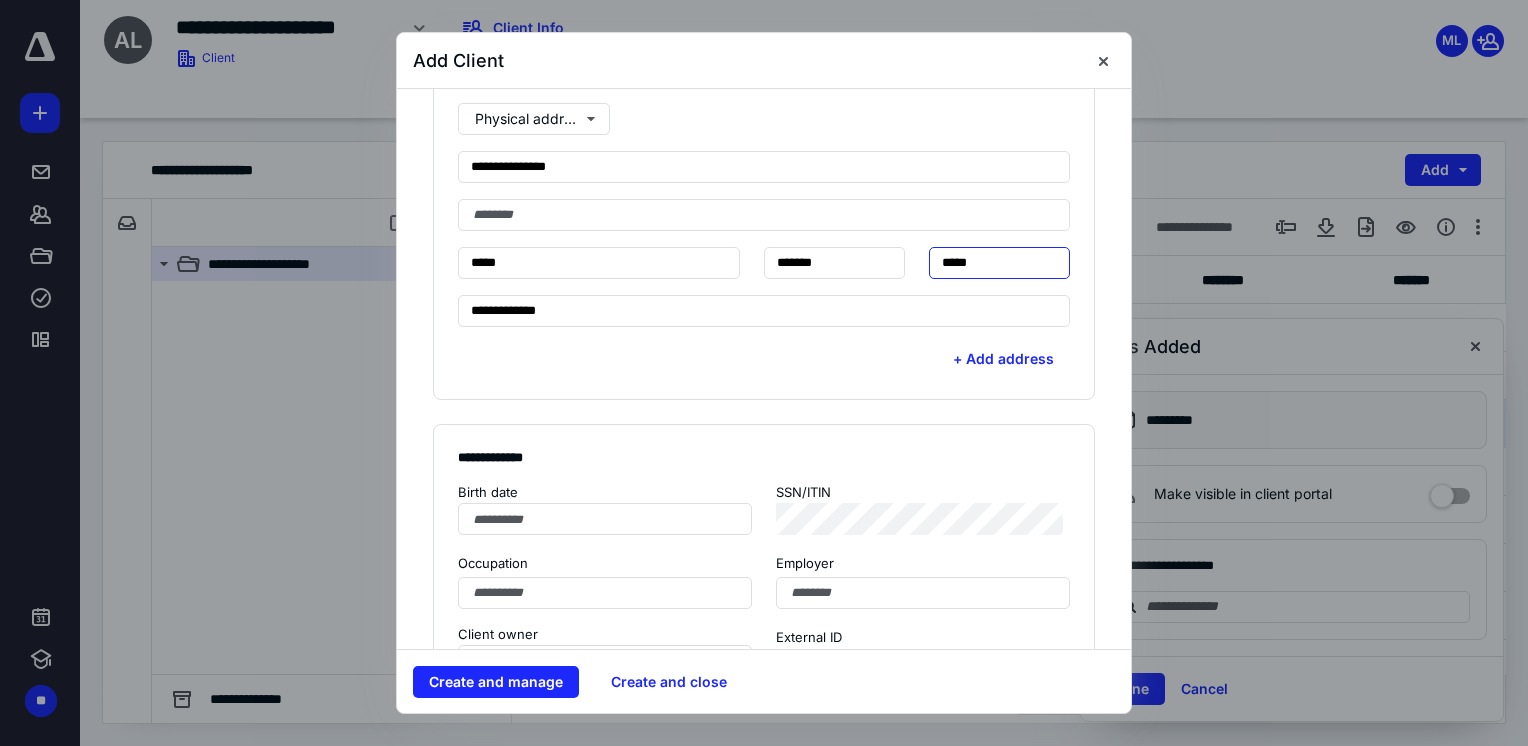 click on "*****" at bounding box center [999, 263] 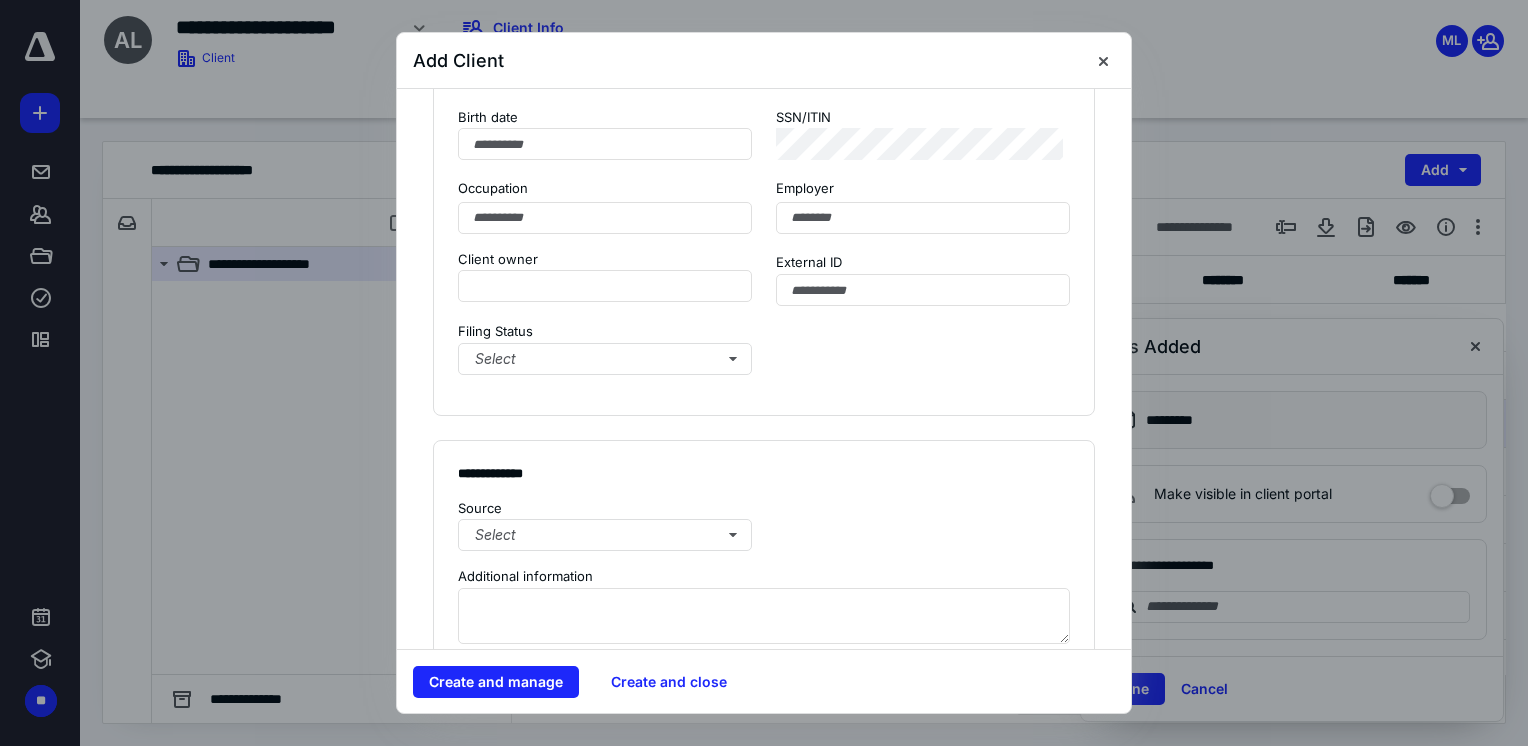 scroll, scrollTop: 1200, scrollLeft: 0, axis: vertical 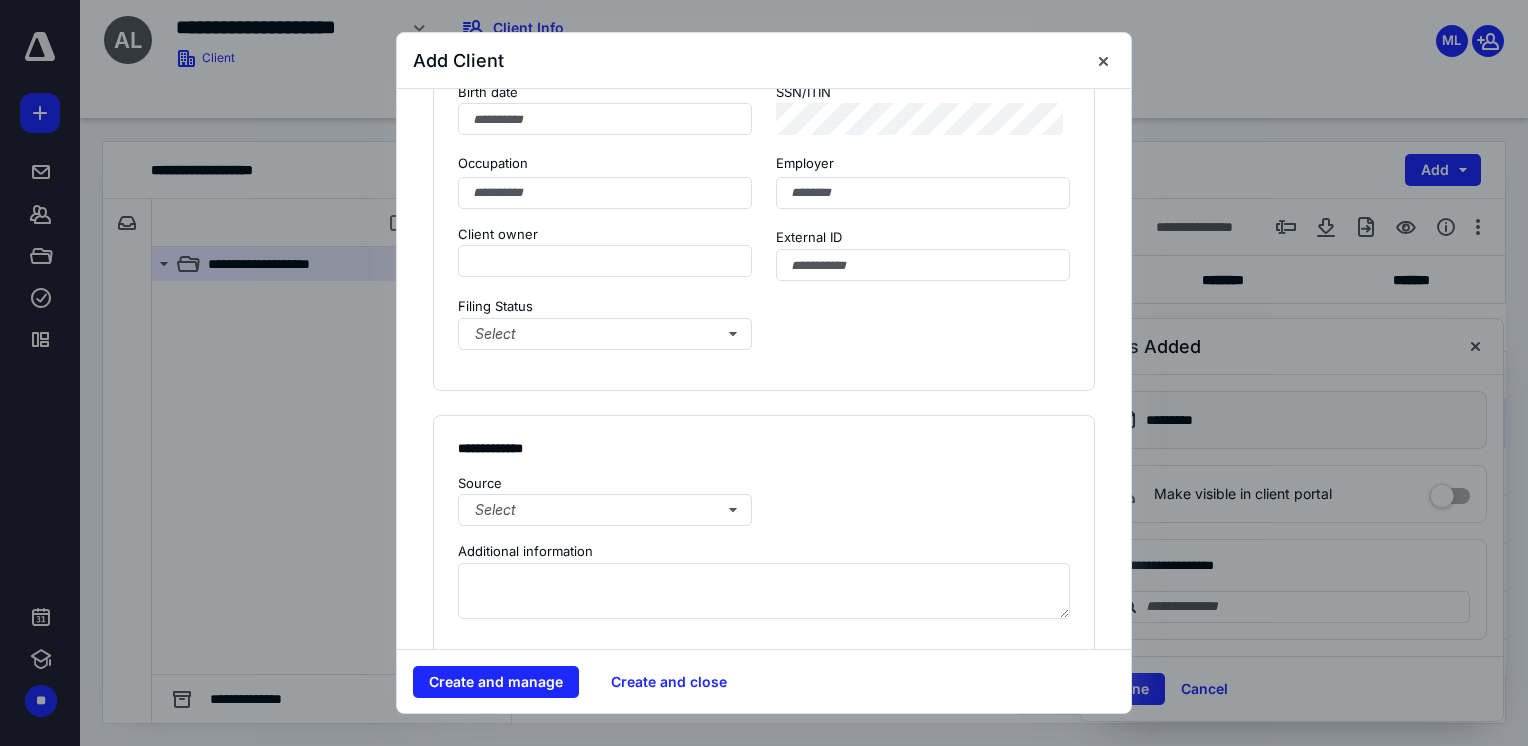 type on "*****" 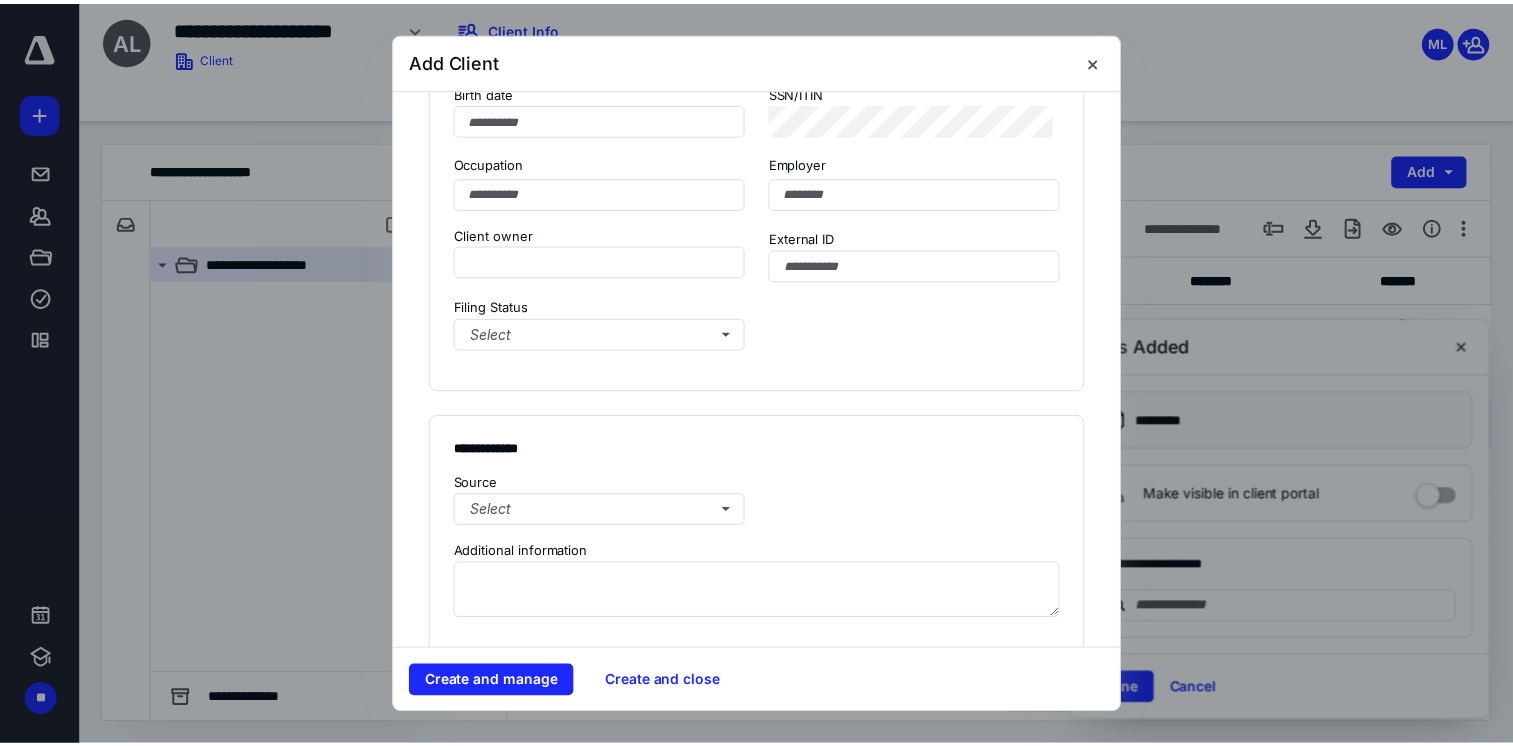 scroll, scrollTop: 1519, scrollLeft: 0, axis: vertical 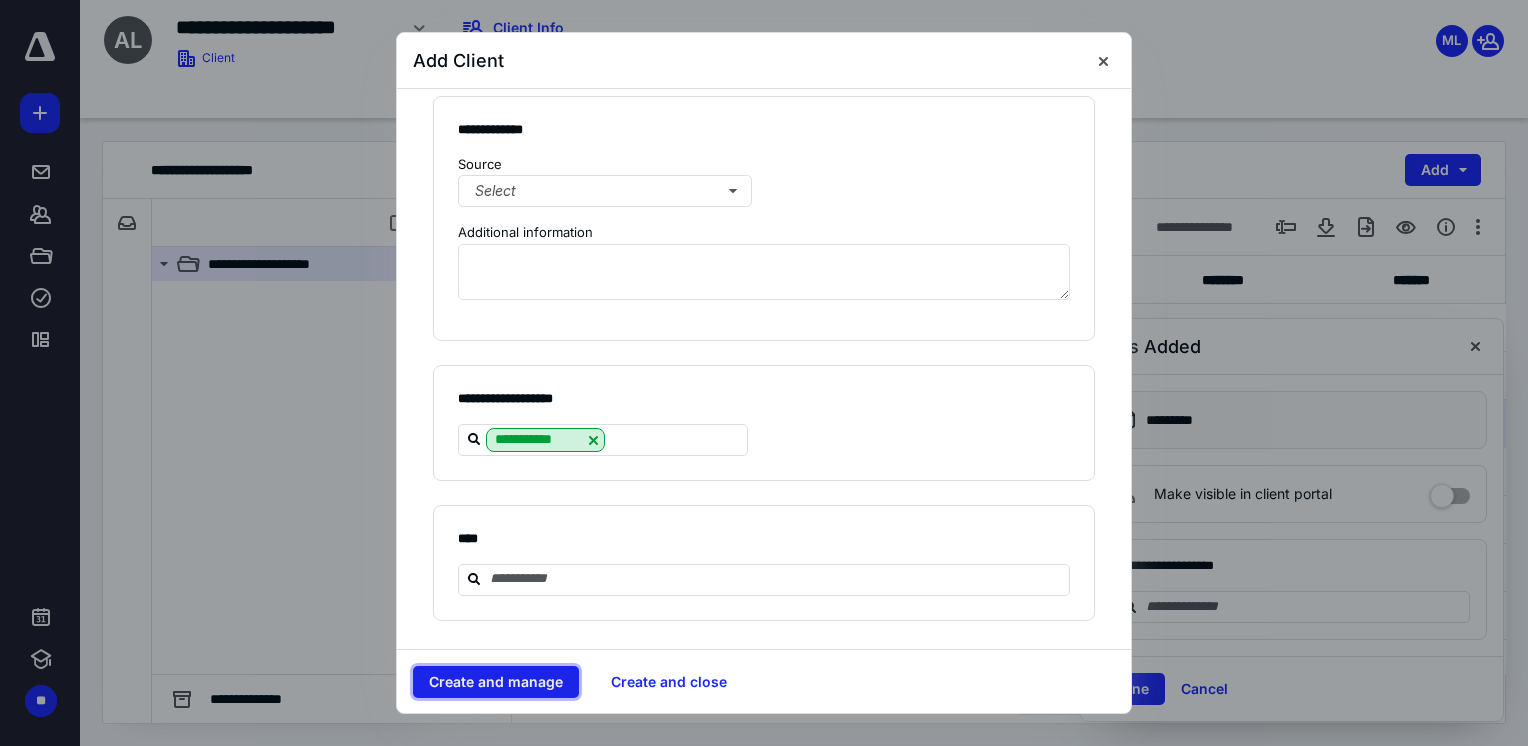 click on "Create and manage" at bounding box center [496, 682] 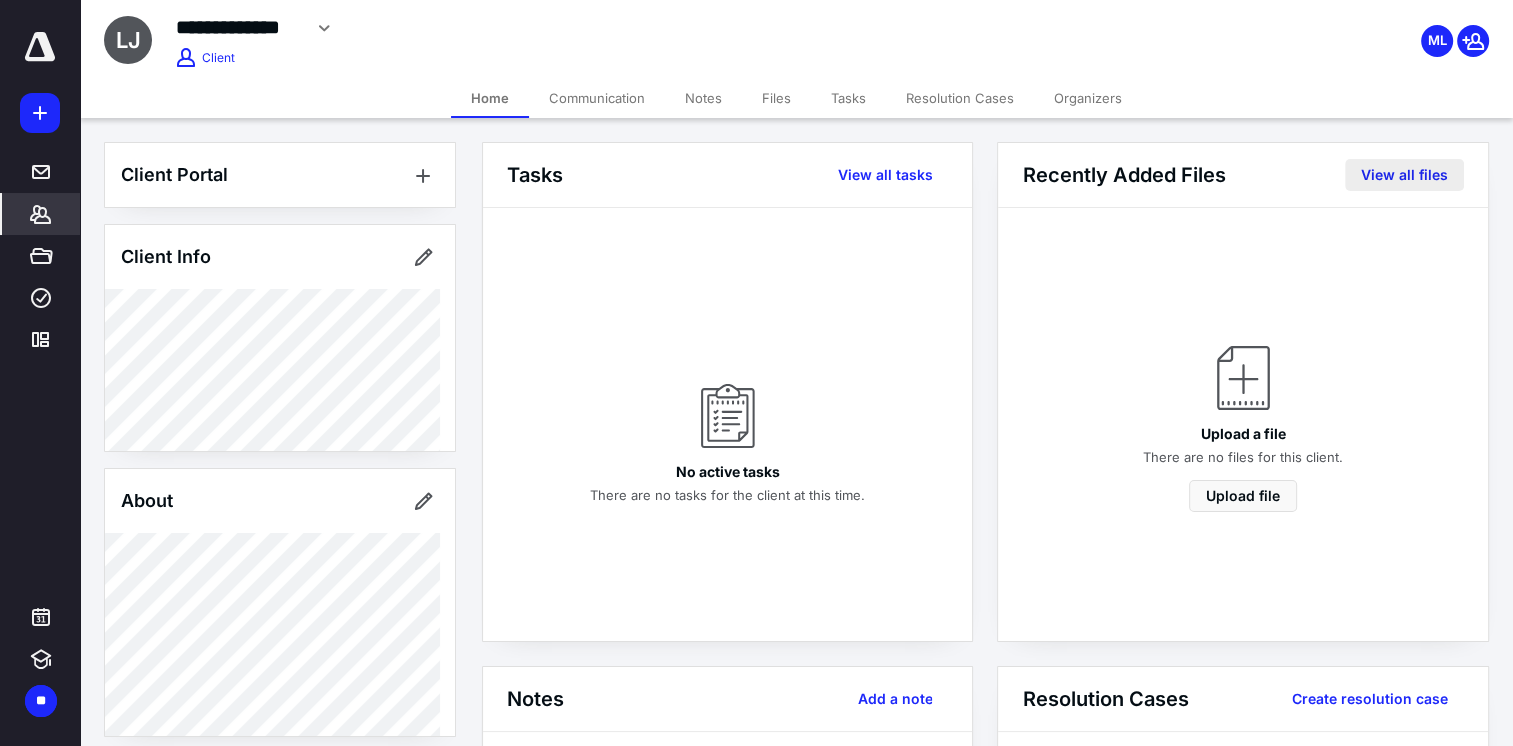 click on "View all files" at bounding box center (1404, 175) 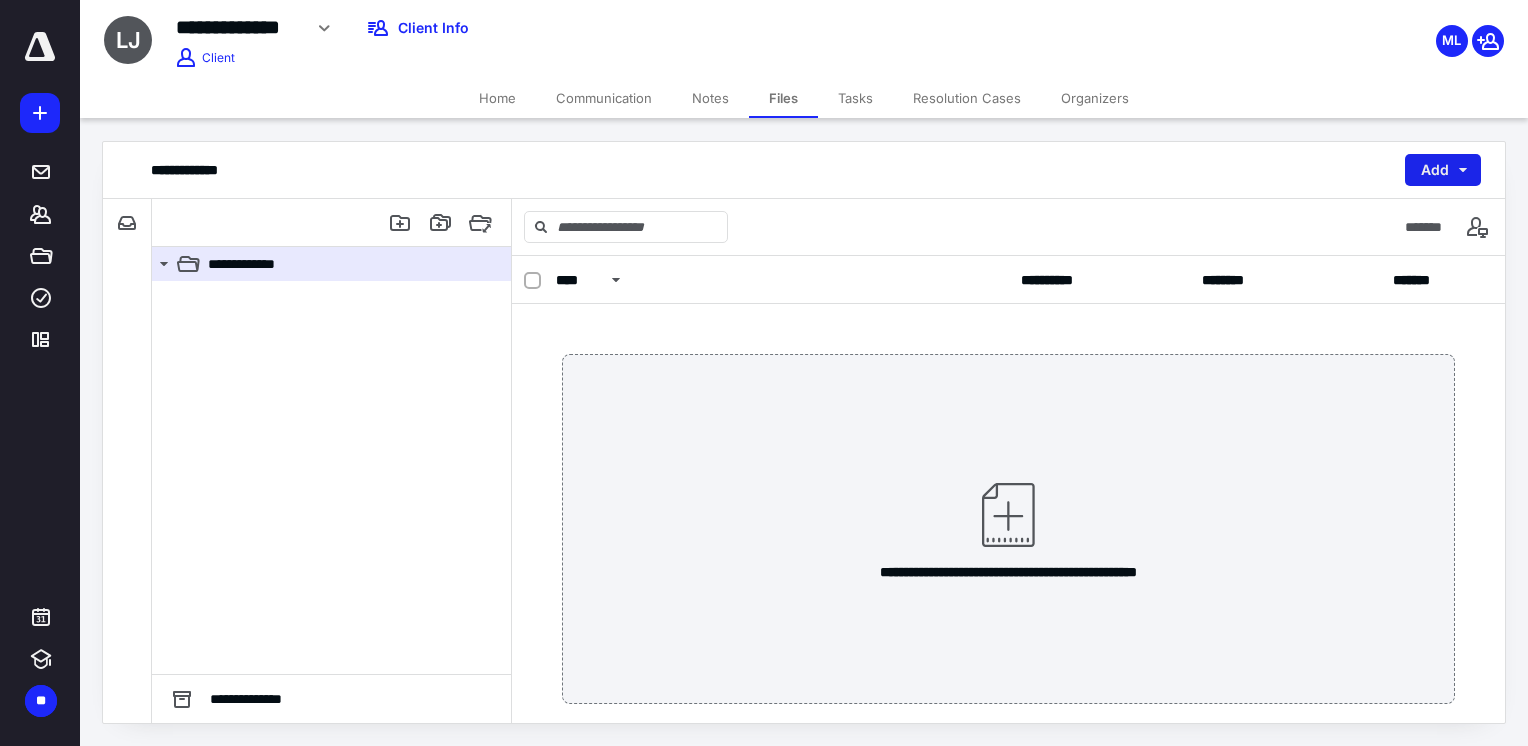 click on "Add" at bounding box center [1443, 170] 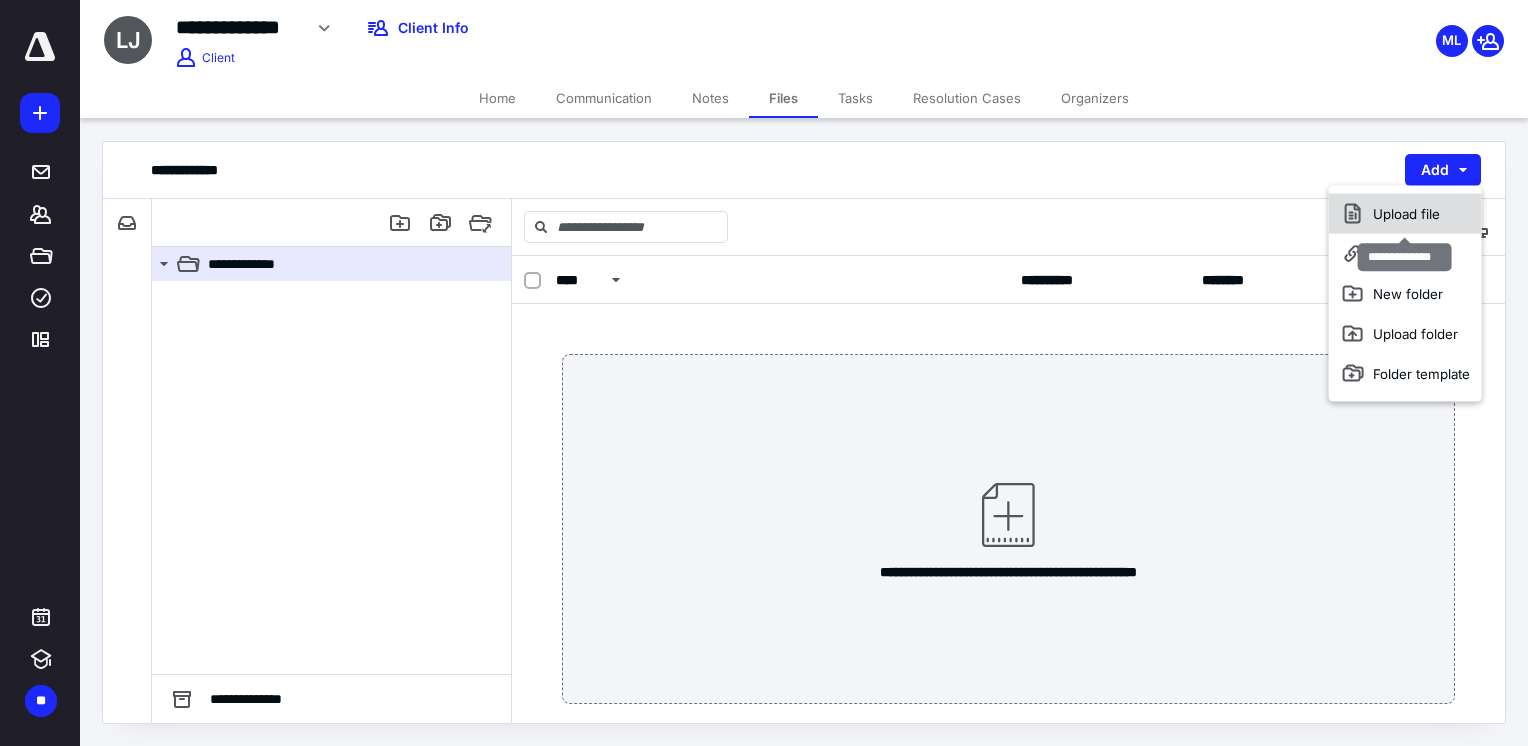 click on "Upload file" at bounding box center [1405, 214] 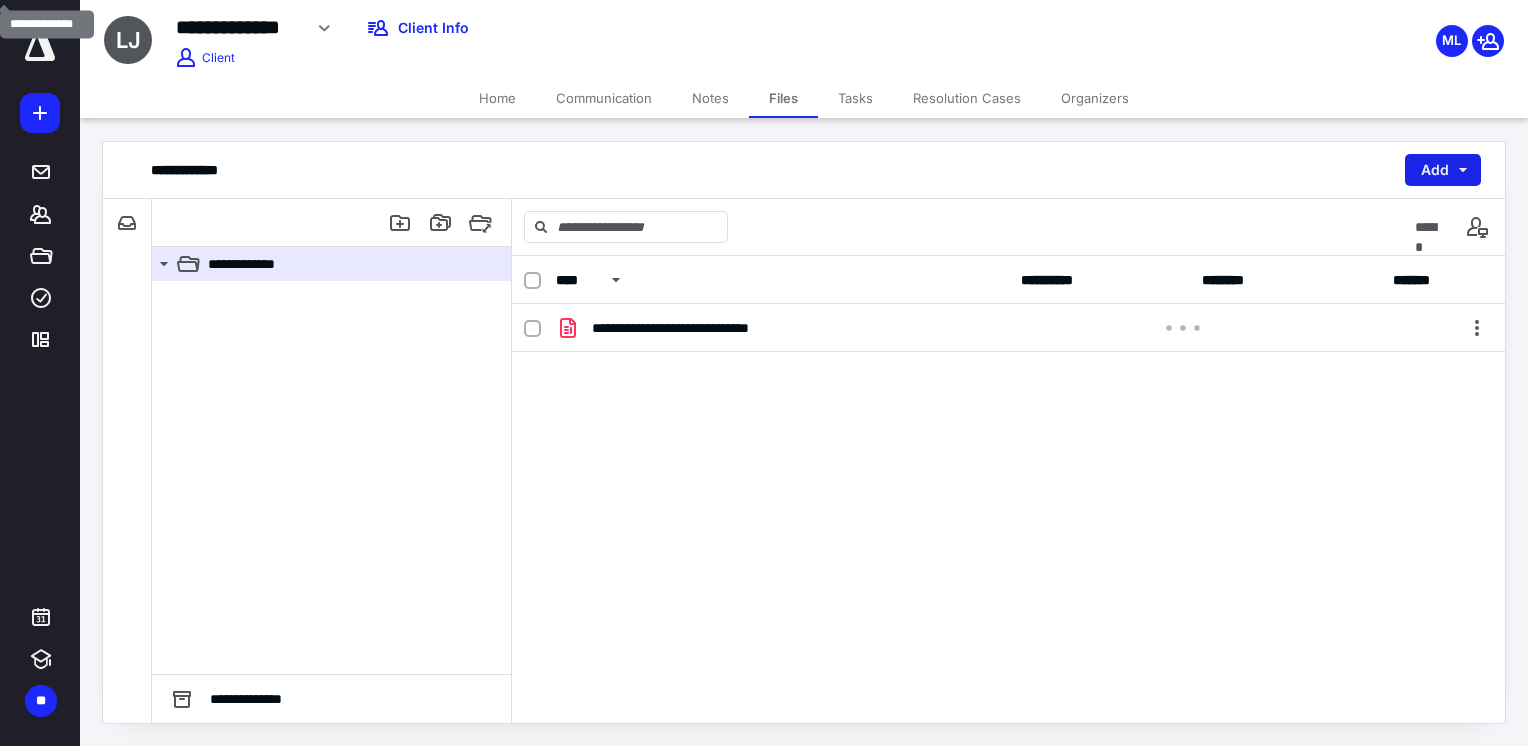 click on "Add" at bounding box center (1443, 170) 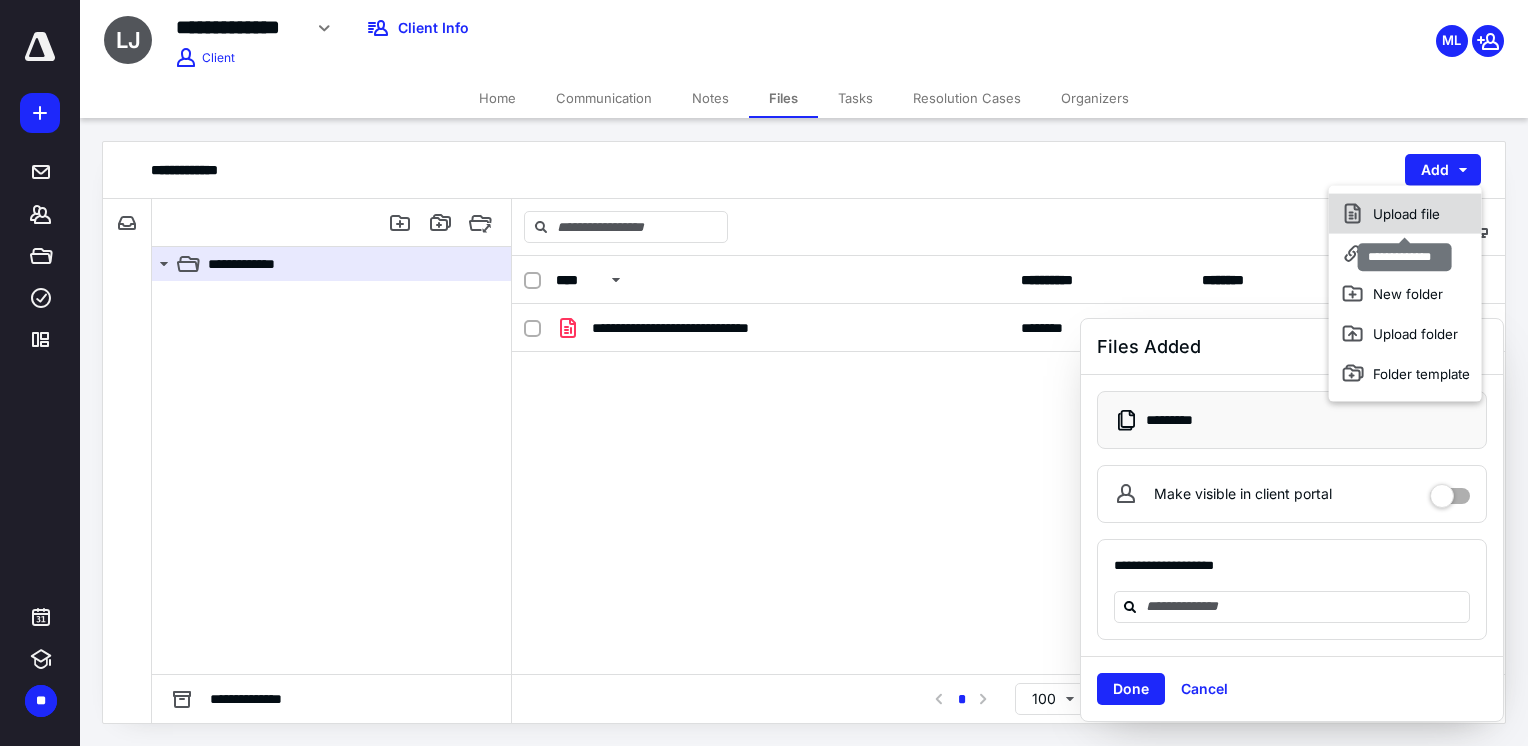 click on "Upload file" at bounding box center (1405, 214) 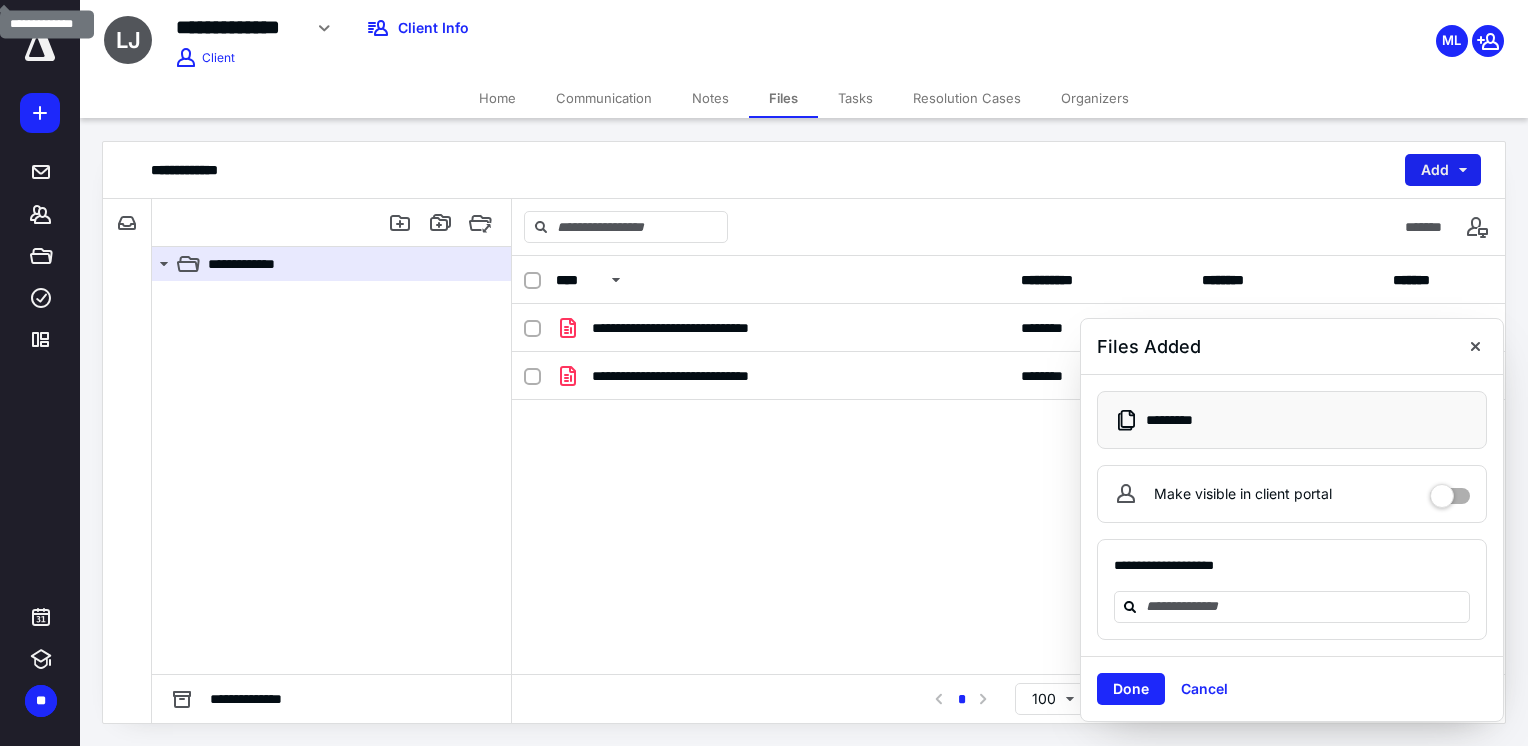 click on "Add" at bounding box center [1443, 170] 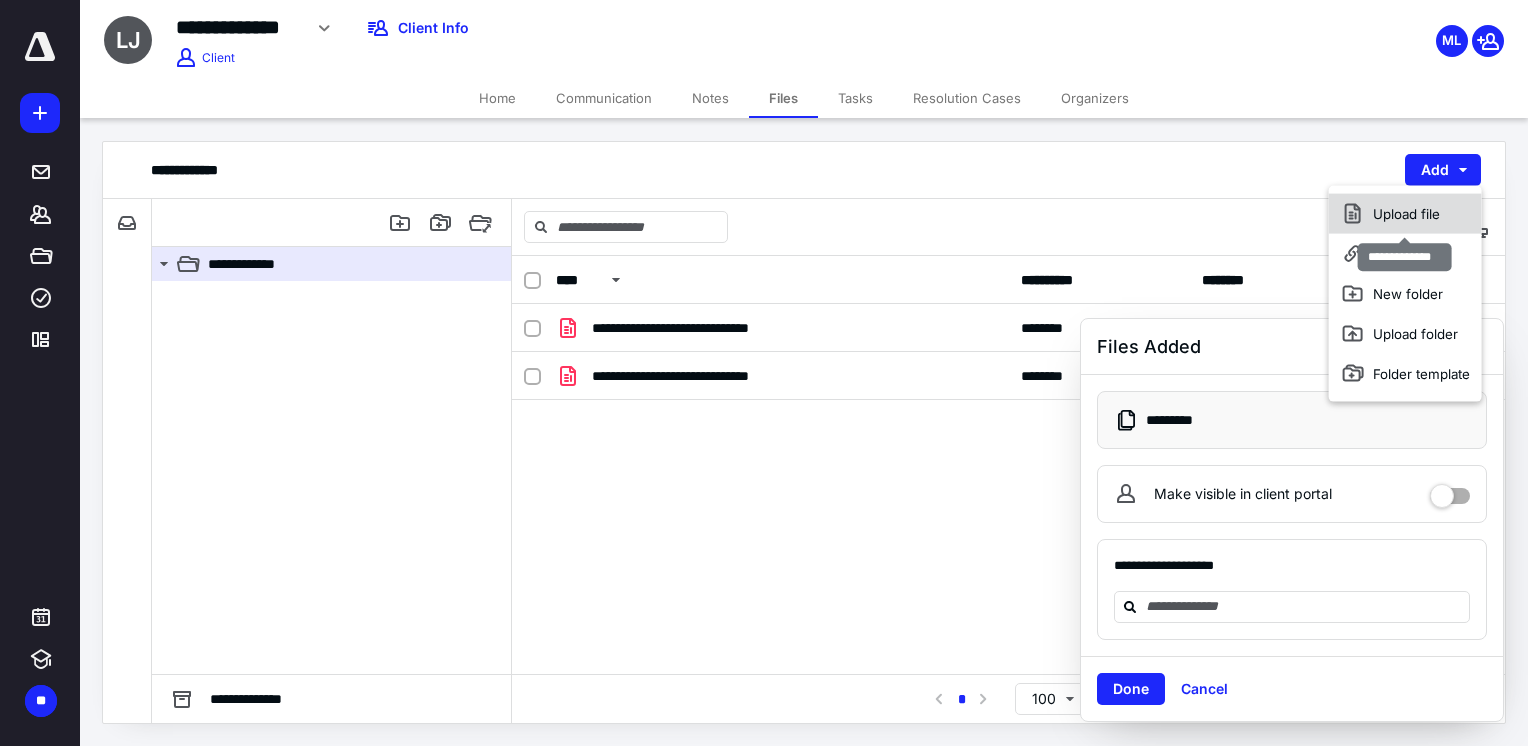 click on "Upload file" at bounding box center [1405, 214] 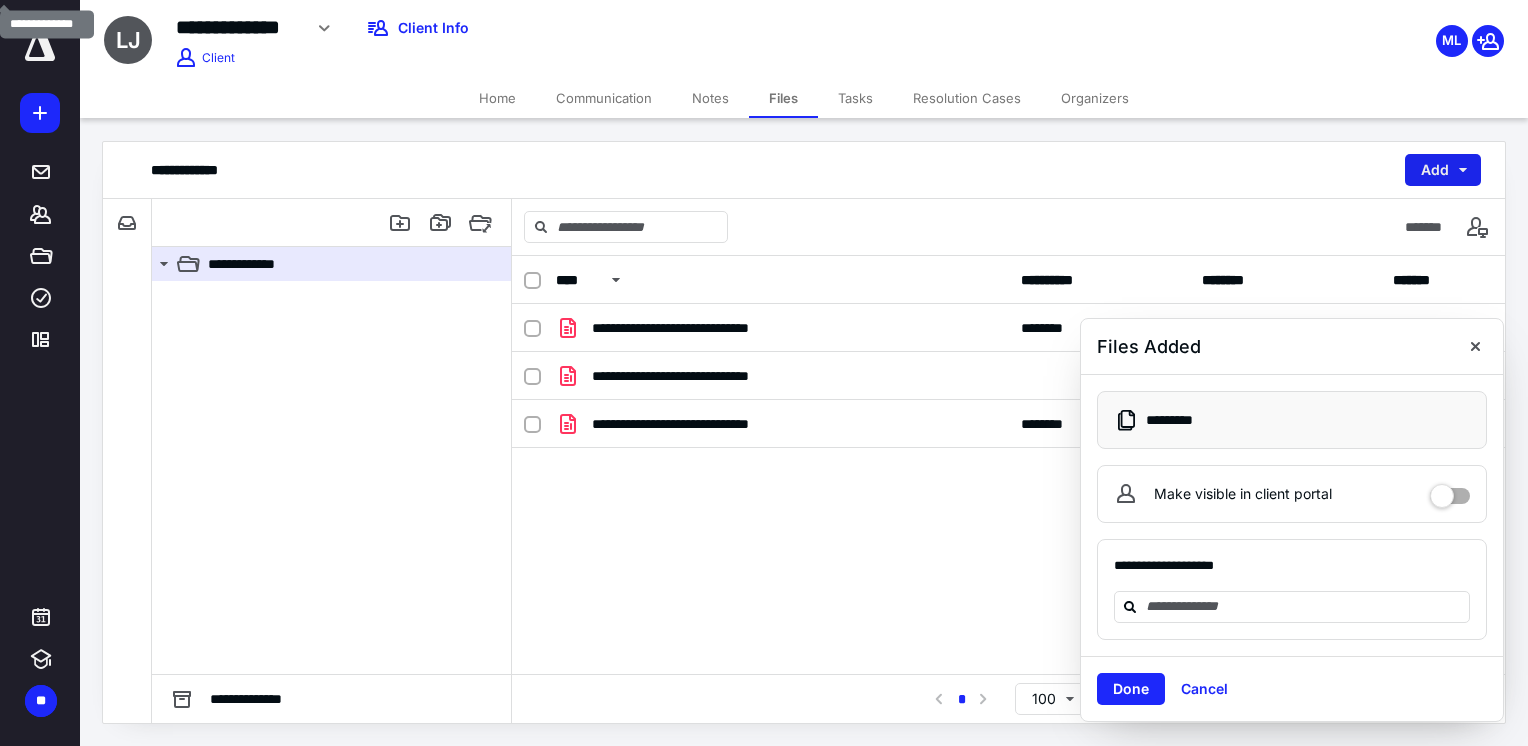 click on "Add" at bounding box center [1443, 170] 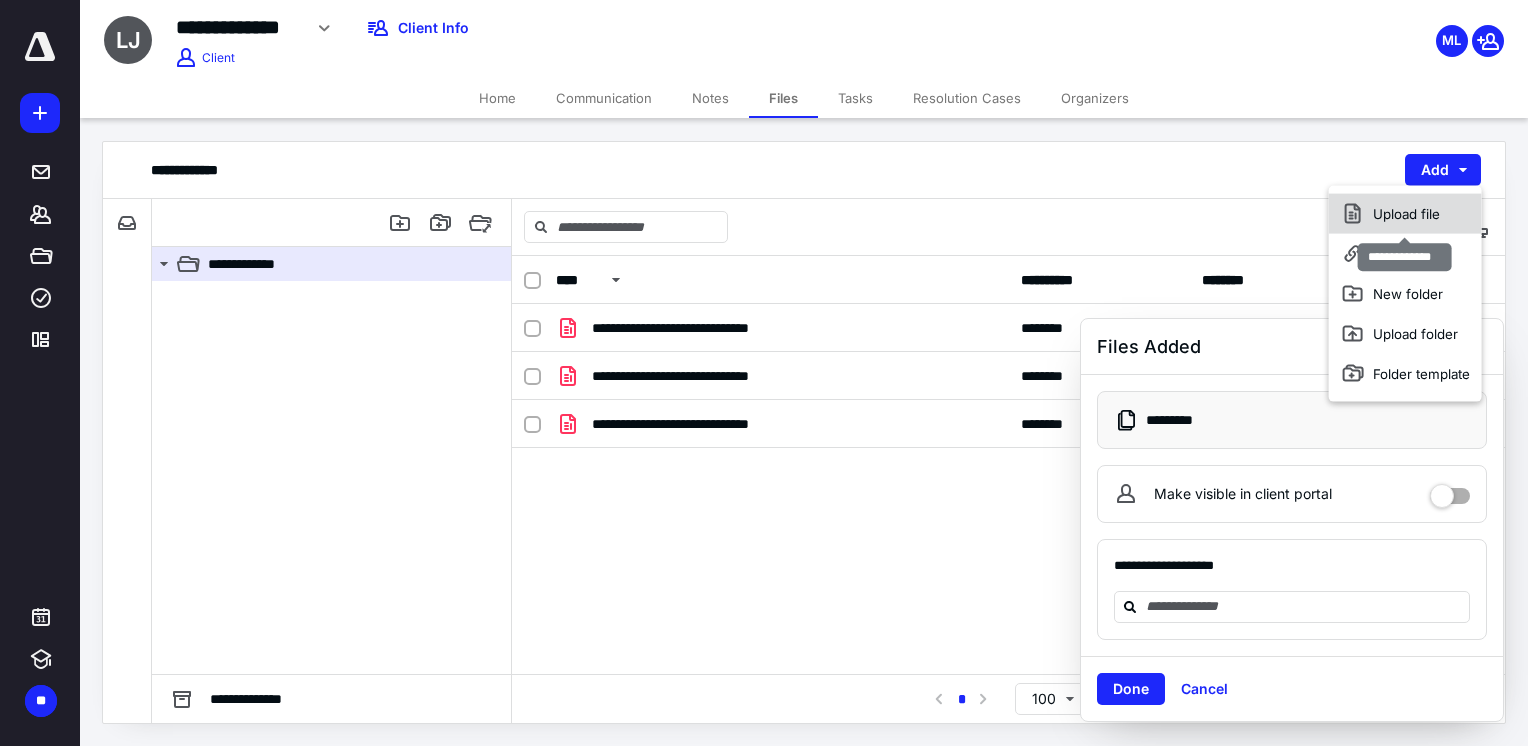 click on "Upload file" at bounding box center (1405, 214) 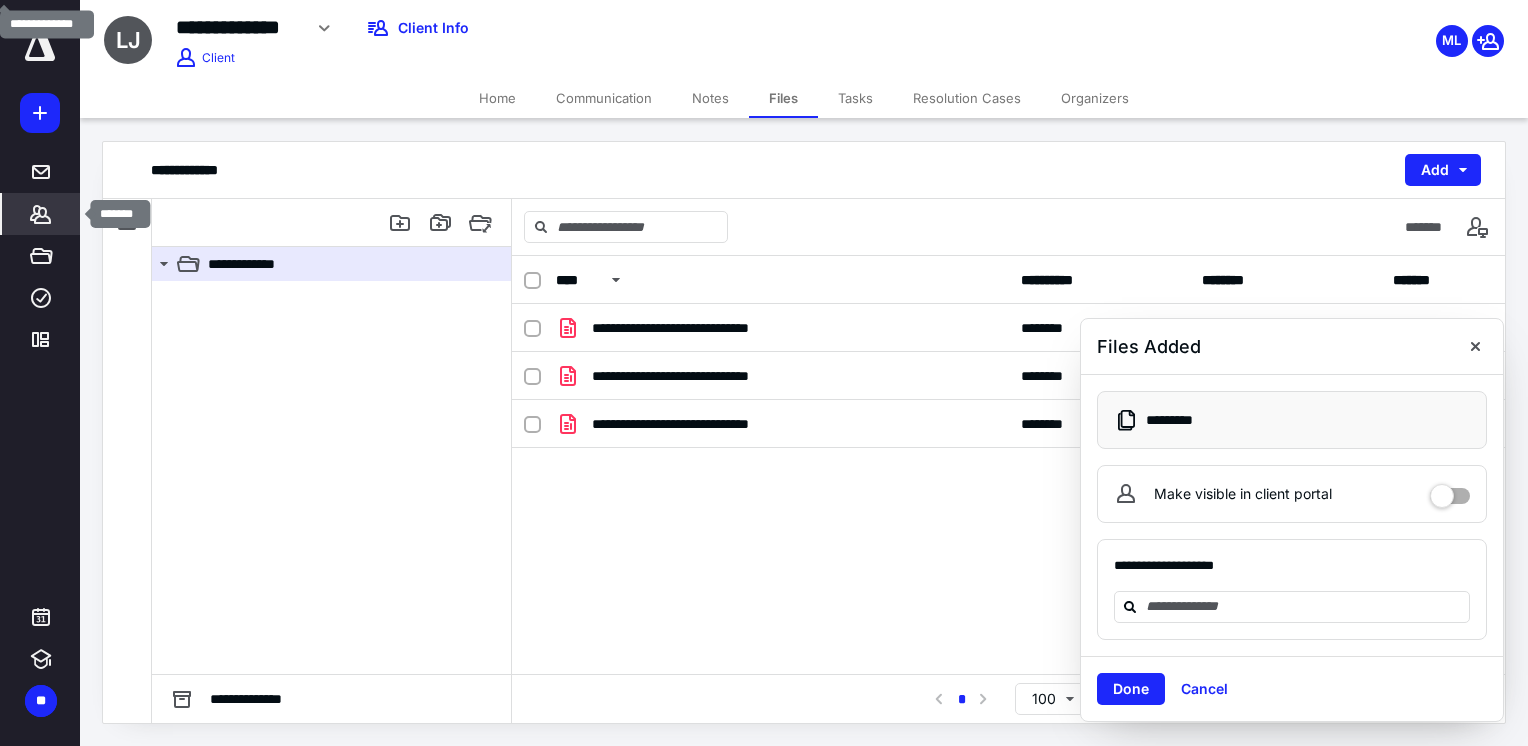 click 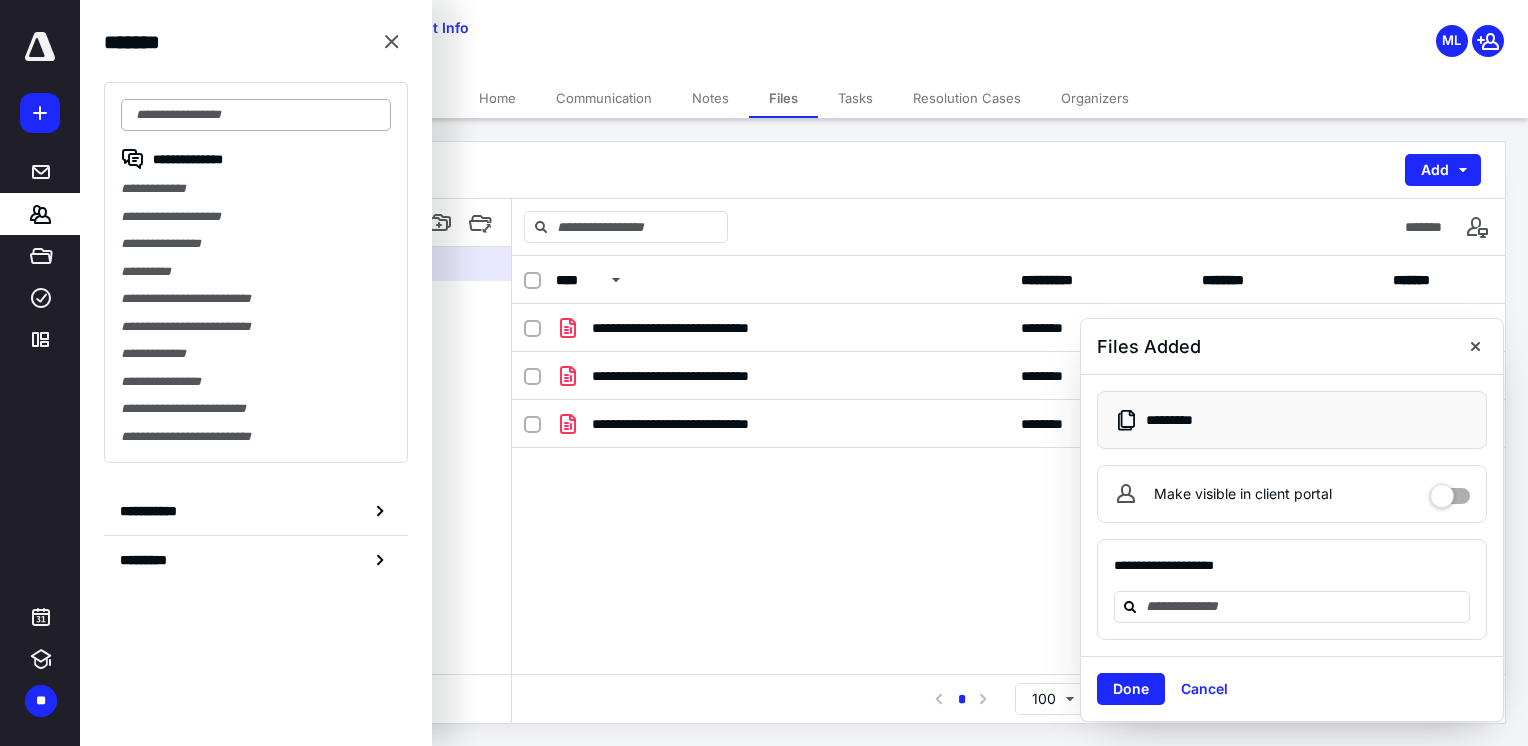 click at bounding box center (256, 115) 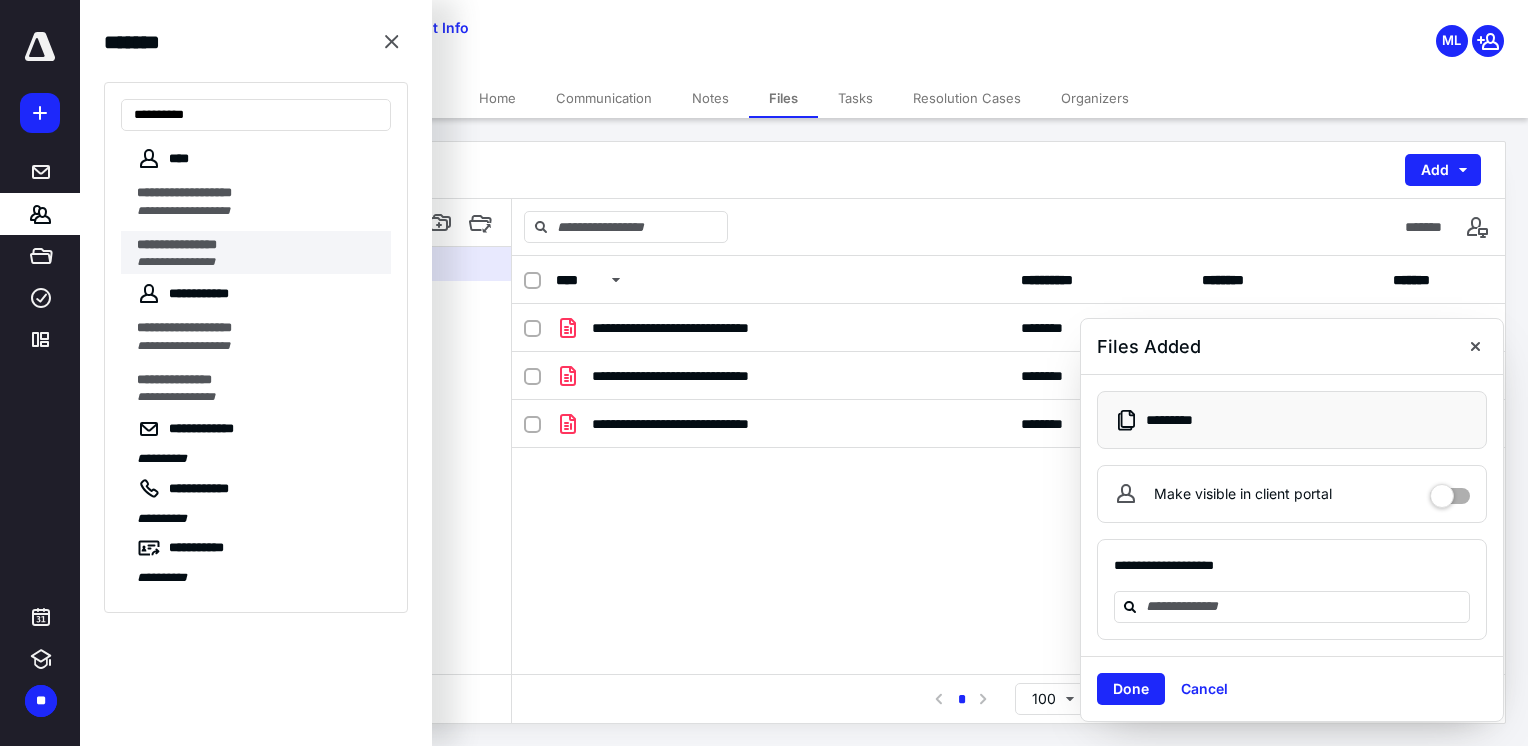 type on "**********" 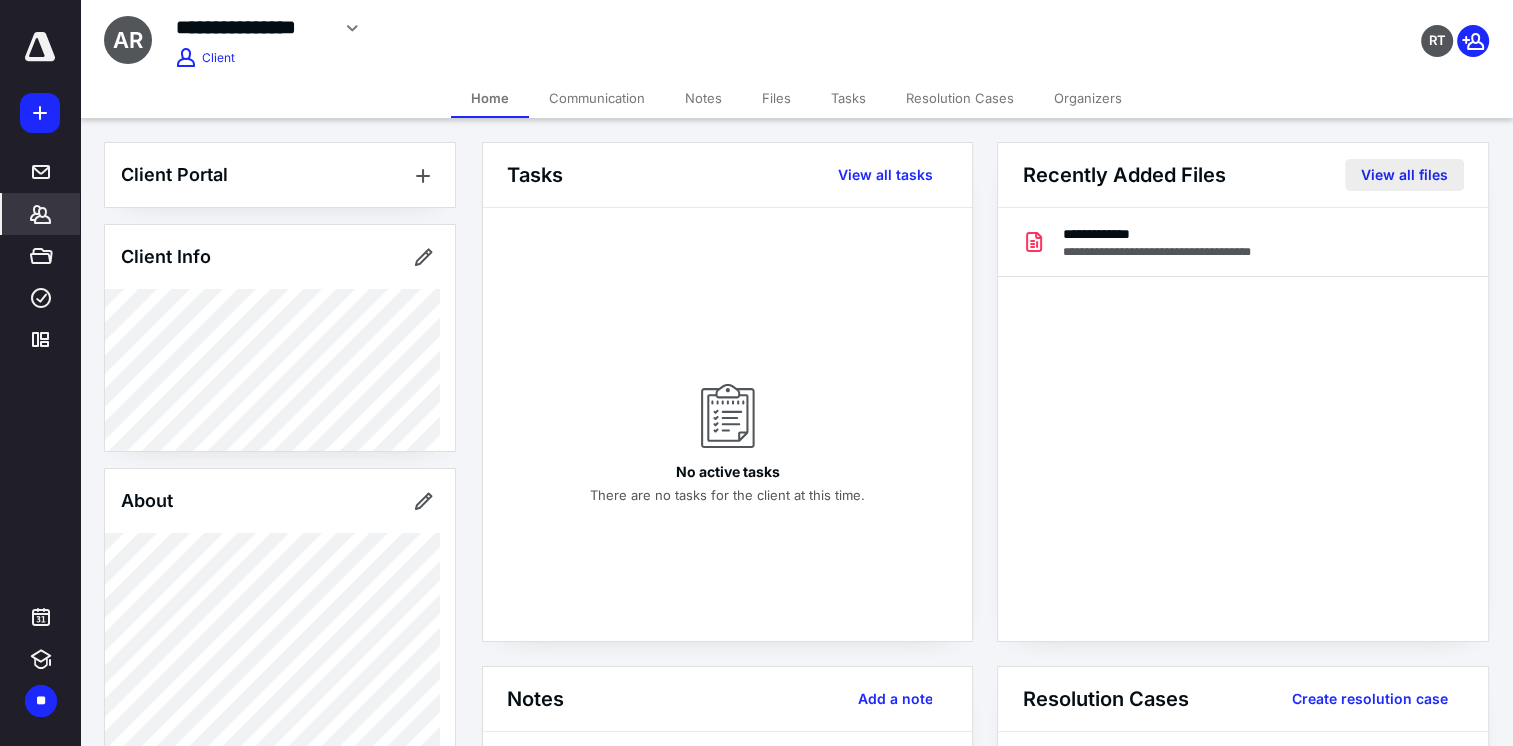 click on "View all files" at bounding box center (1404, 175) 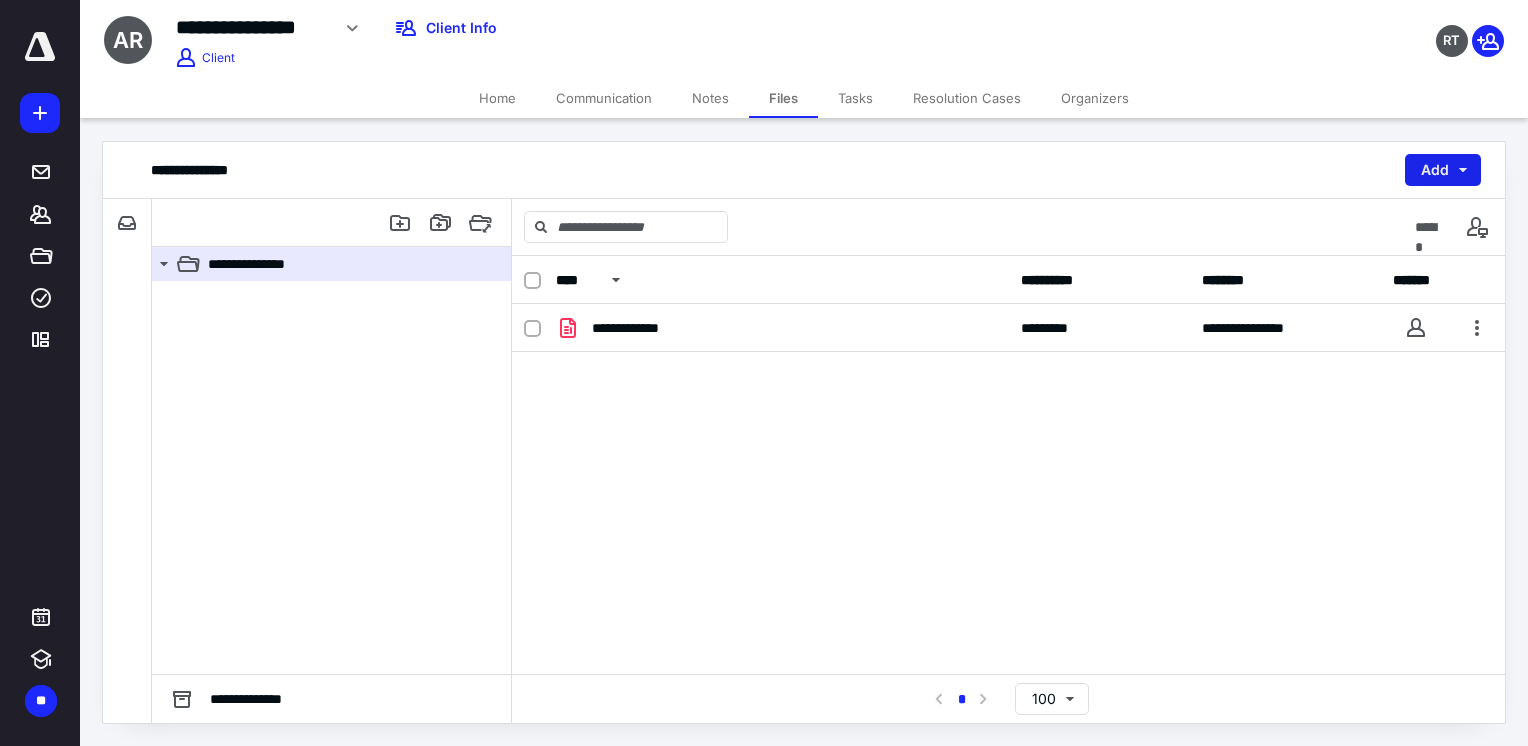 click on "Add" at bounding box center (1443, 170) 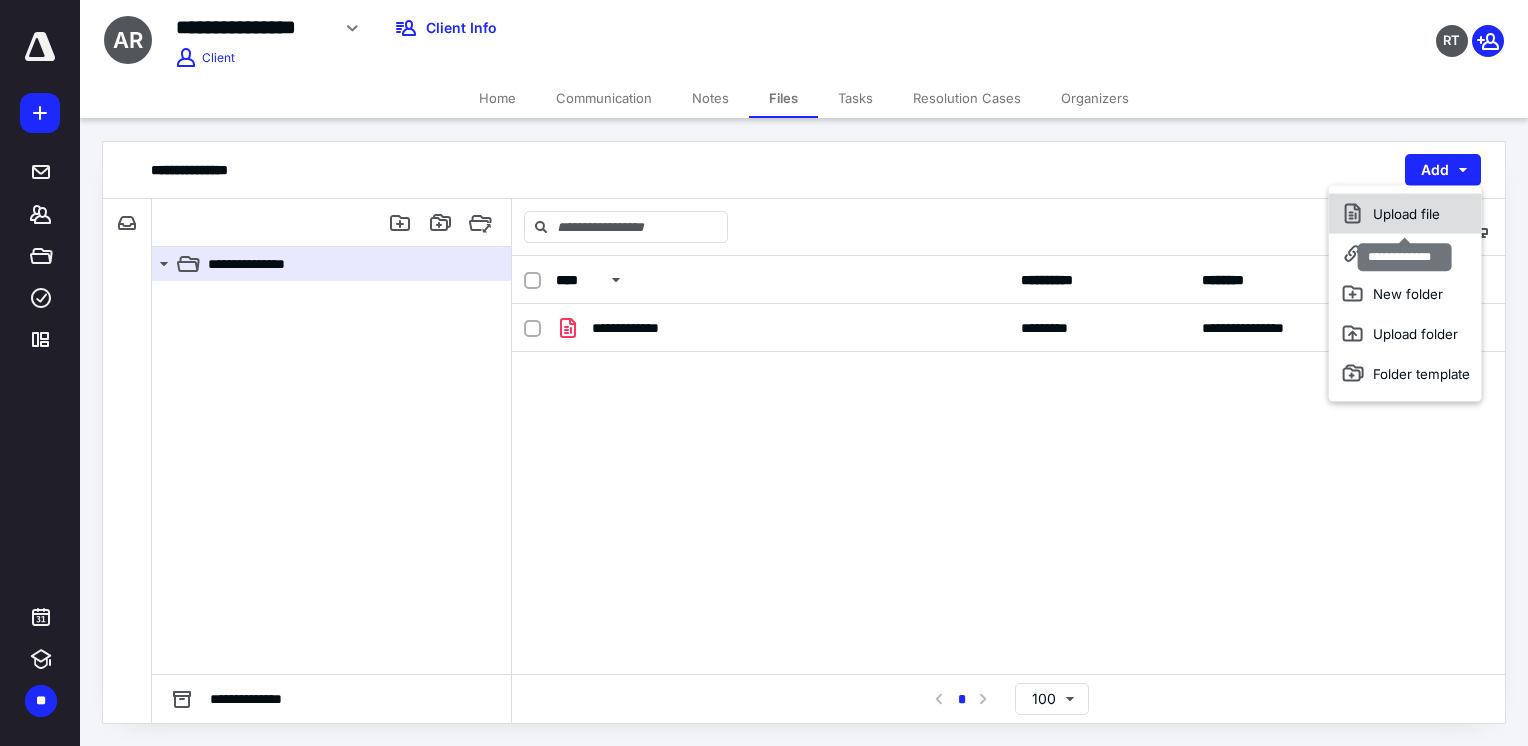 click on "Upload file" at bounding box center (1405, 214) 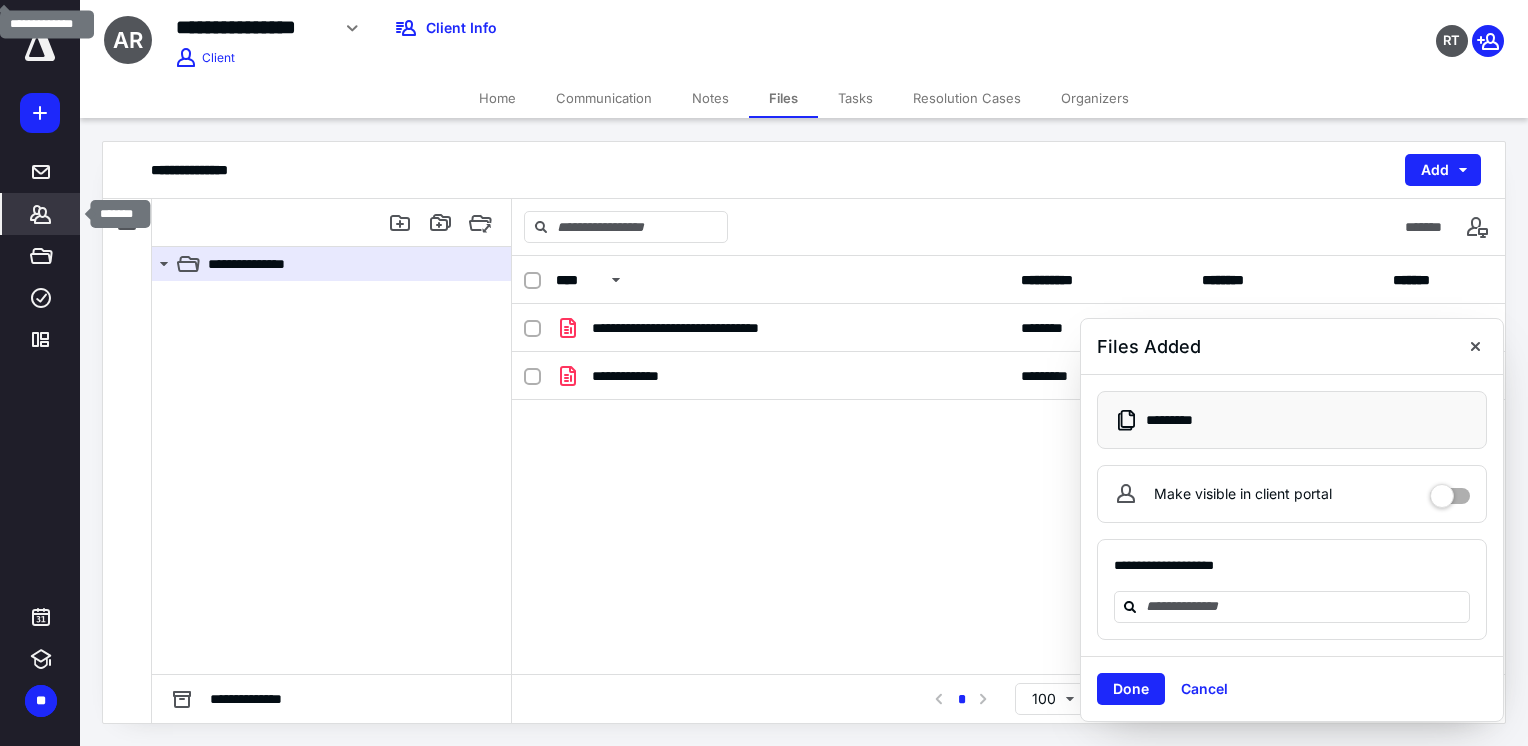 click 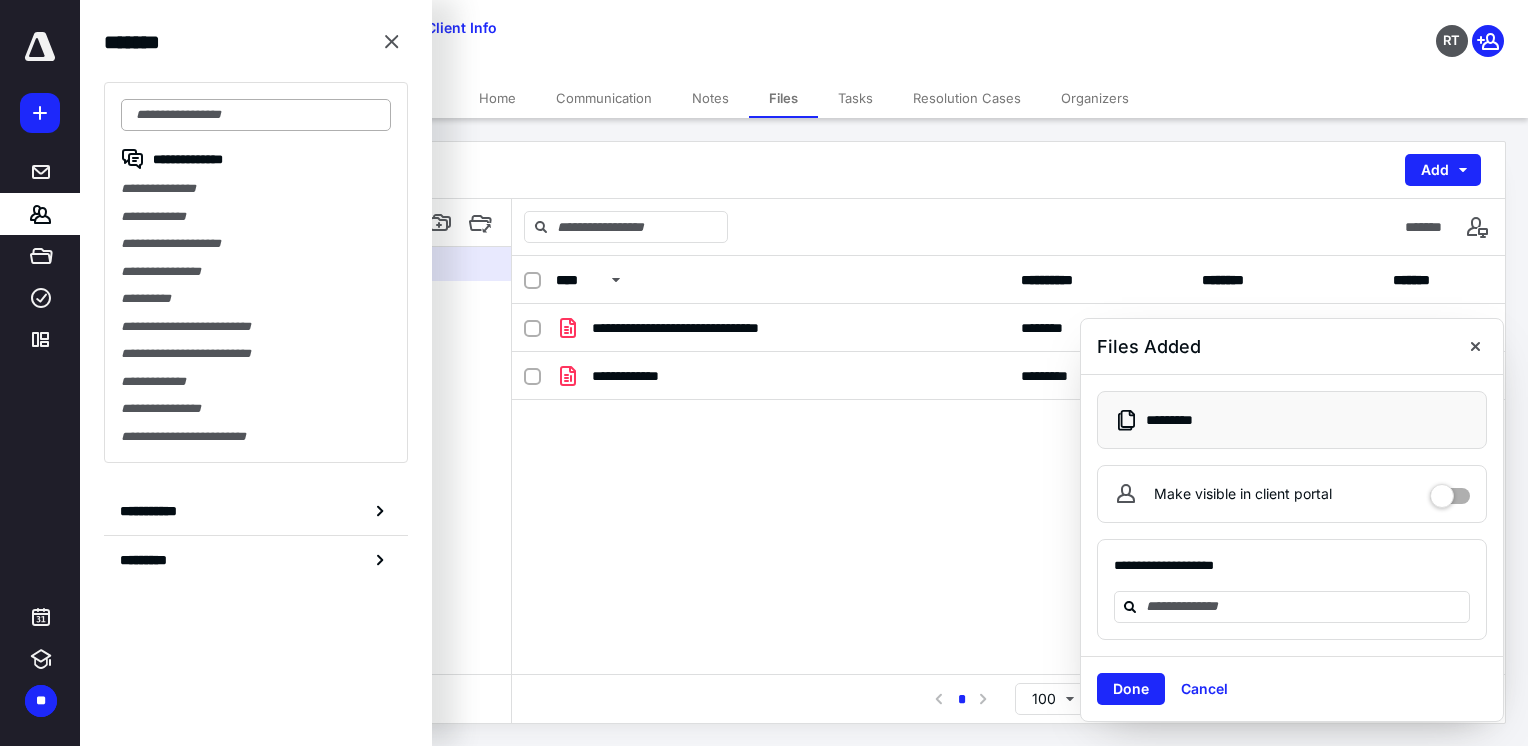 click at bounding box center (256, 115) 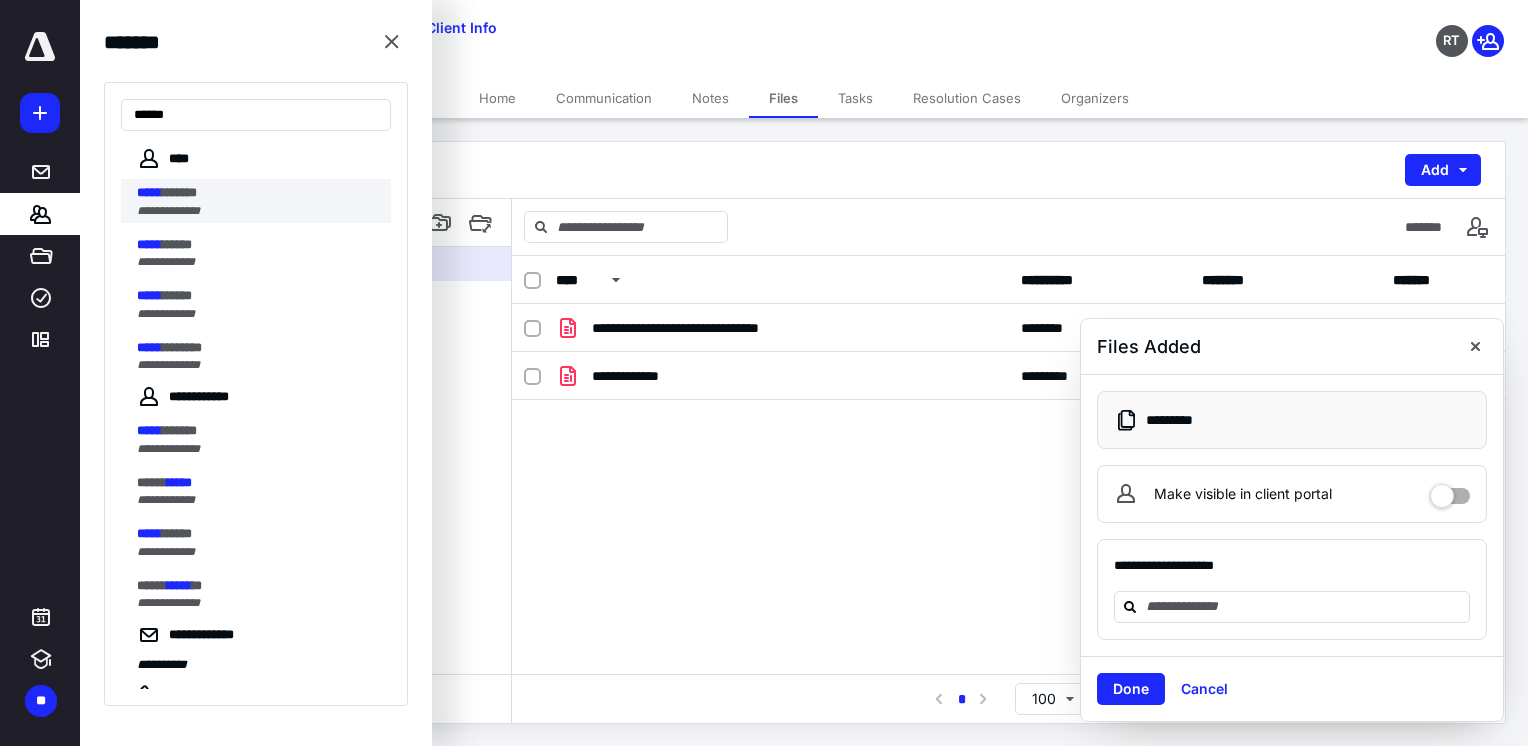 type on "*****" 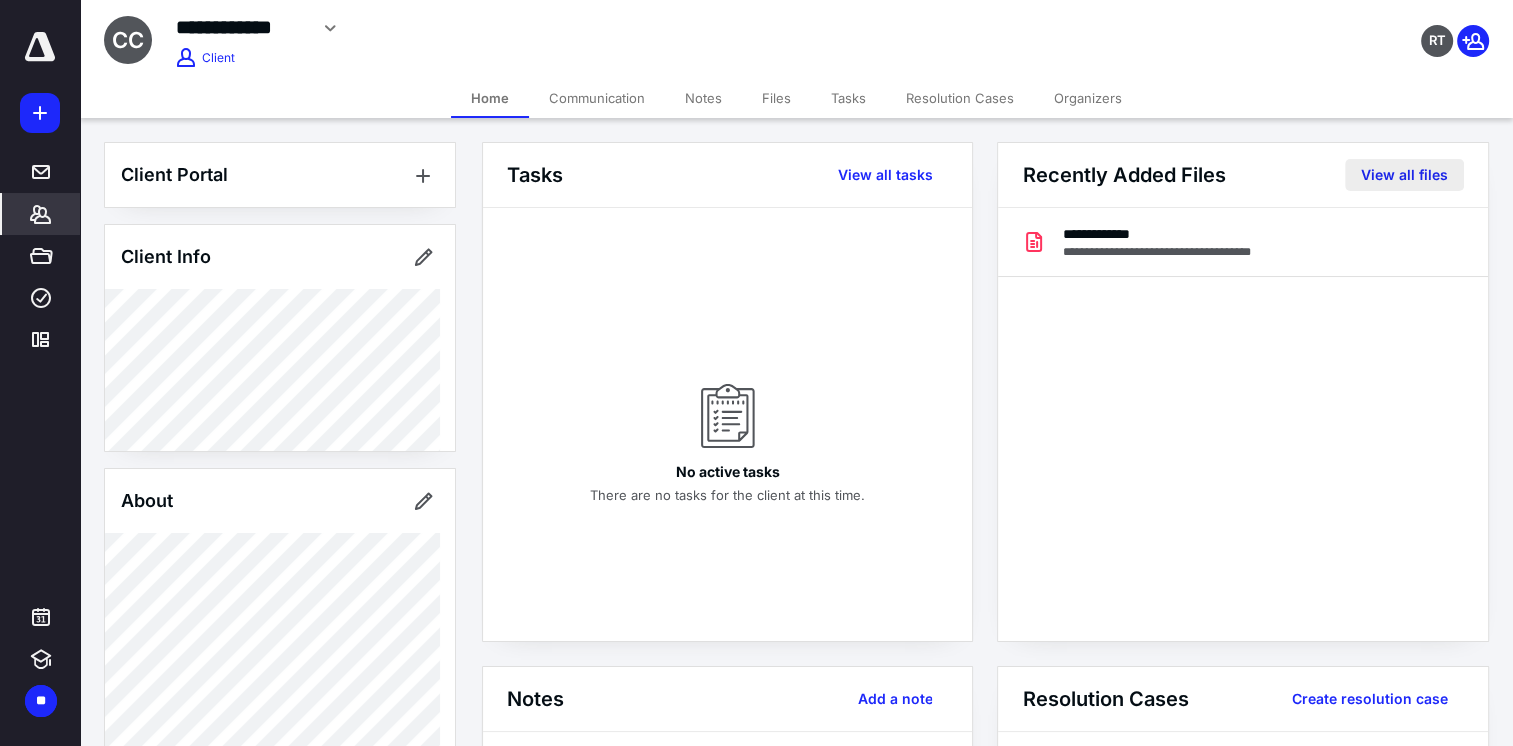 click on "View all files" at bounding box center (1404, 175) 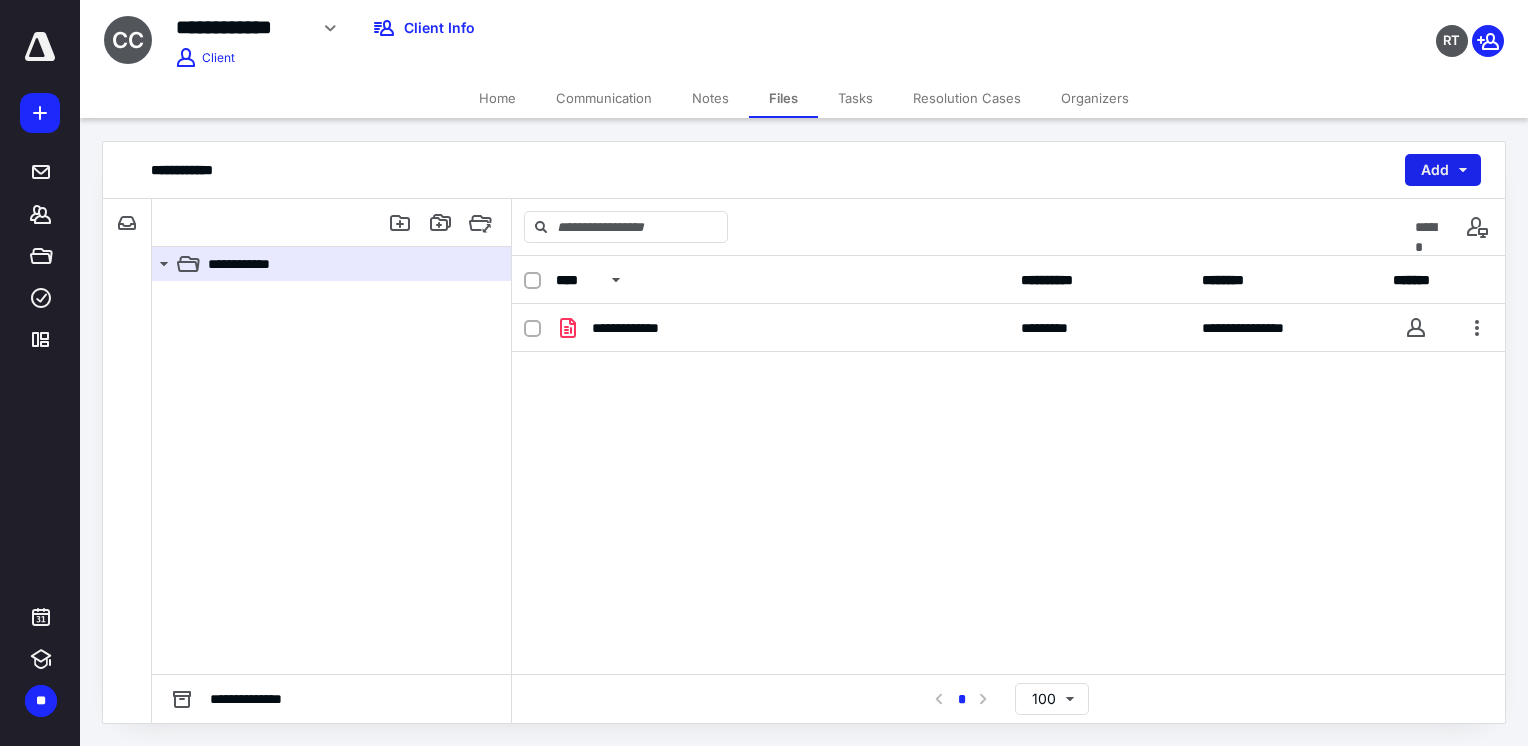click on "Add" at bounding box center [1443, 170] 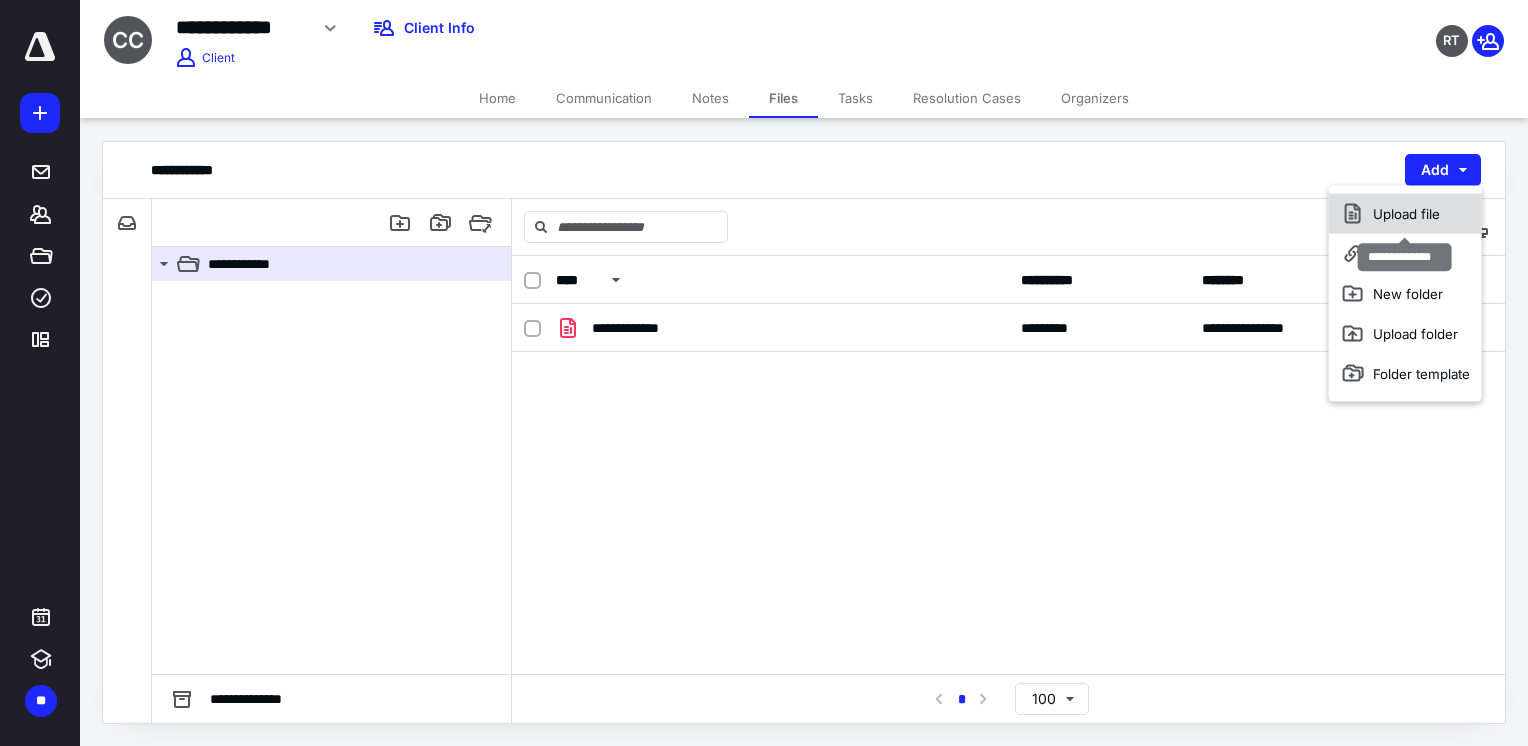 click on "Upload file" at bounding box center (1405, 214) 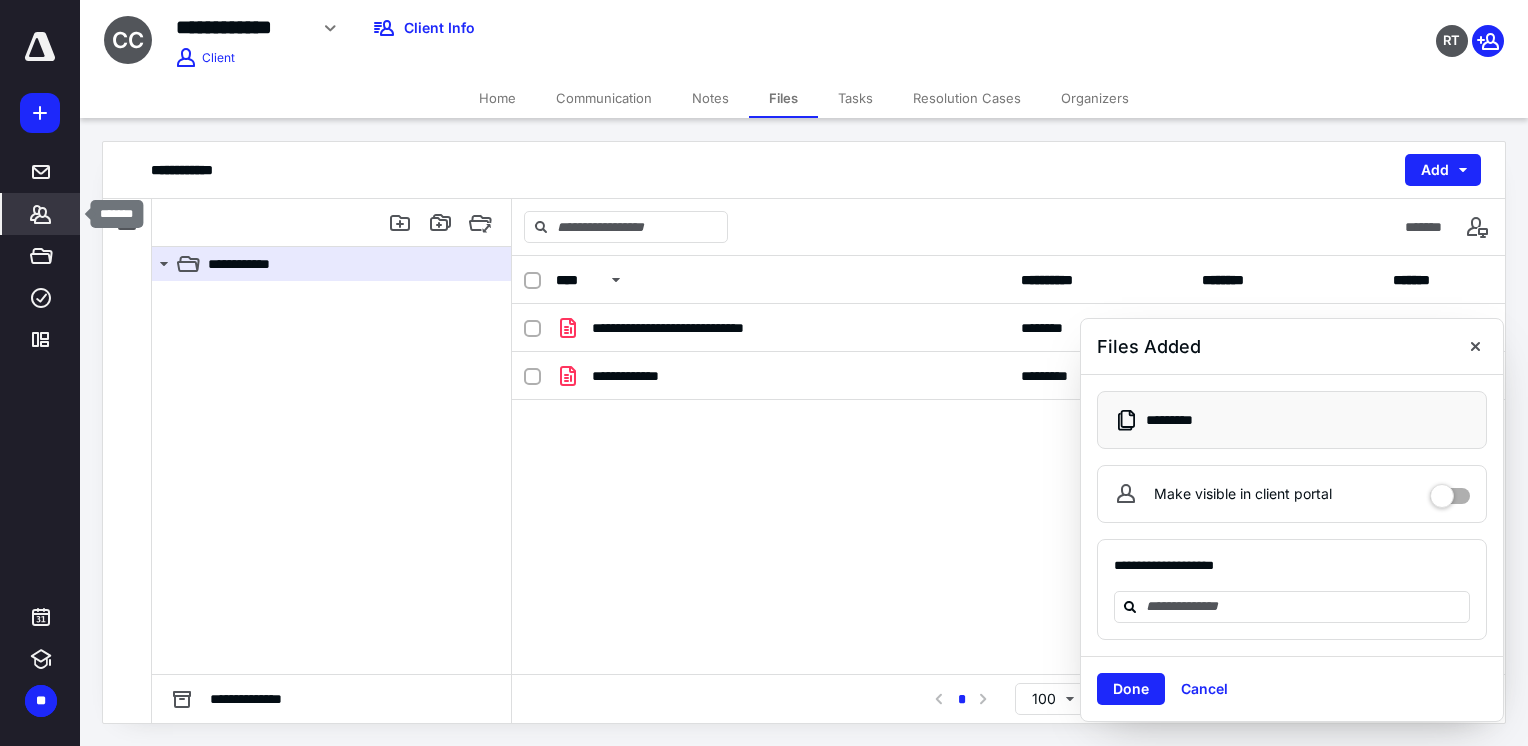click on "*******" at bounding box center (41, 214) 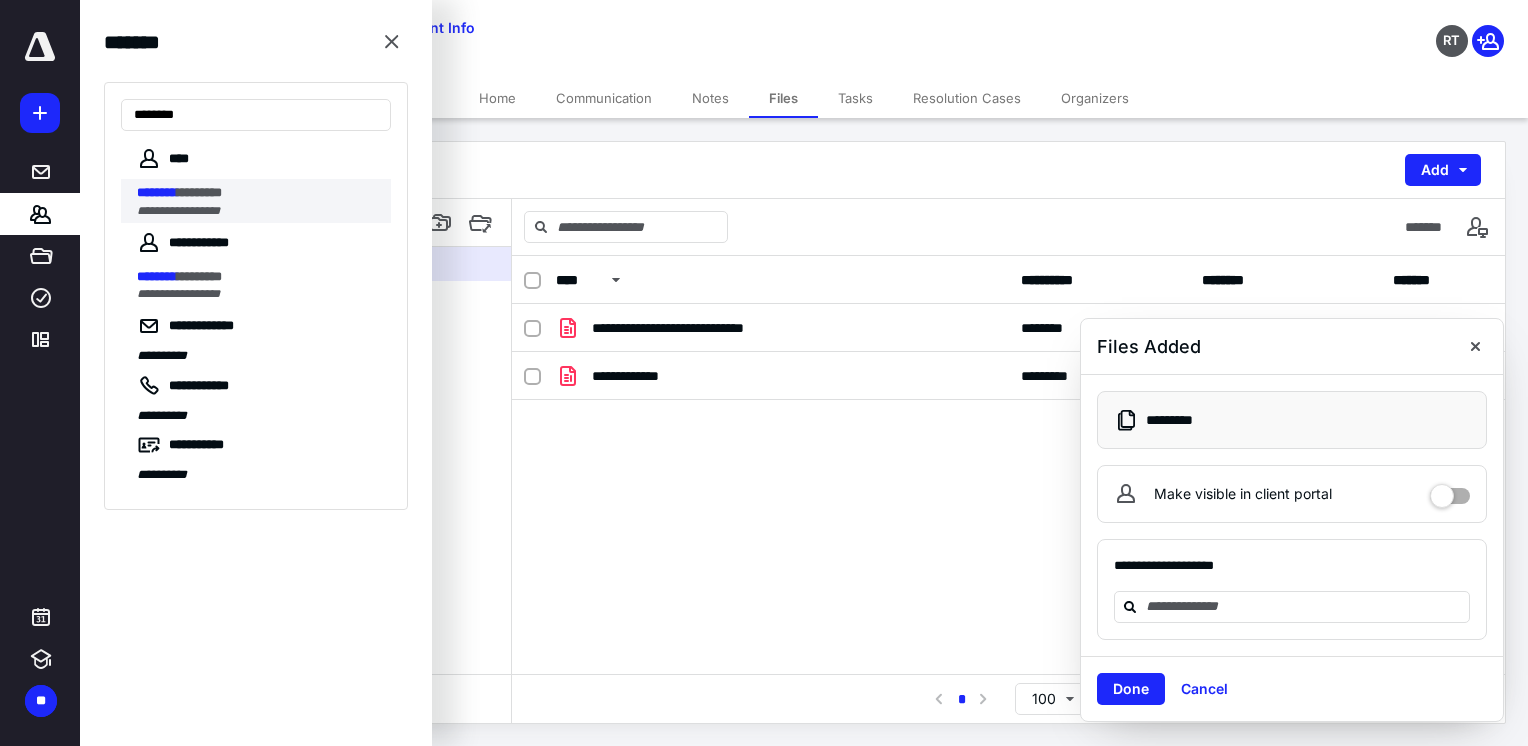 type on "********" 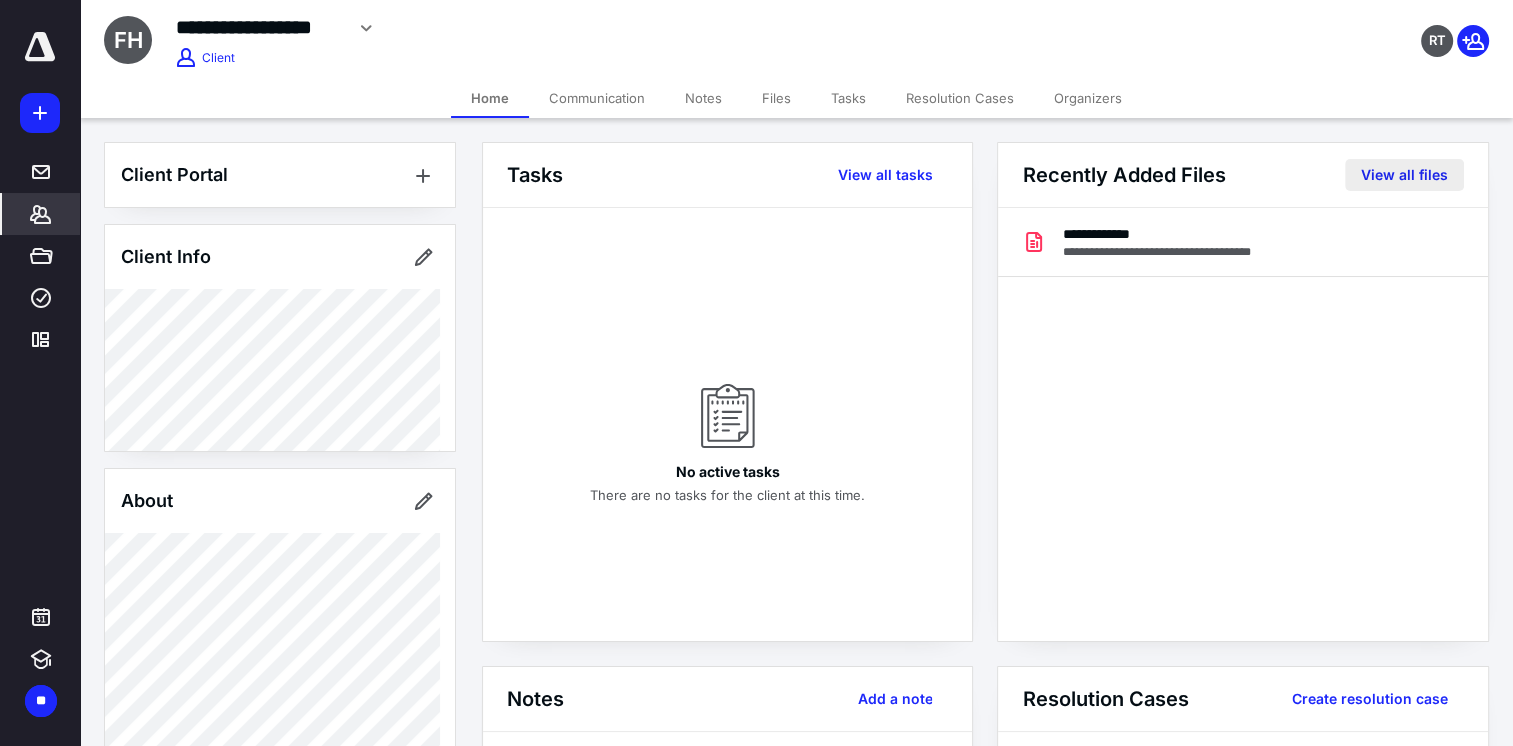 click on "View all files" at bounding box center [1404, 175] 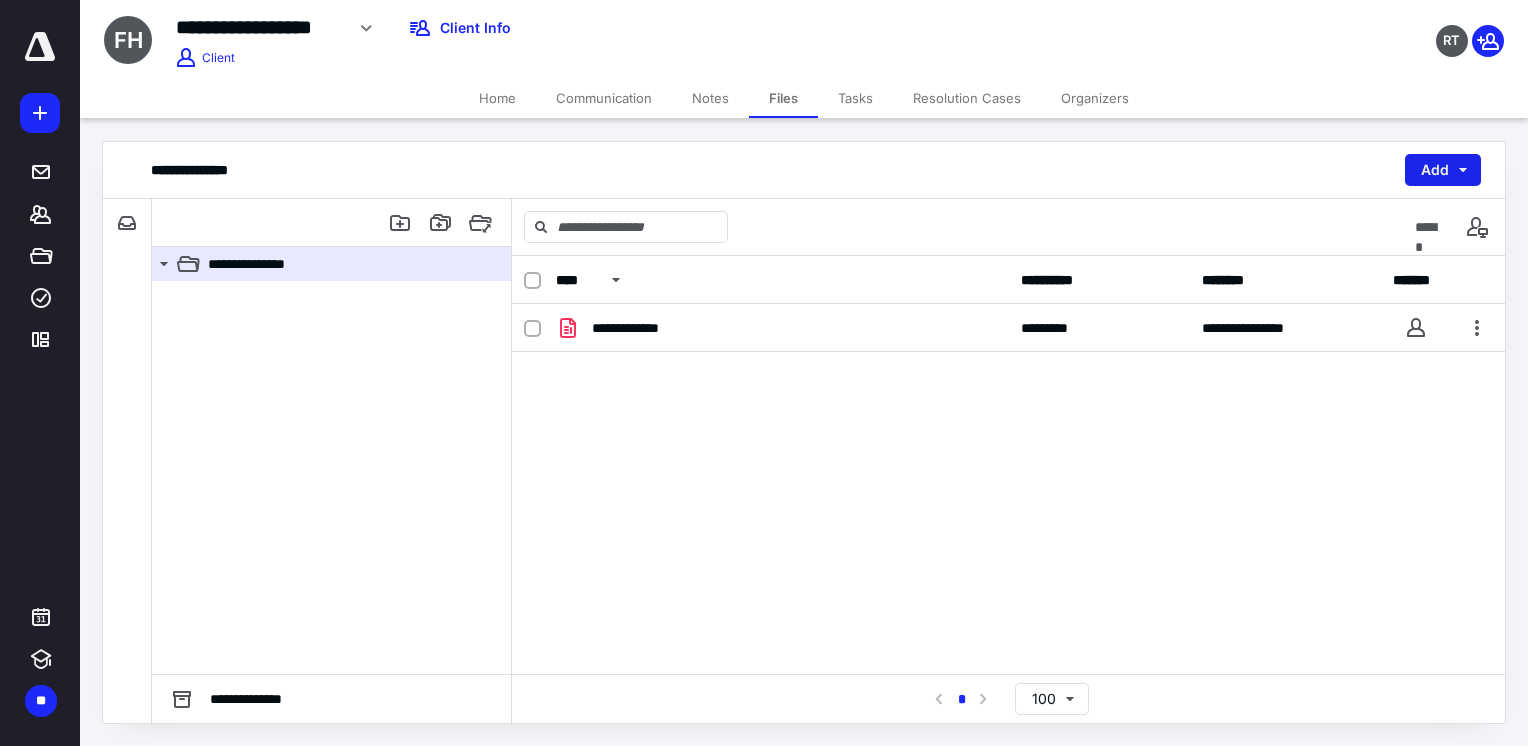 click on "Add" at bounding box center (1443, 170) 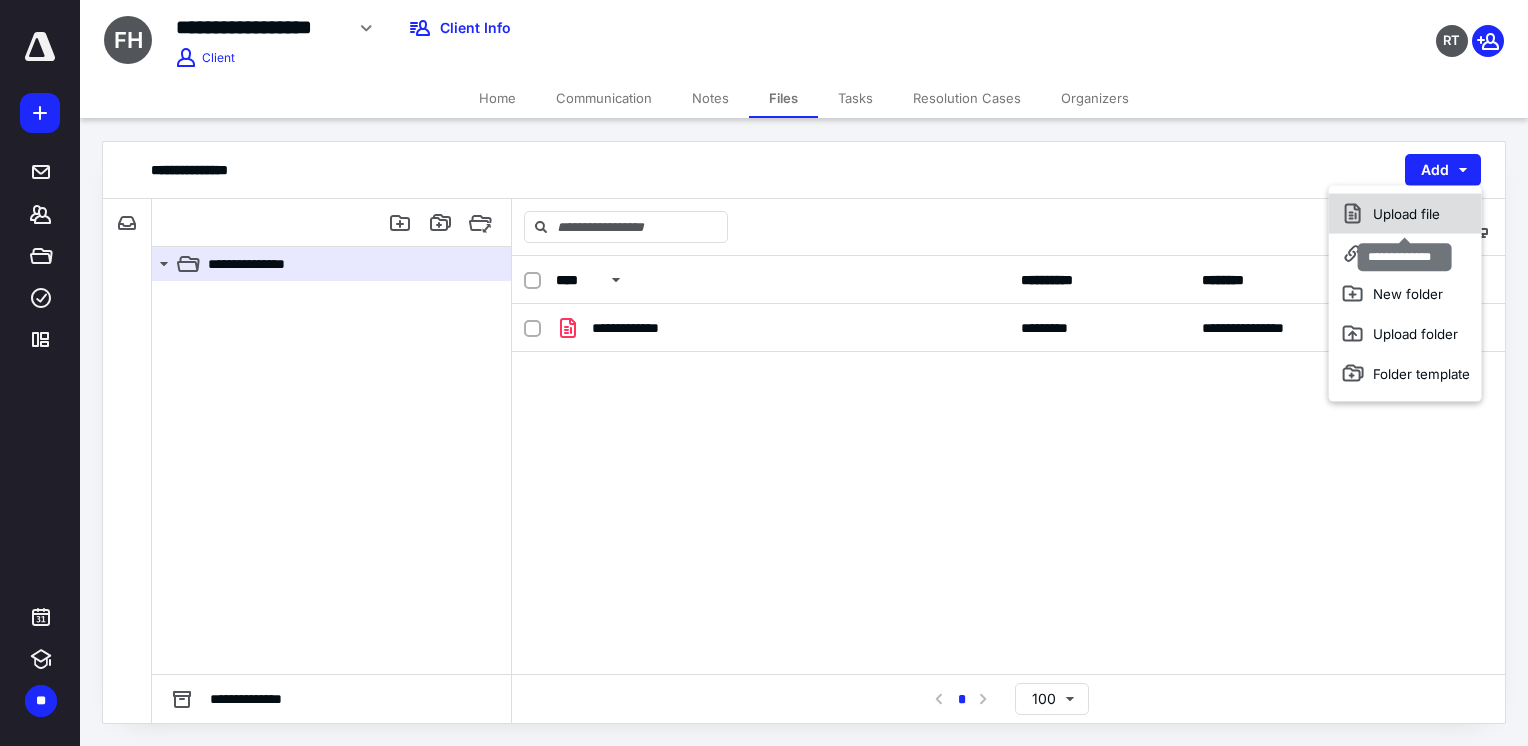 click on "Upload file" at bounding box center (1405, 214) 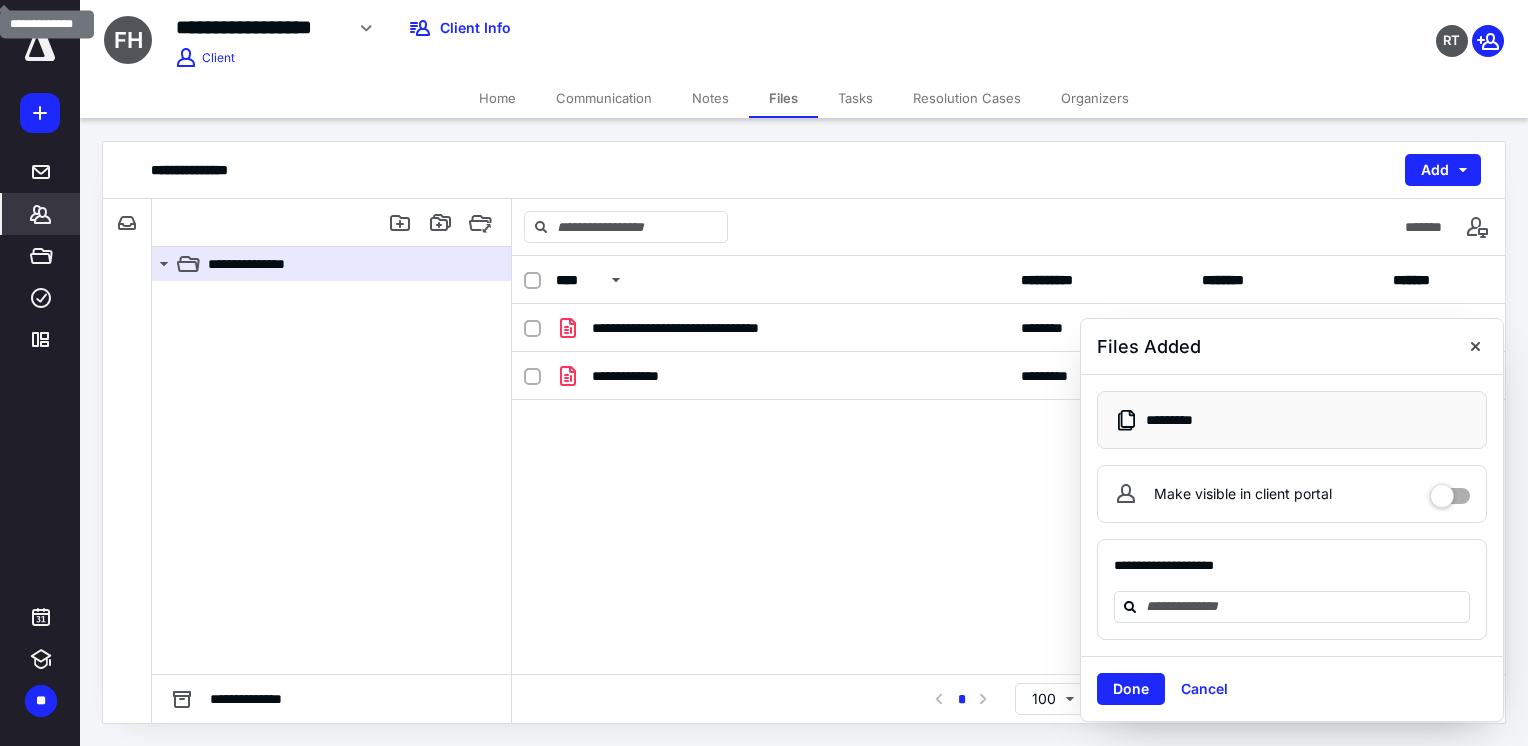 click 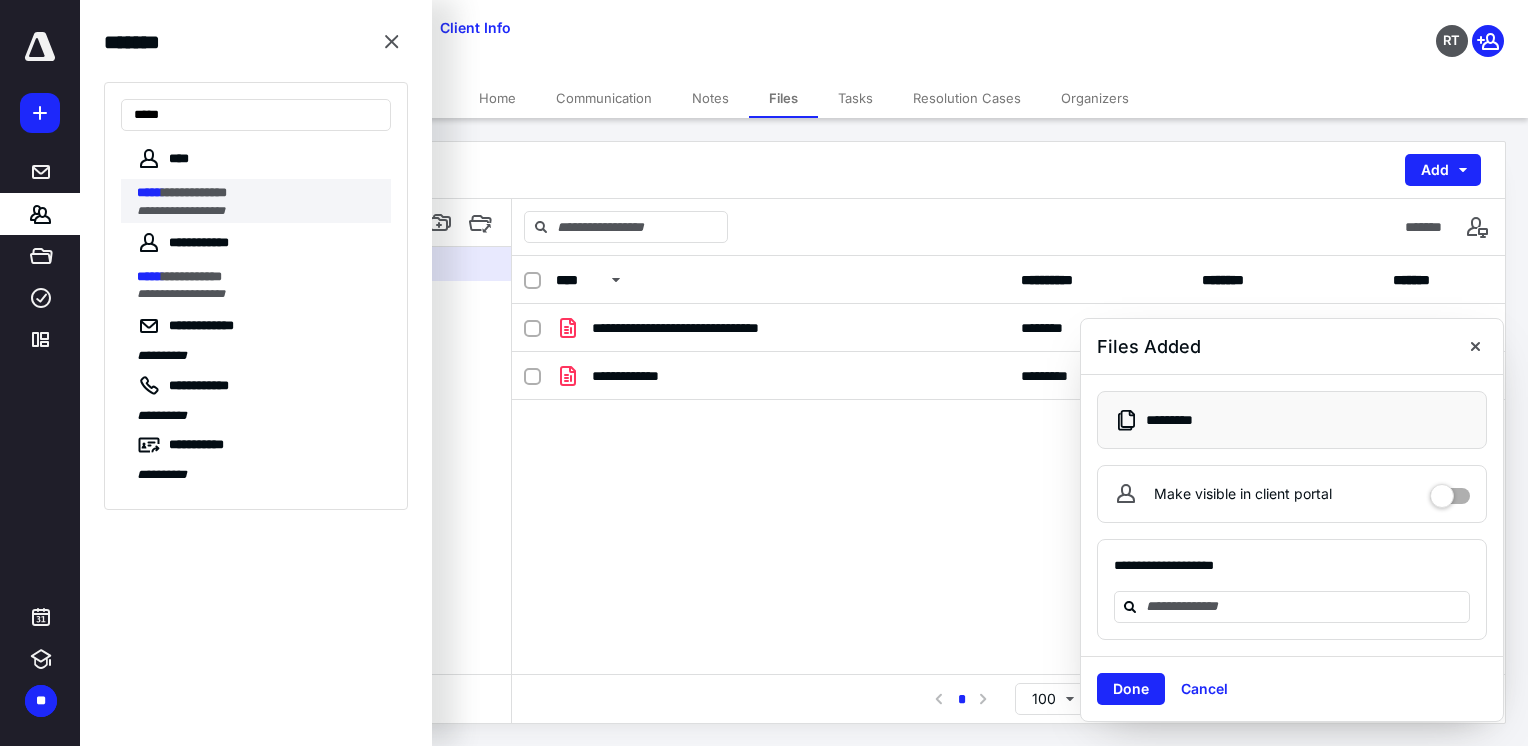 type on "*****" 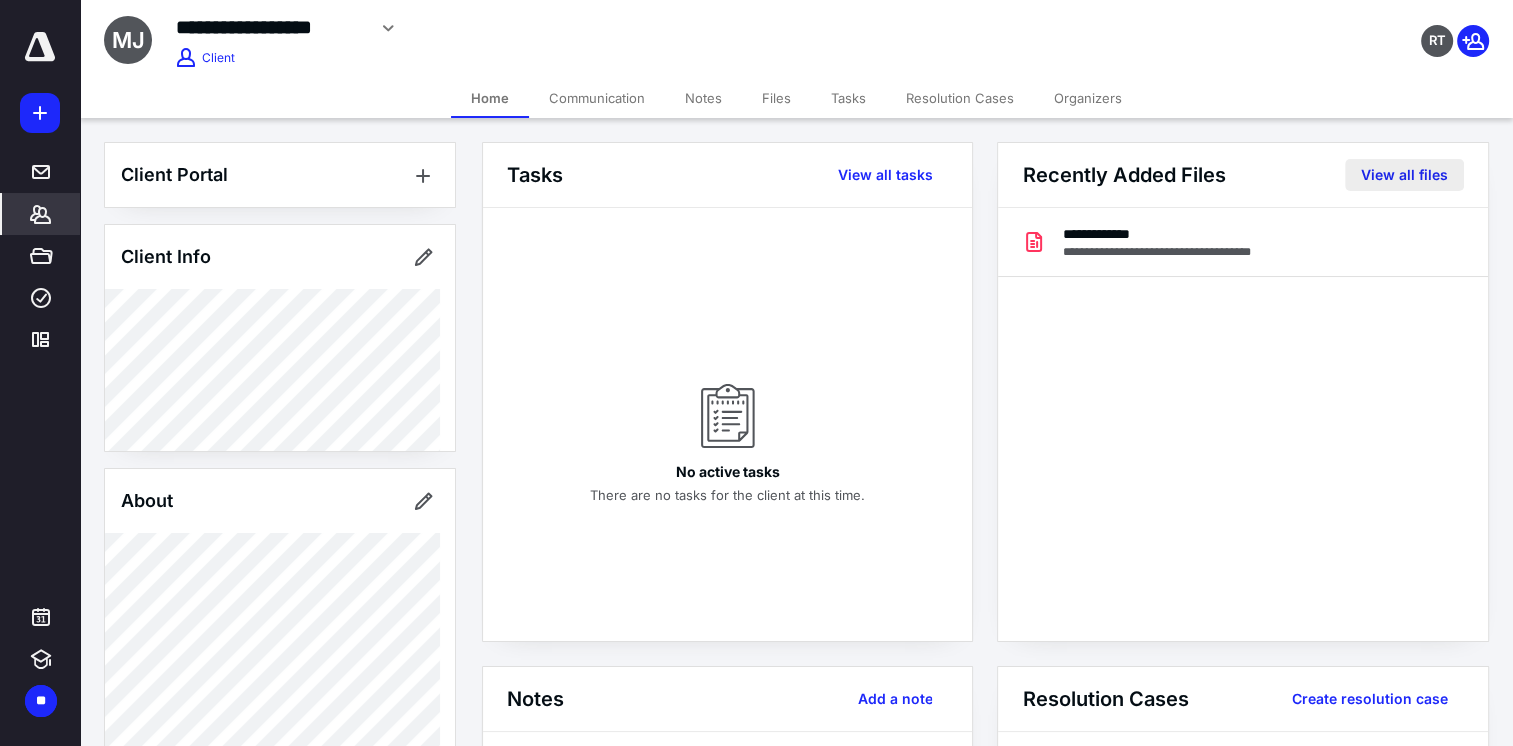 click on "View all files" at bounding box center (1404, 175) 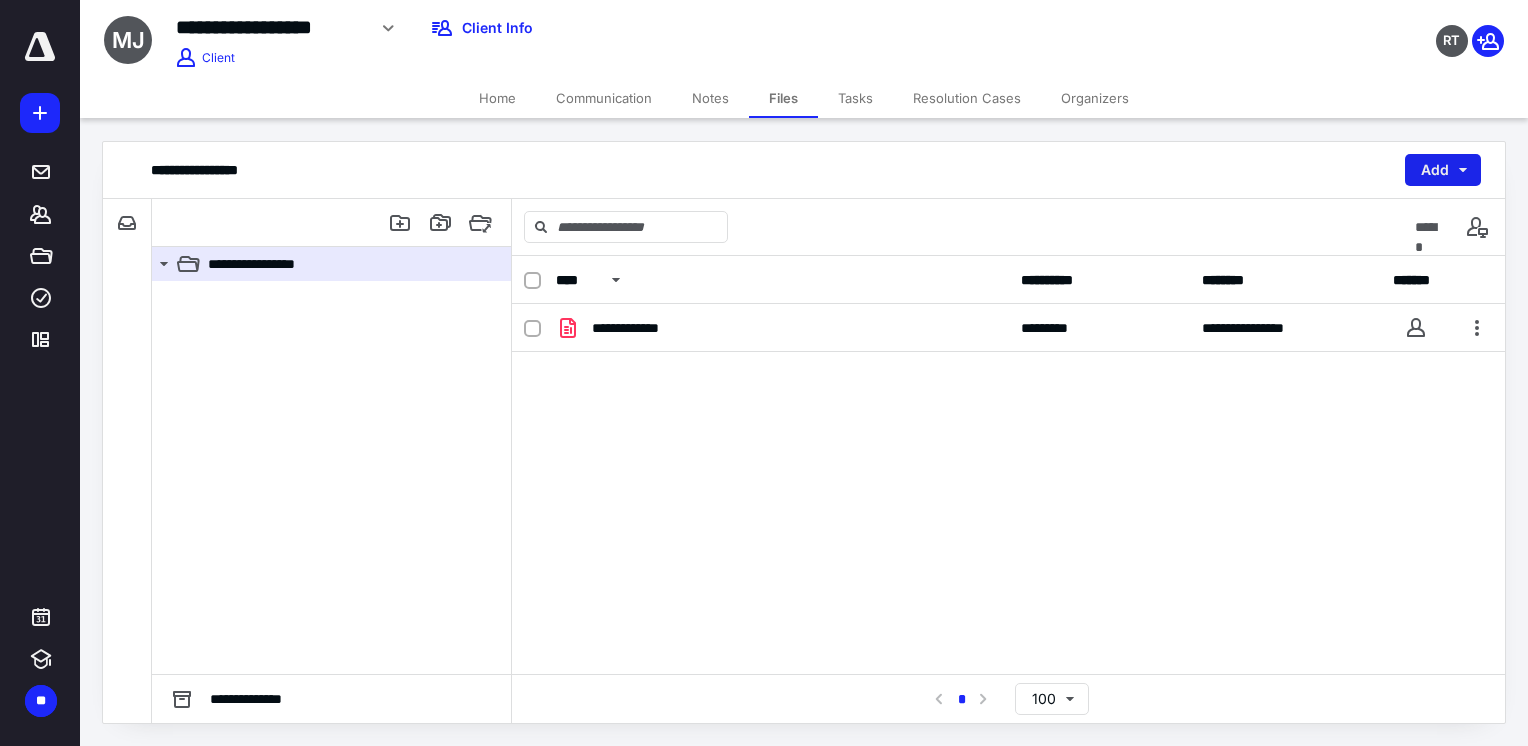 click on "Add" at bounding box center [1443, 170] 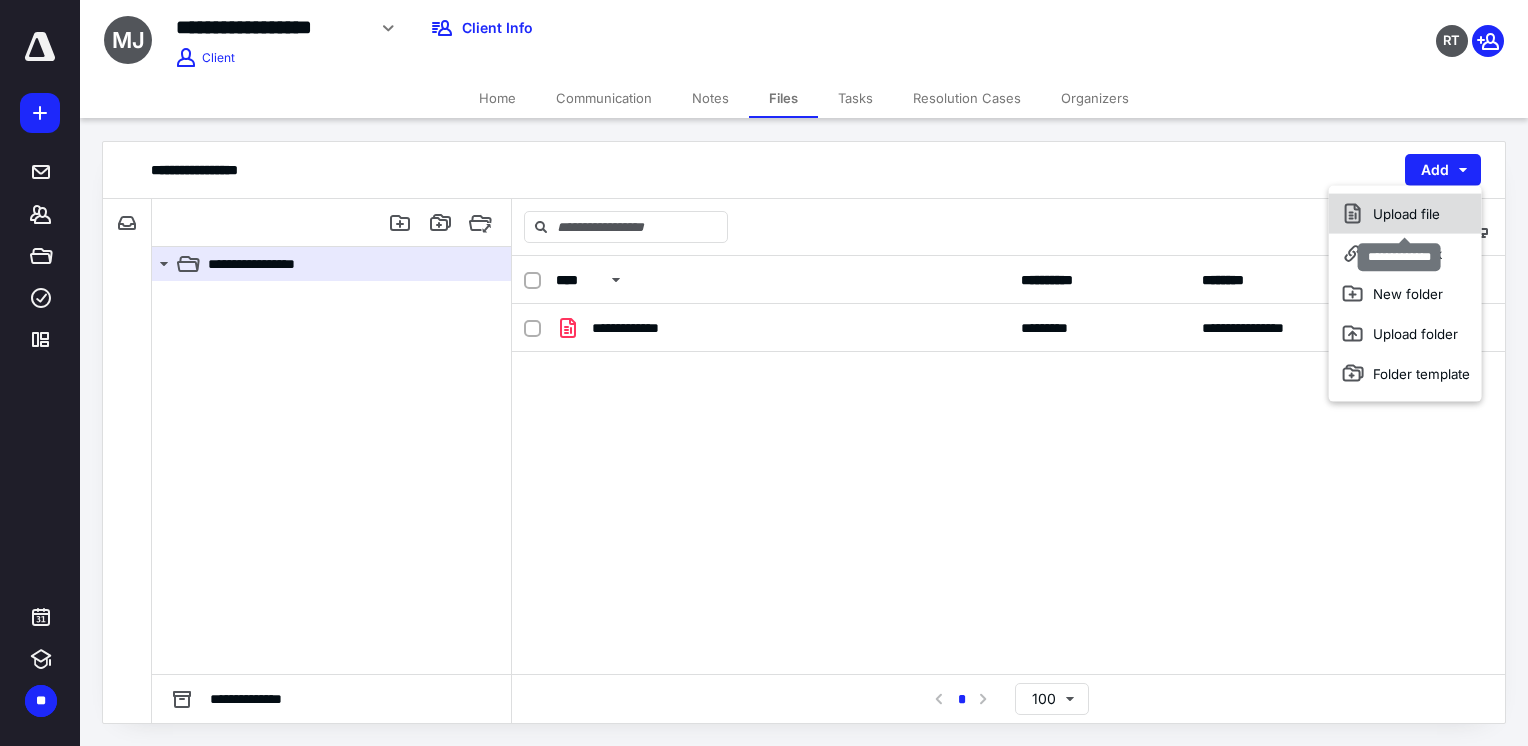 click on "Upload file" at bounding box center [1405, 214] 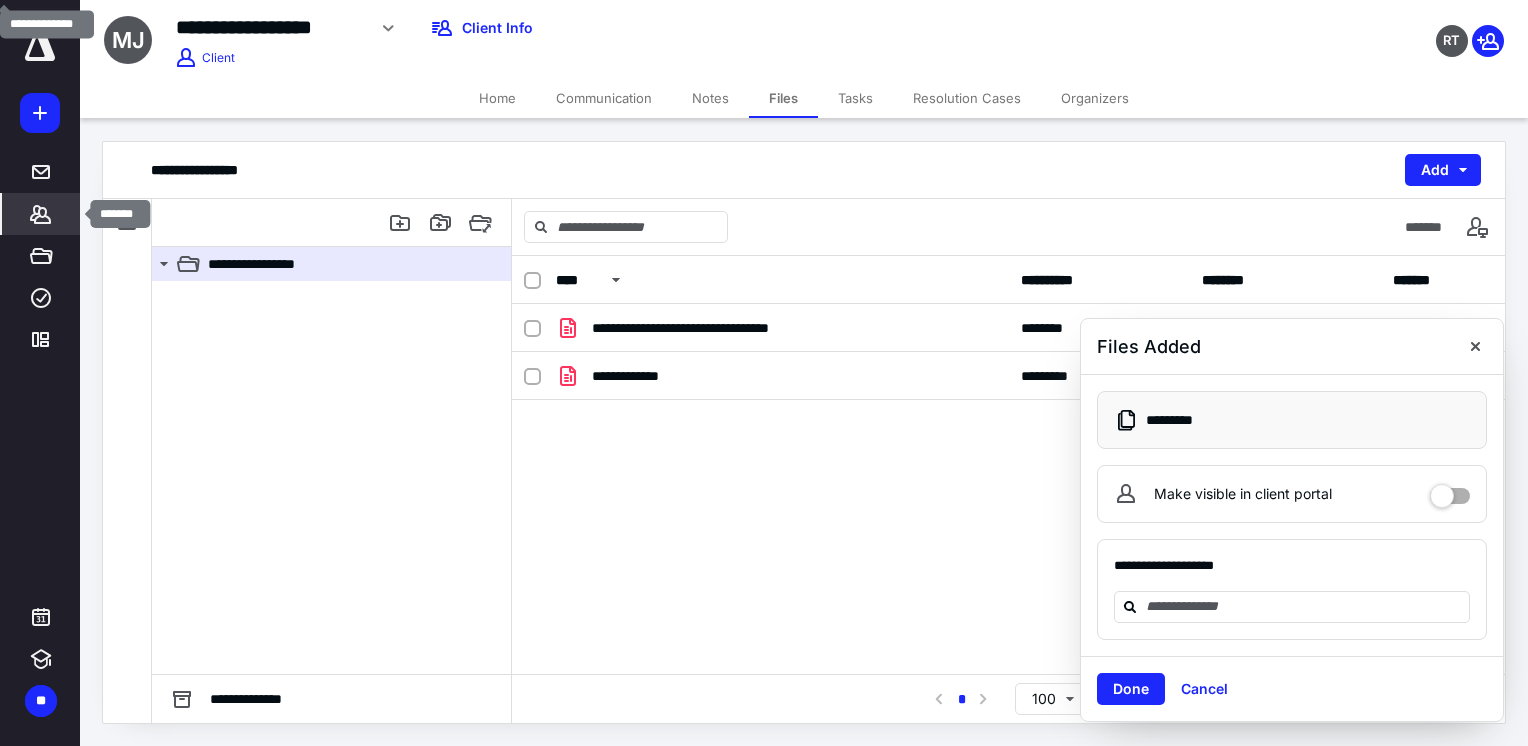 click 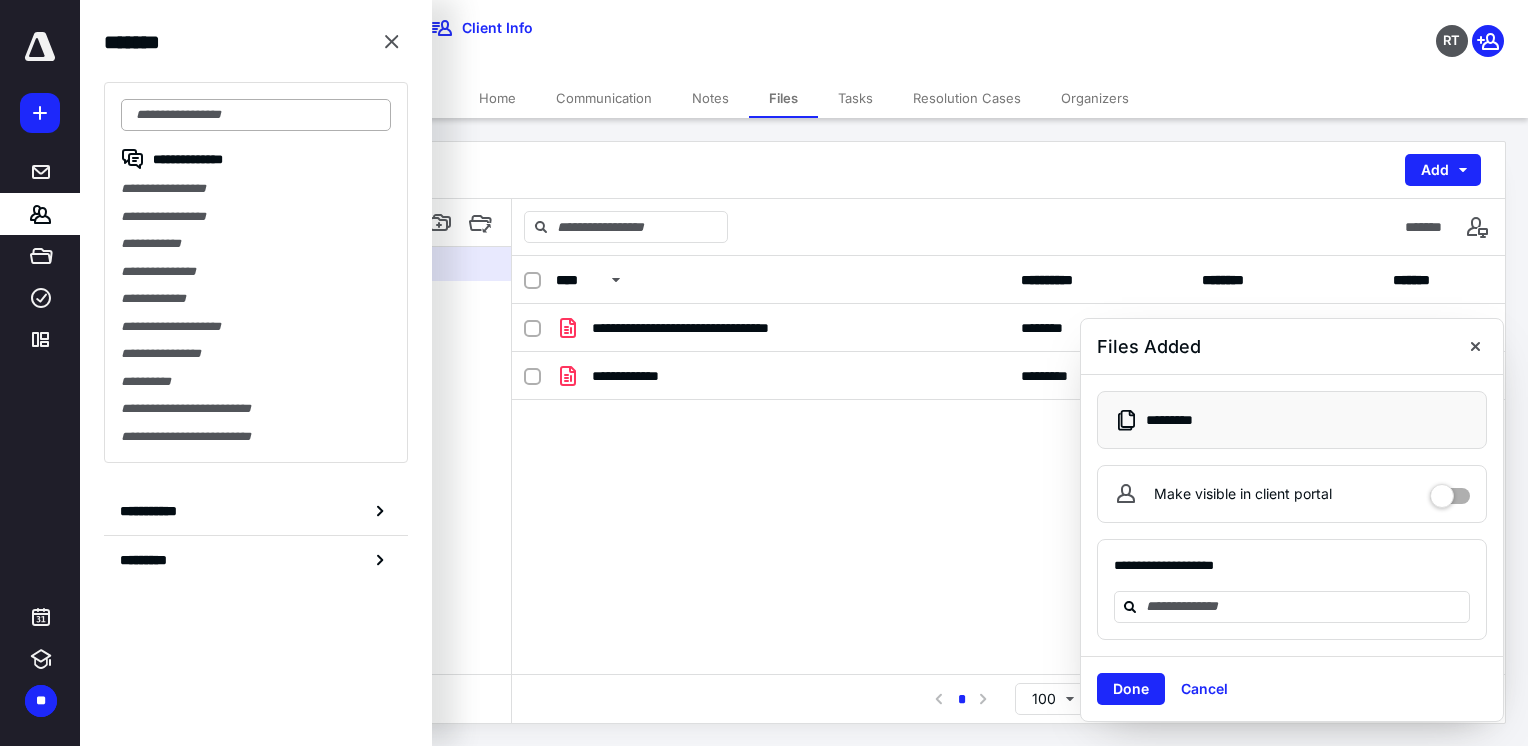 click at bounding box center (256, 115) 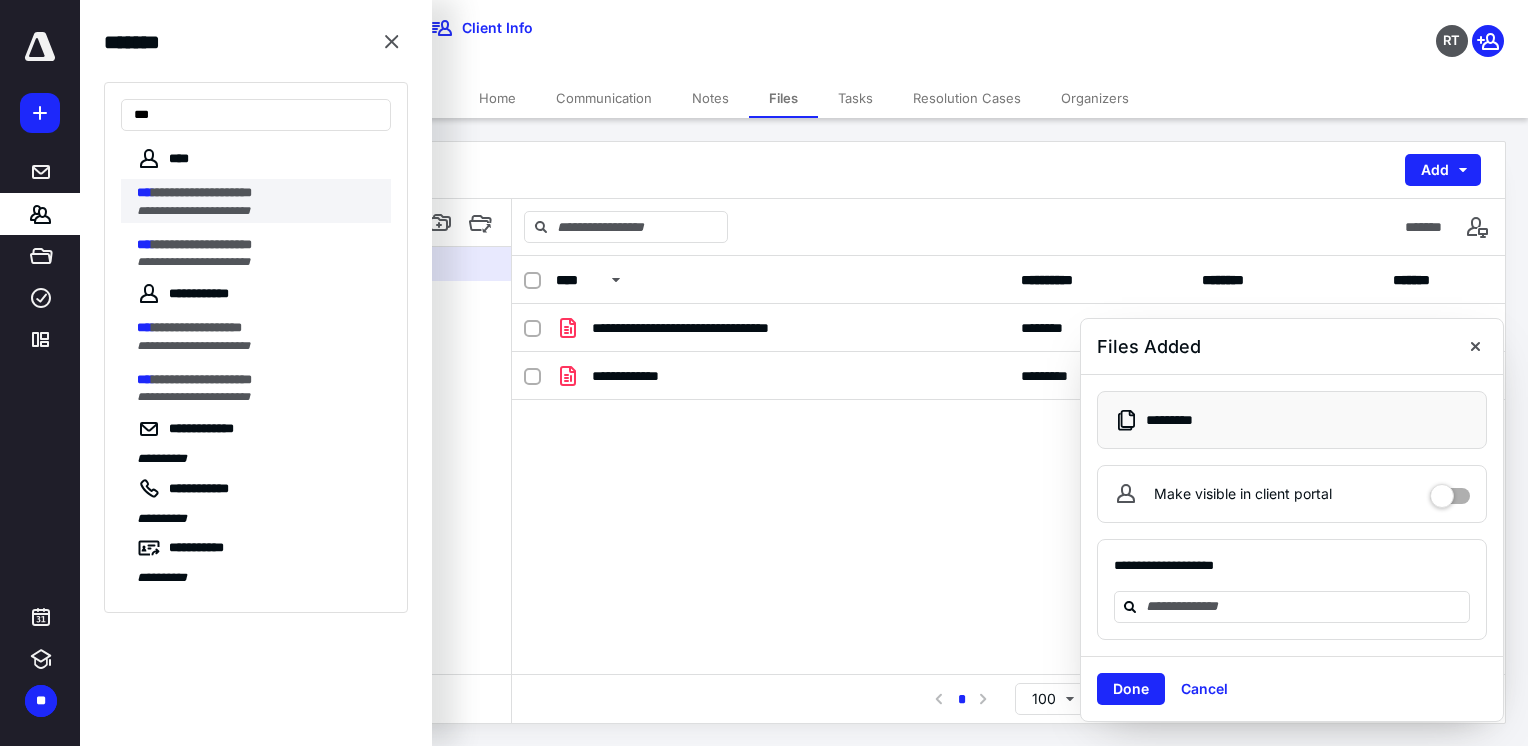 type on "***" 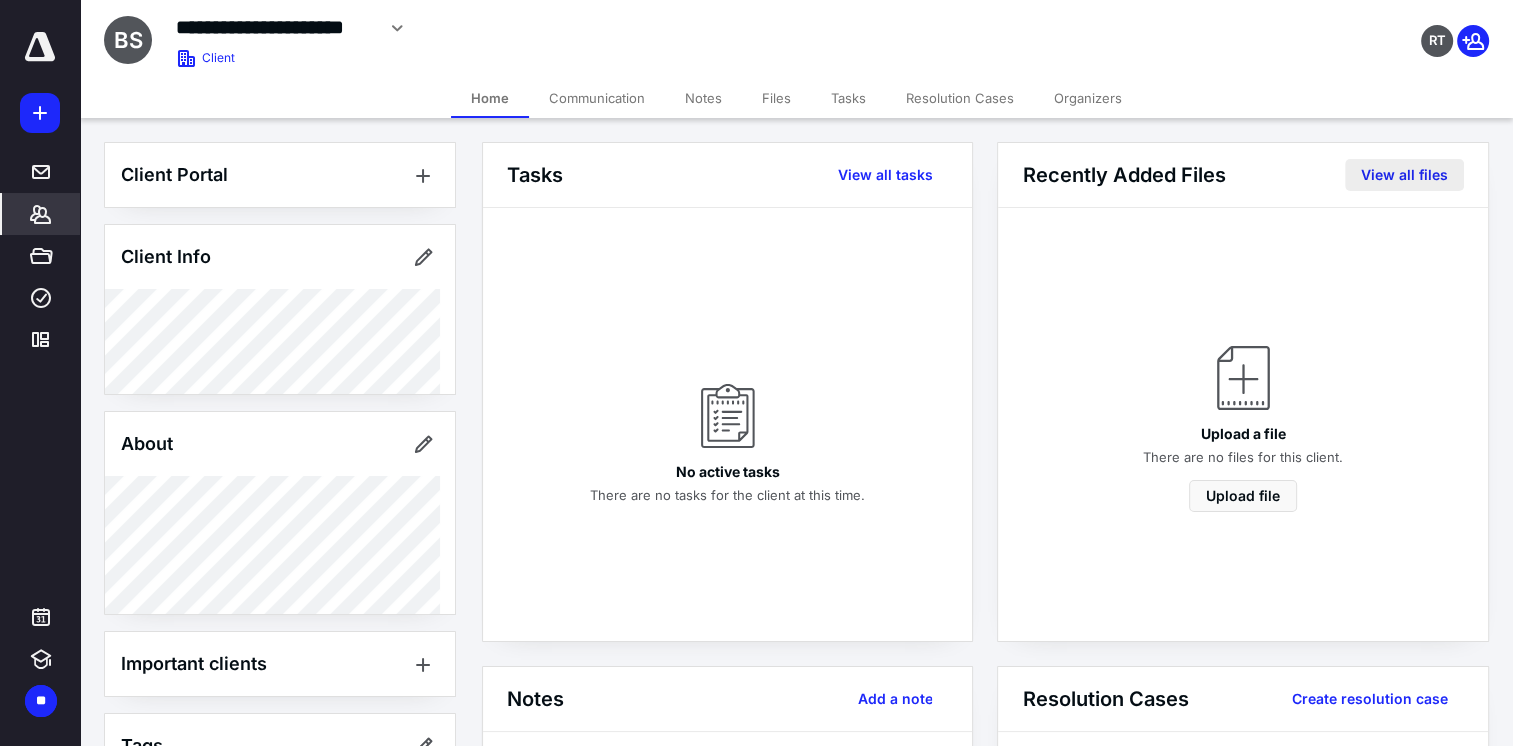 click on "View all files" at bounding box center [1404, 175] 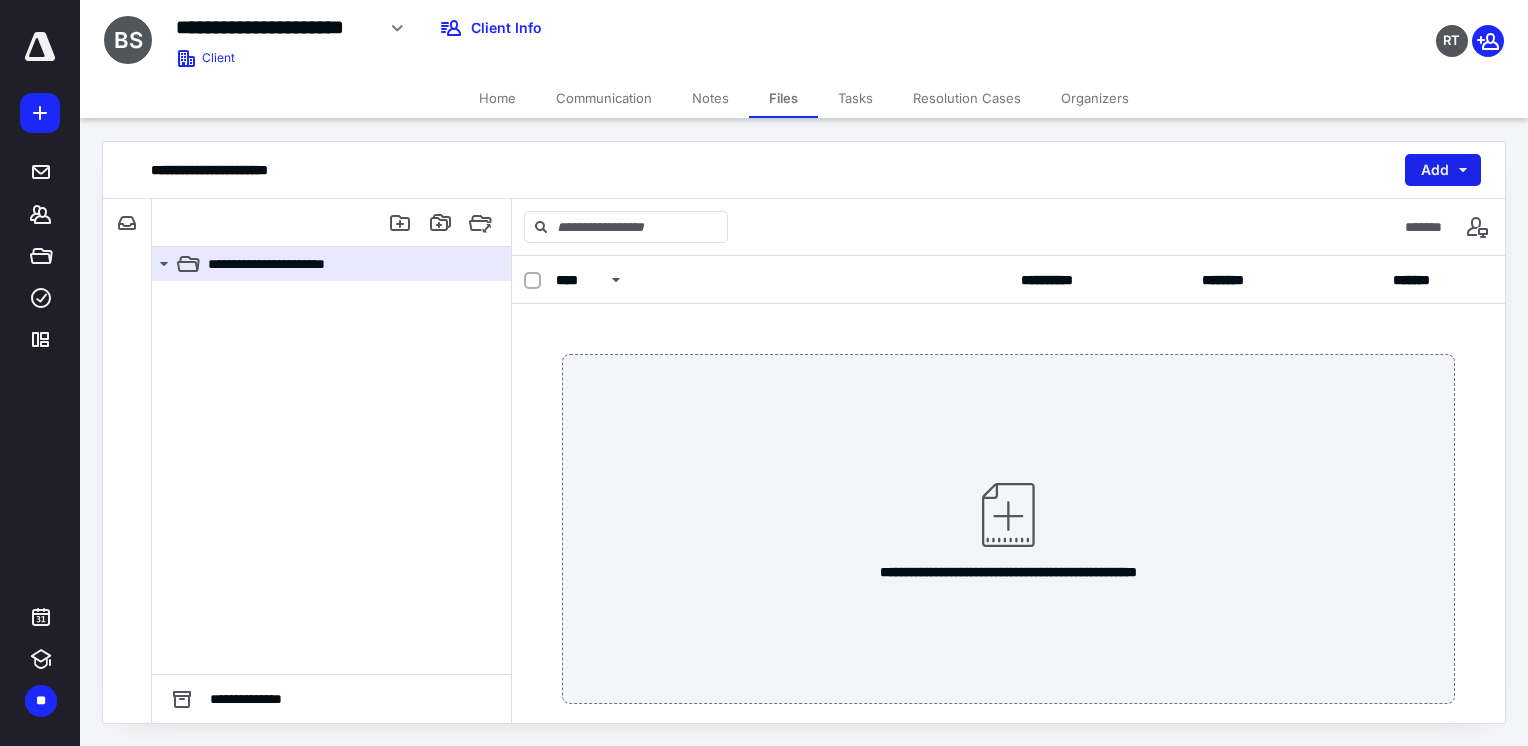 click on "Add" at bounding box center [1443, 170] 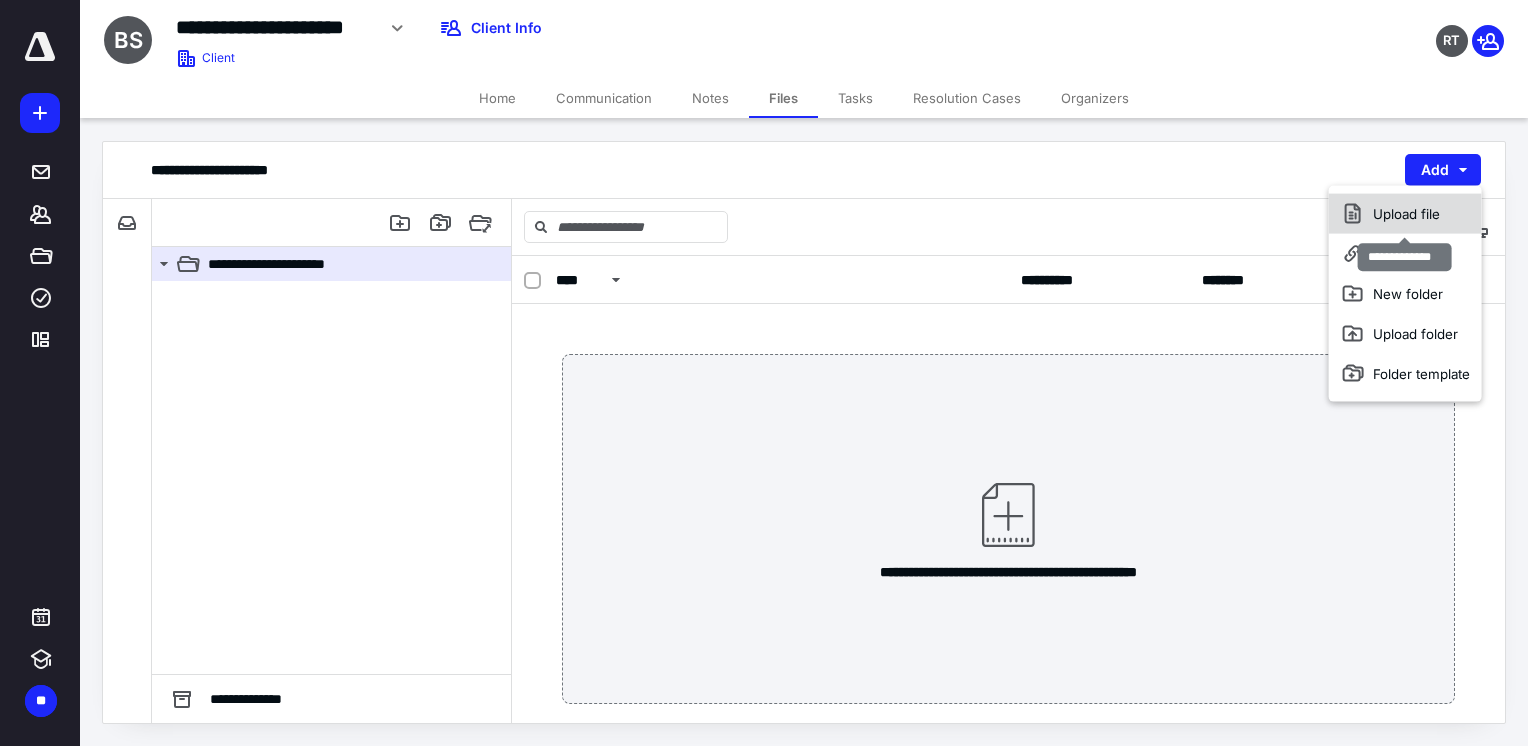 click on "Upload file" at bounding box center (1405, 214) 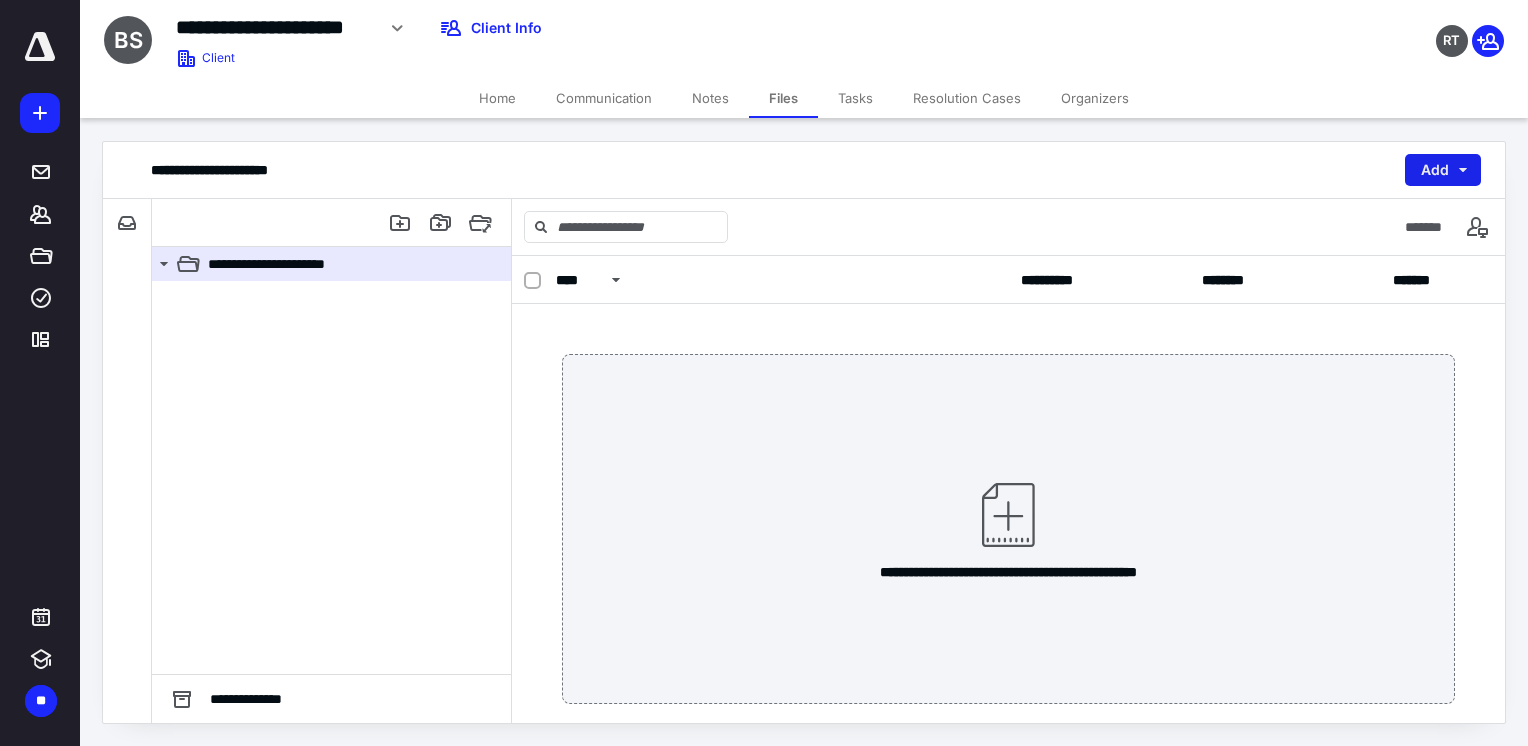 click on "Add" at bounding box center [1443, 170] 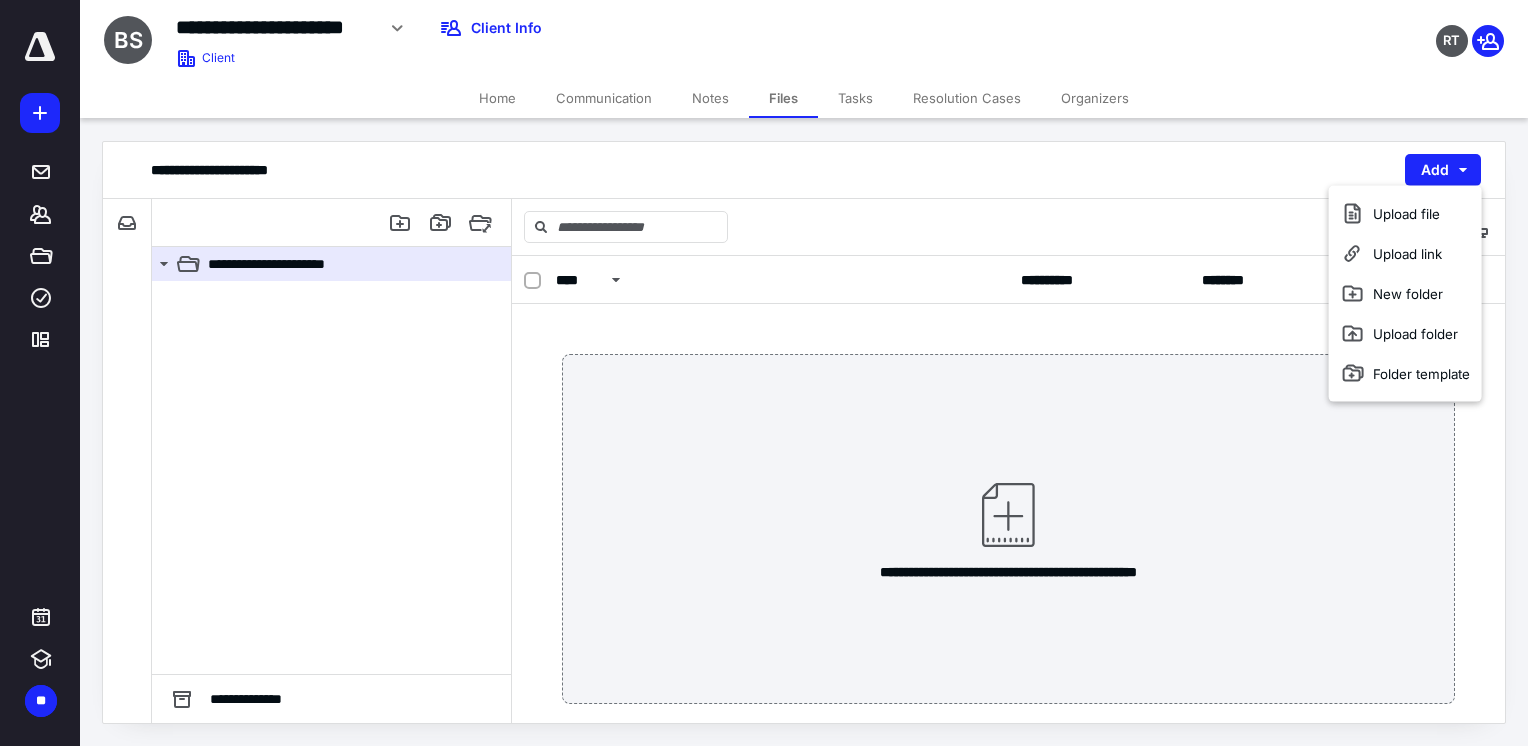 click on "**********" at bounding box center (804, 432) 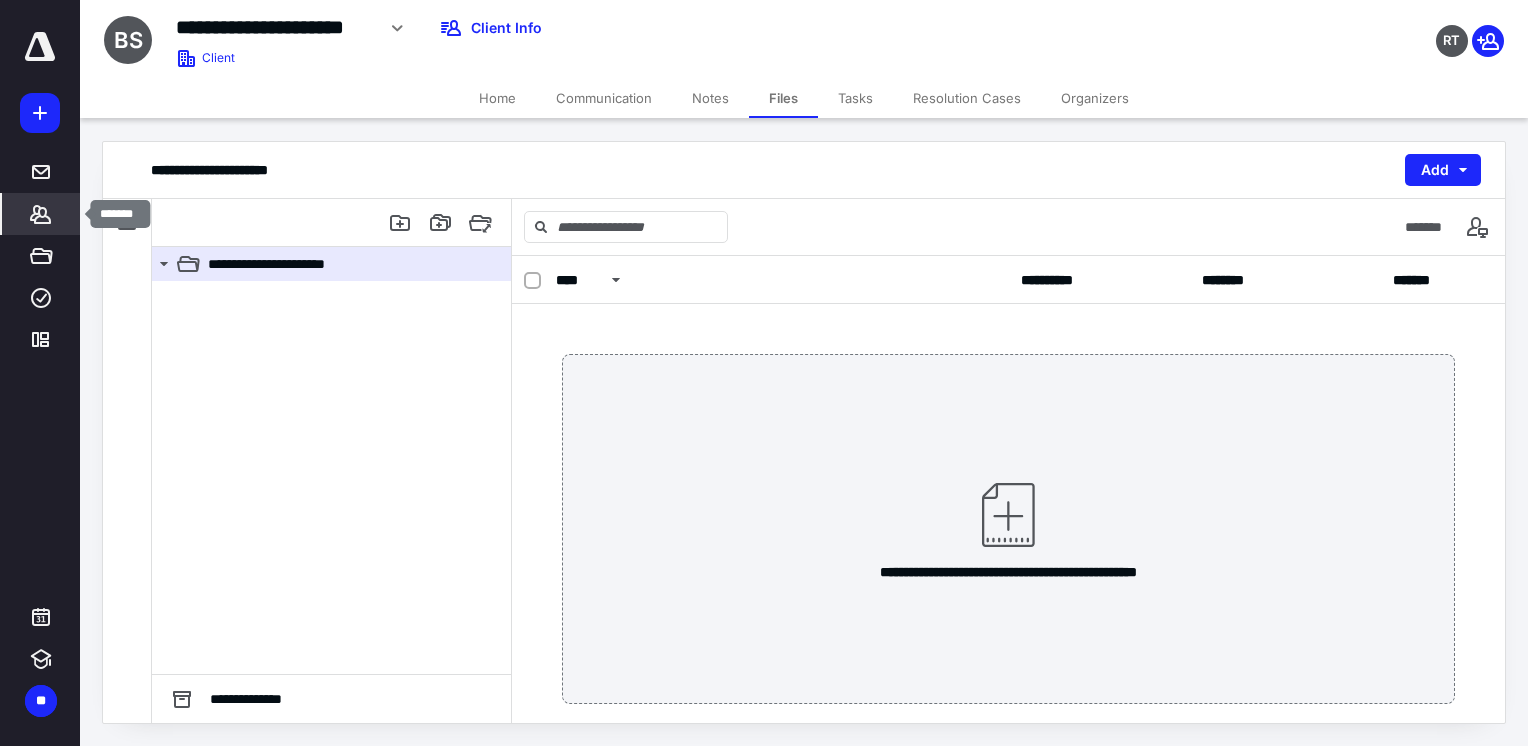 click 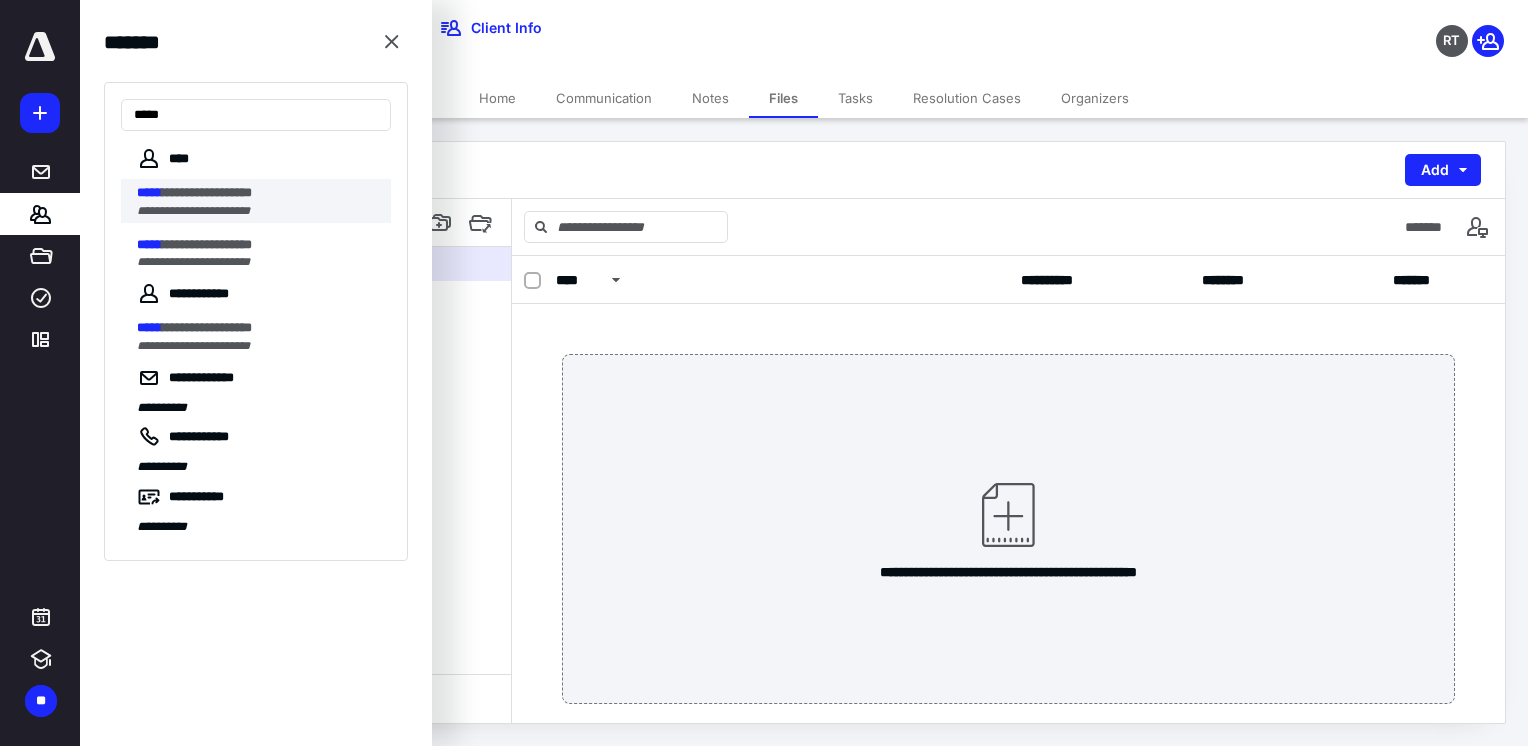 type on "*****" 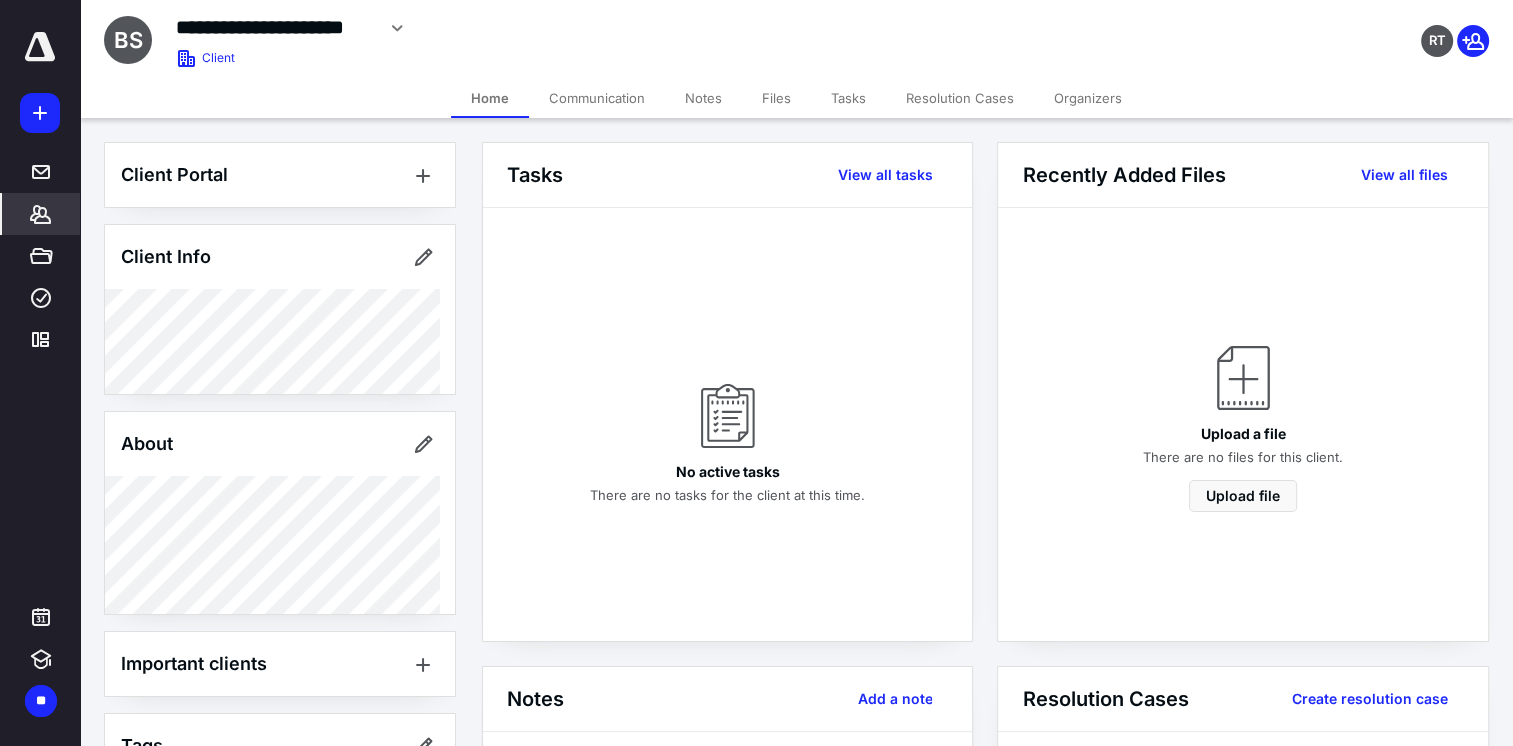 click on "*******" at bounding box center [41, 214] 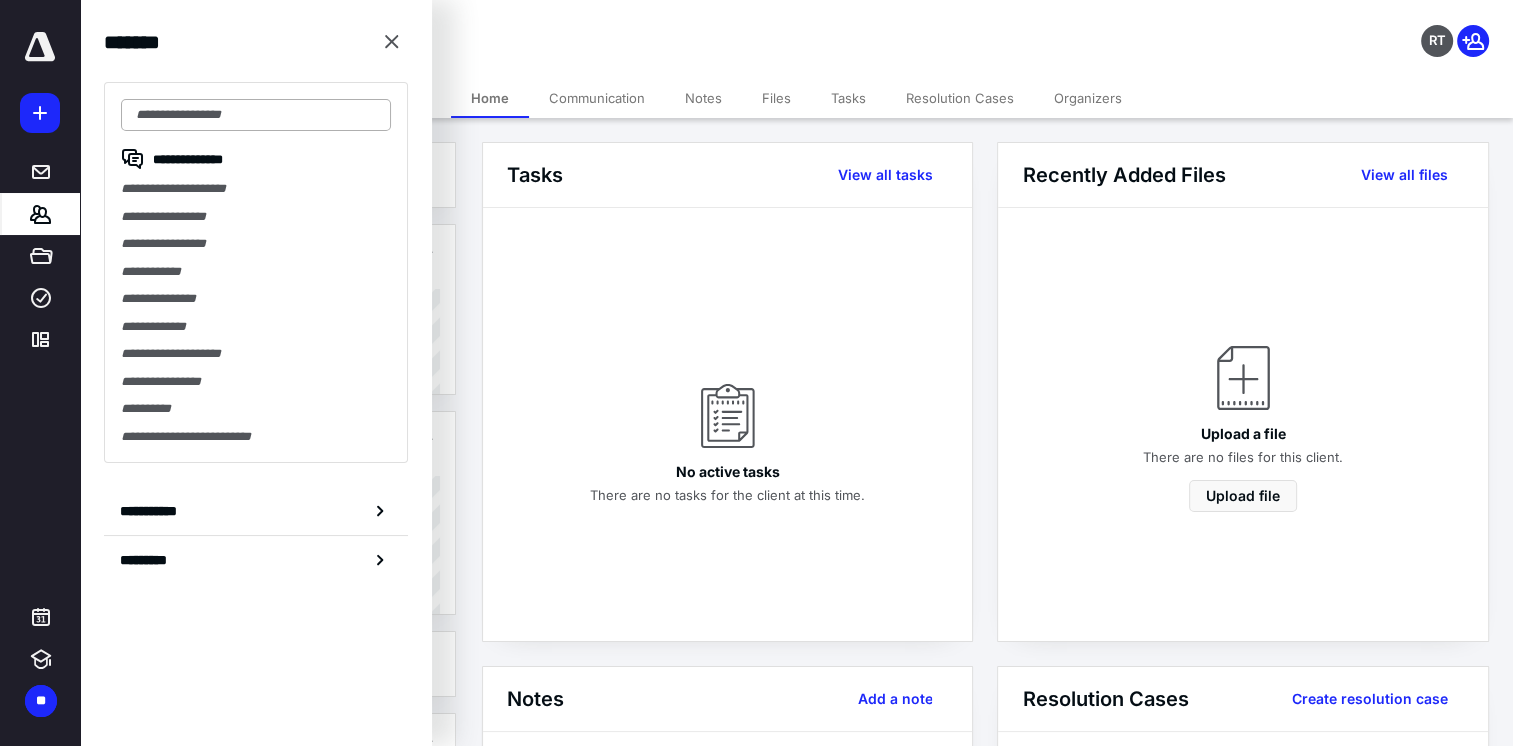 click at bounding box center [256, 115] 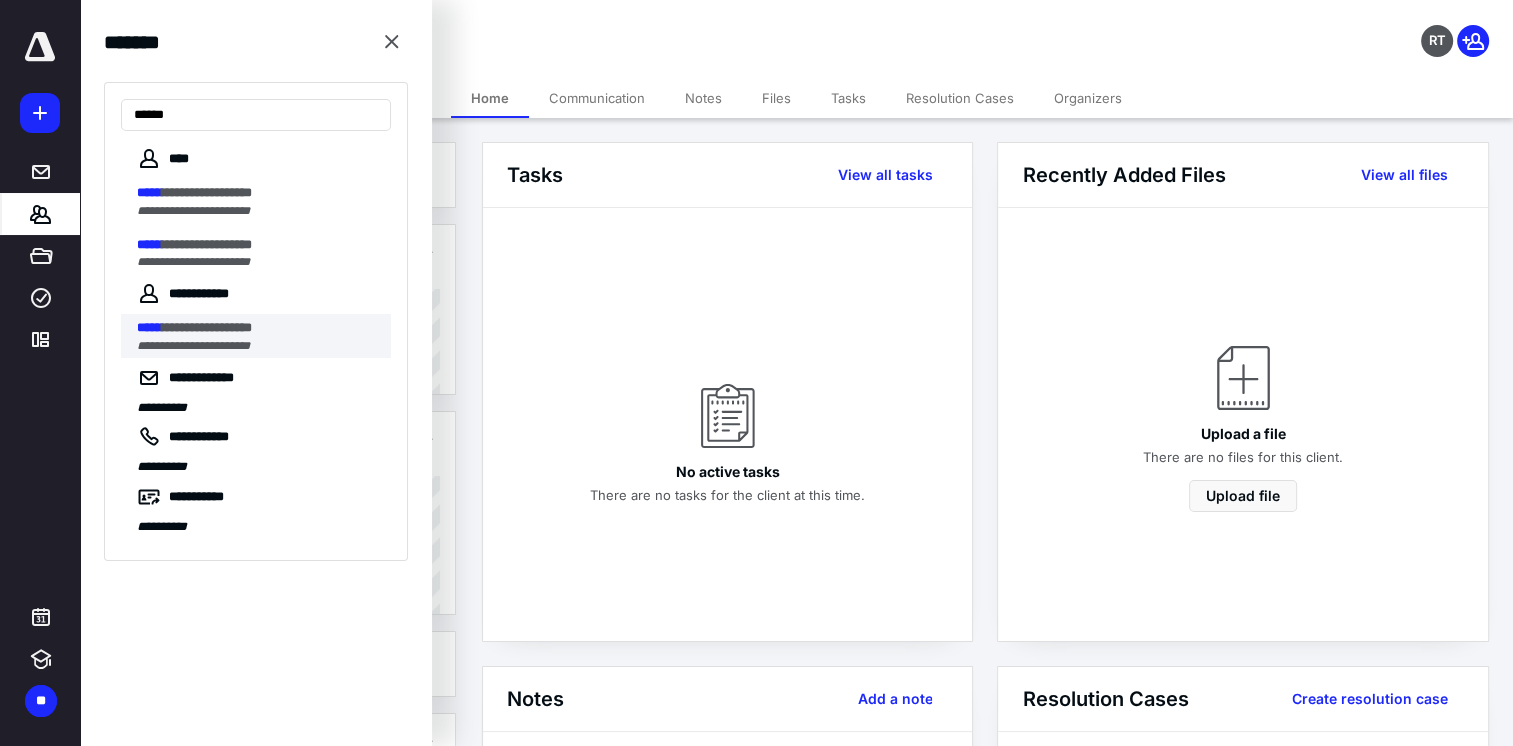 type on "*****" 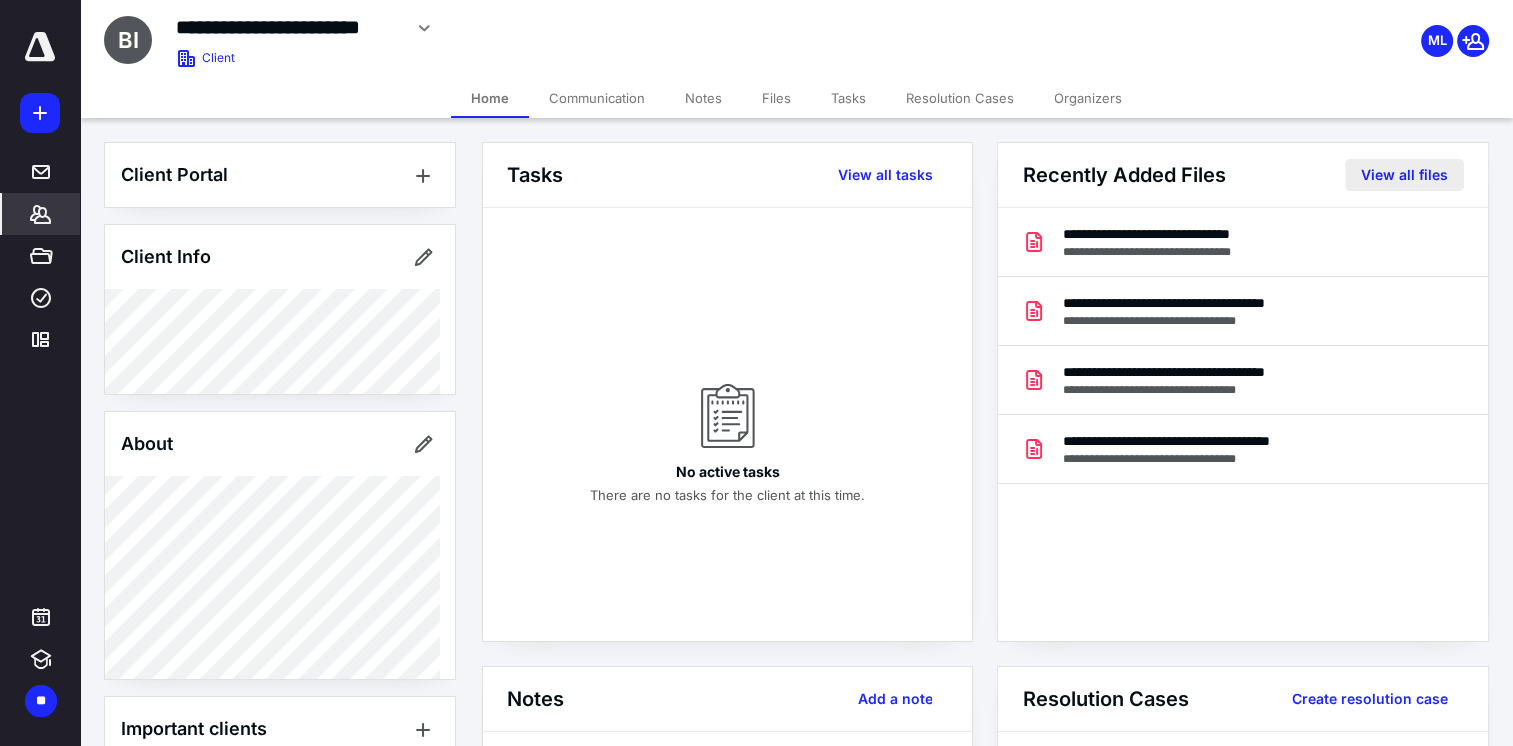 click on "View all files" at bounding box center (1404, 175) 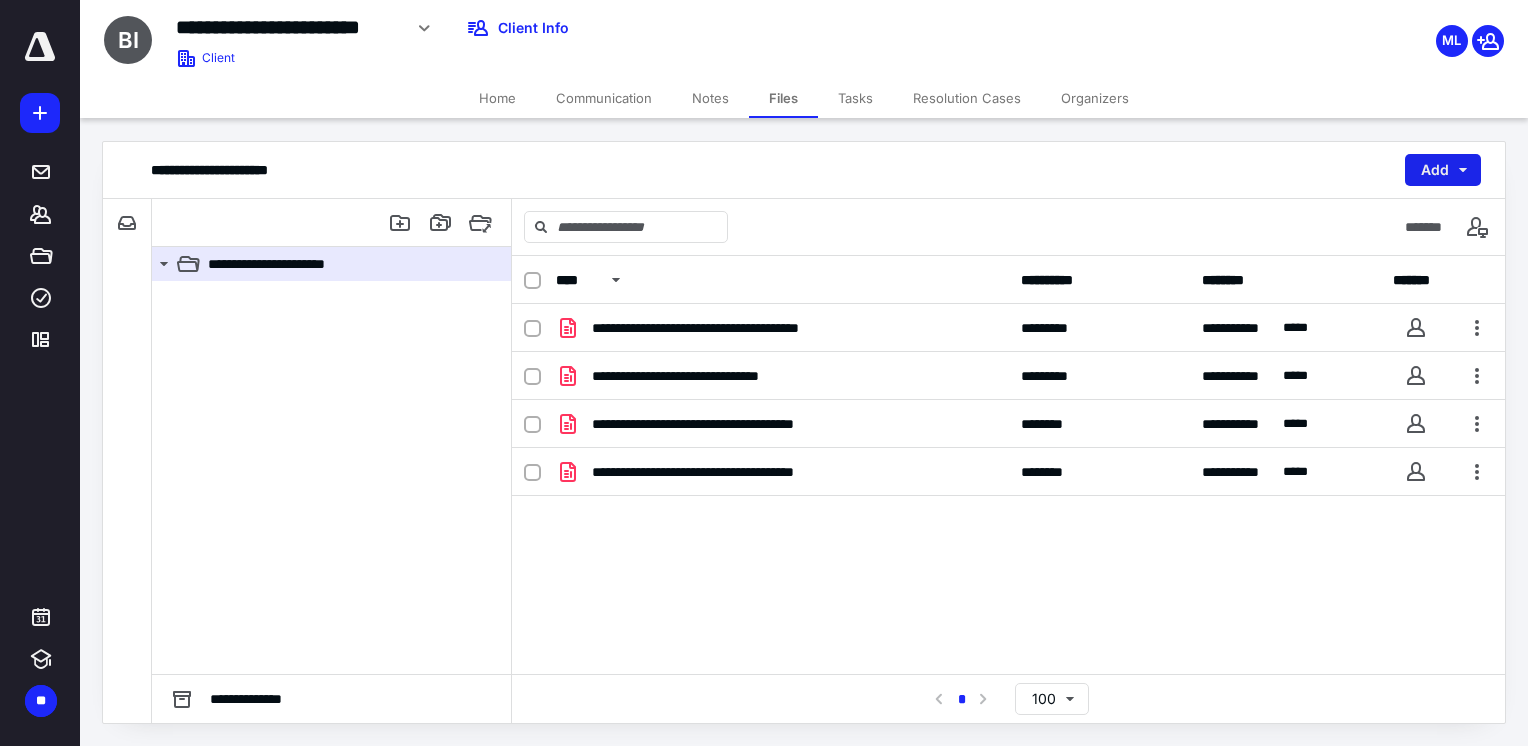 click on "Add" at bounding box center [1443, 170] 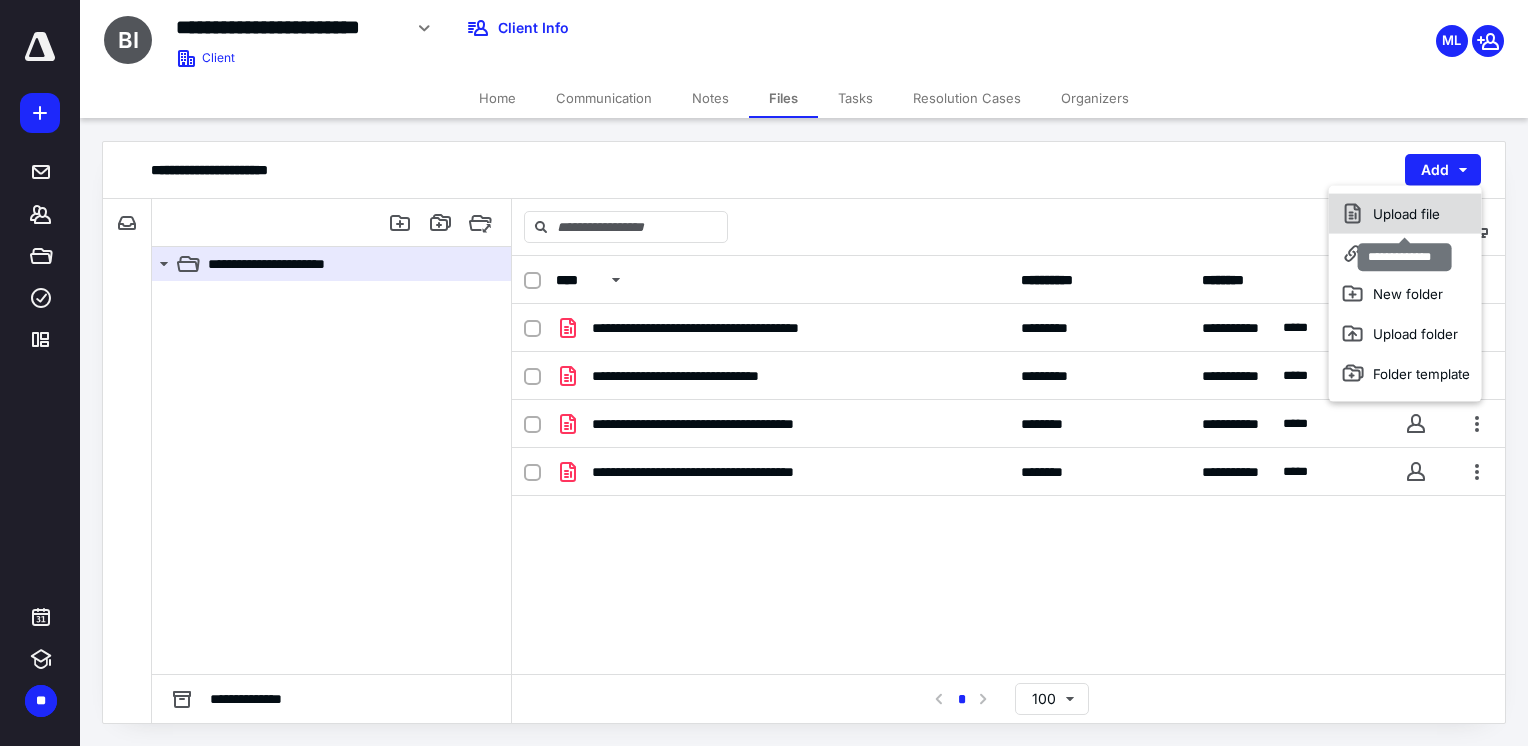 click on "Upload file" at bounding box center [1405, 214] 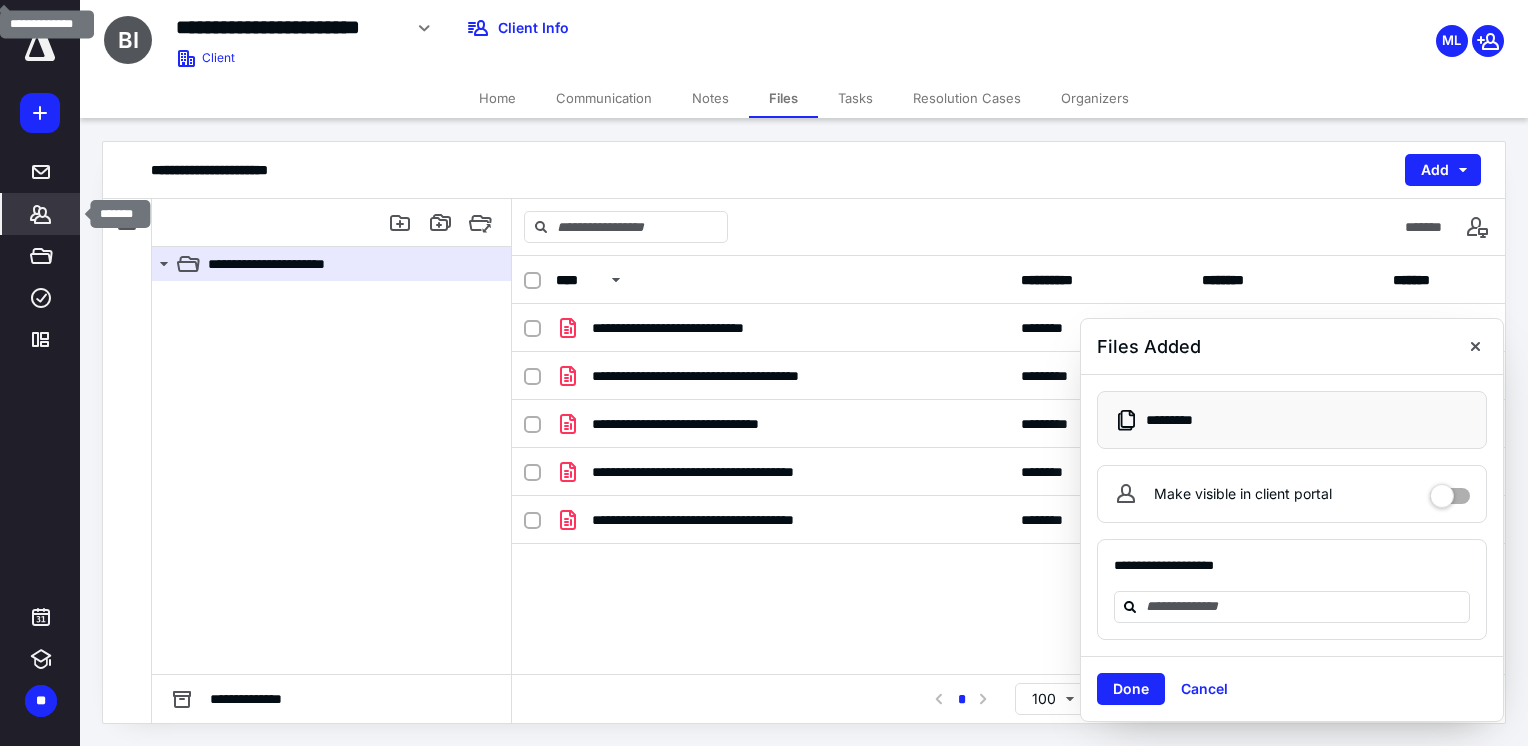 click 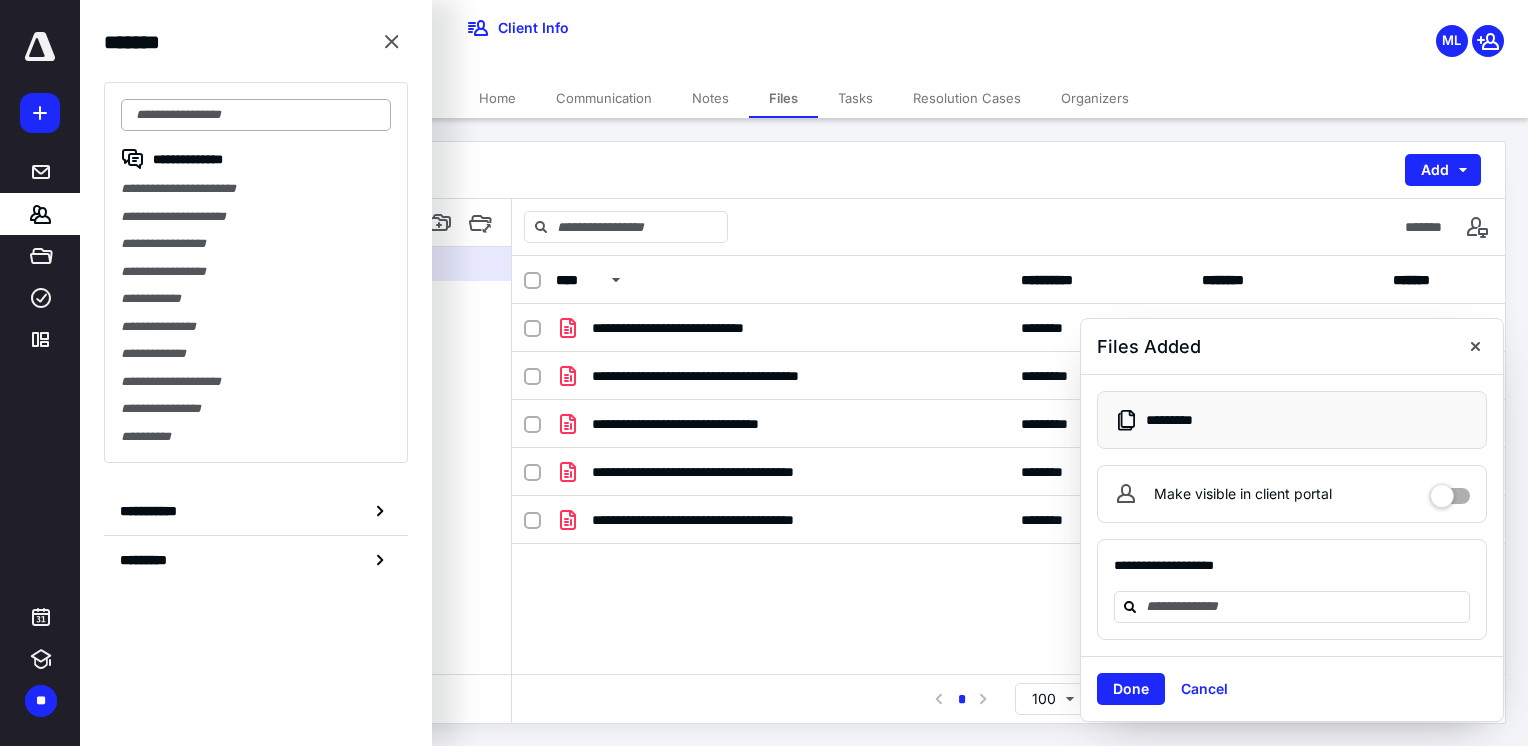 click at bounding box center [256, 115] 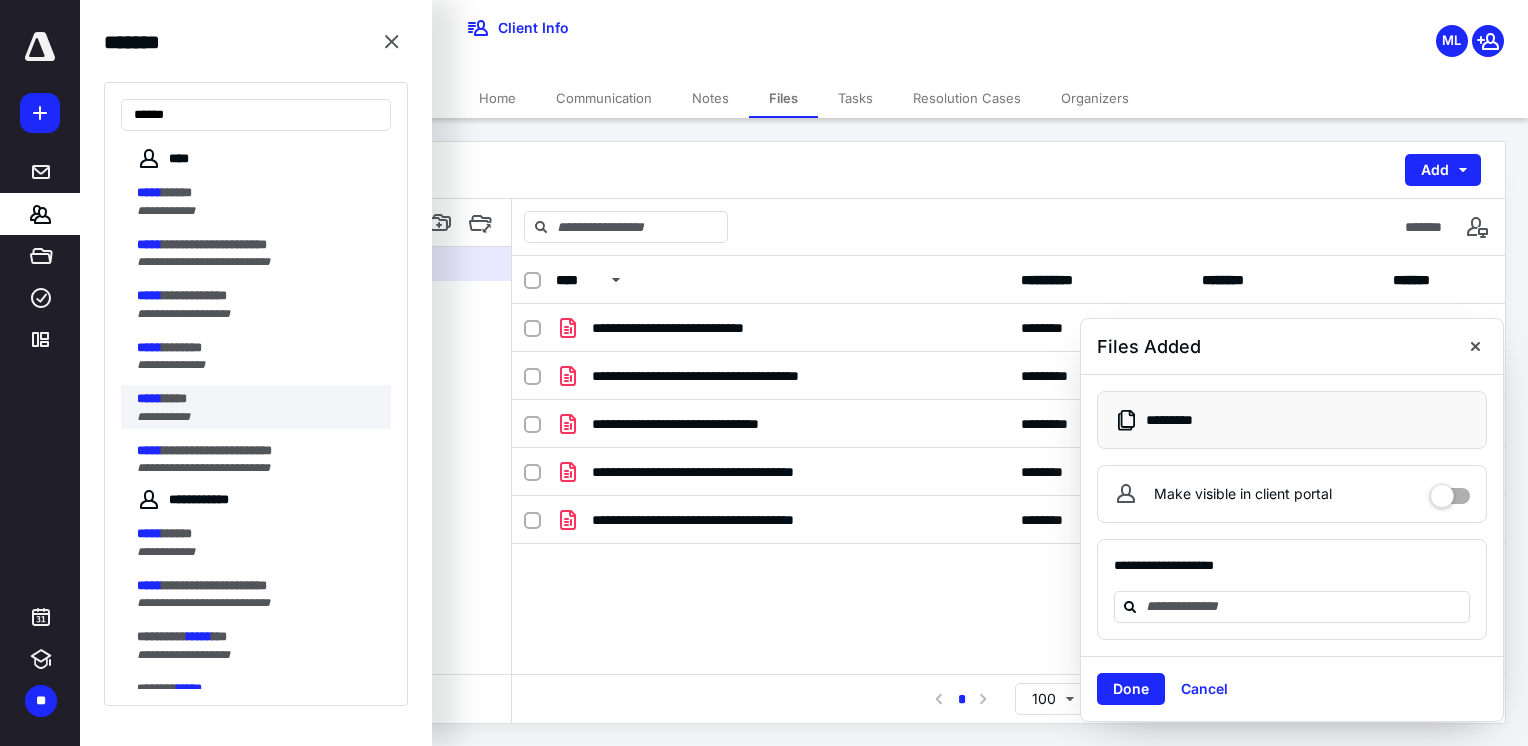 type on "*****" 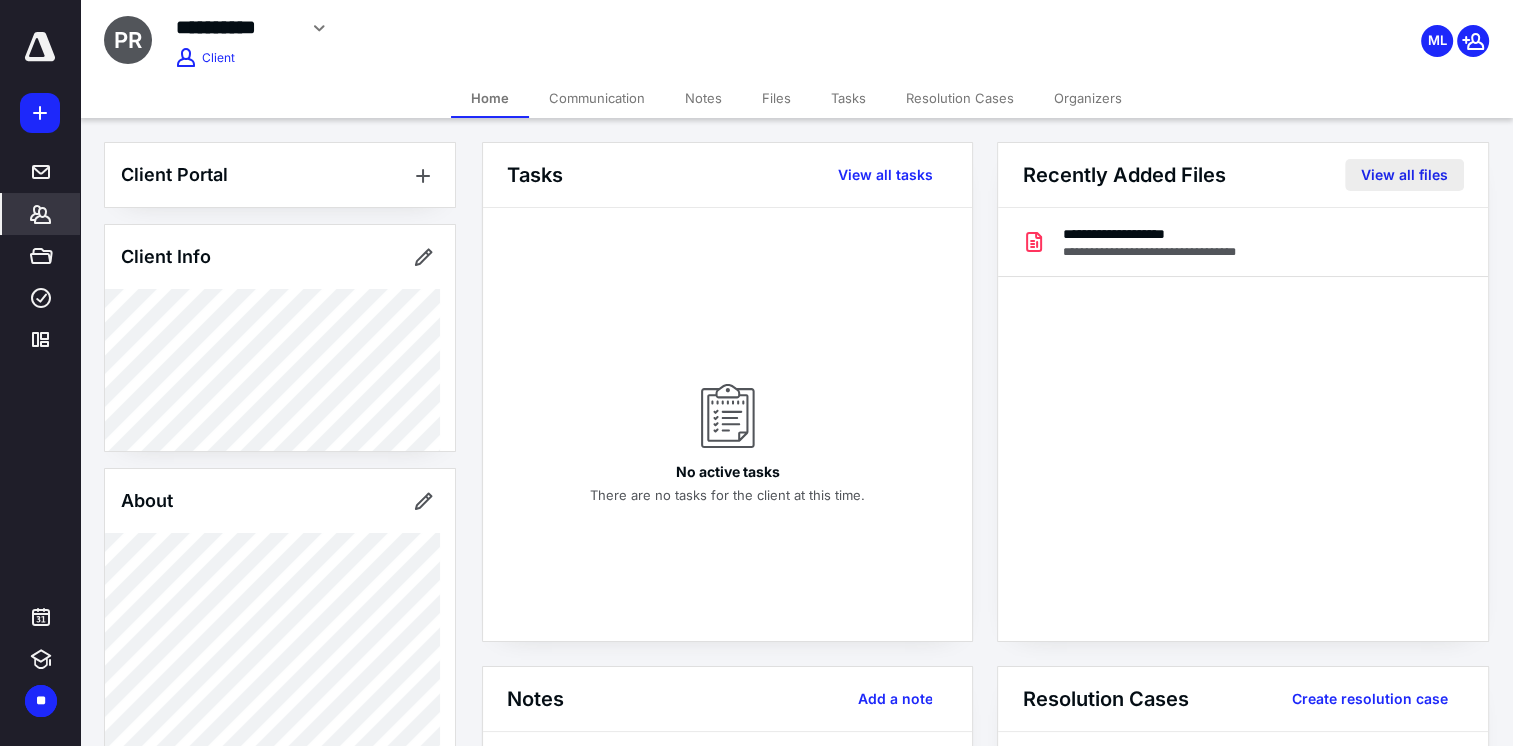 click on "View all files" at bounding box center (1404, 175) 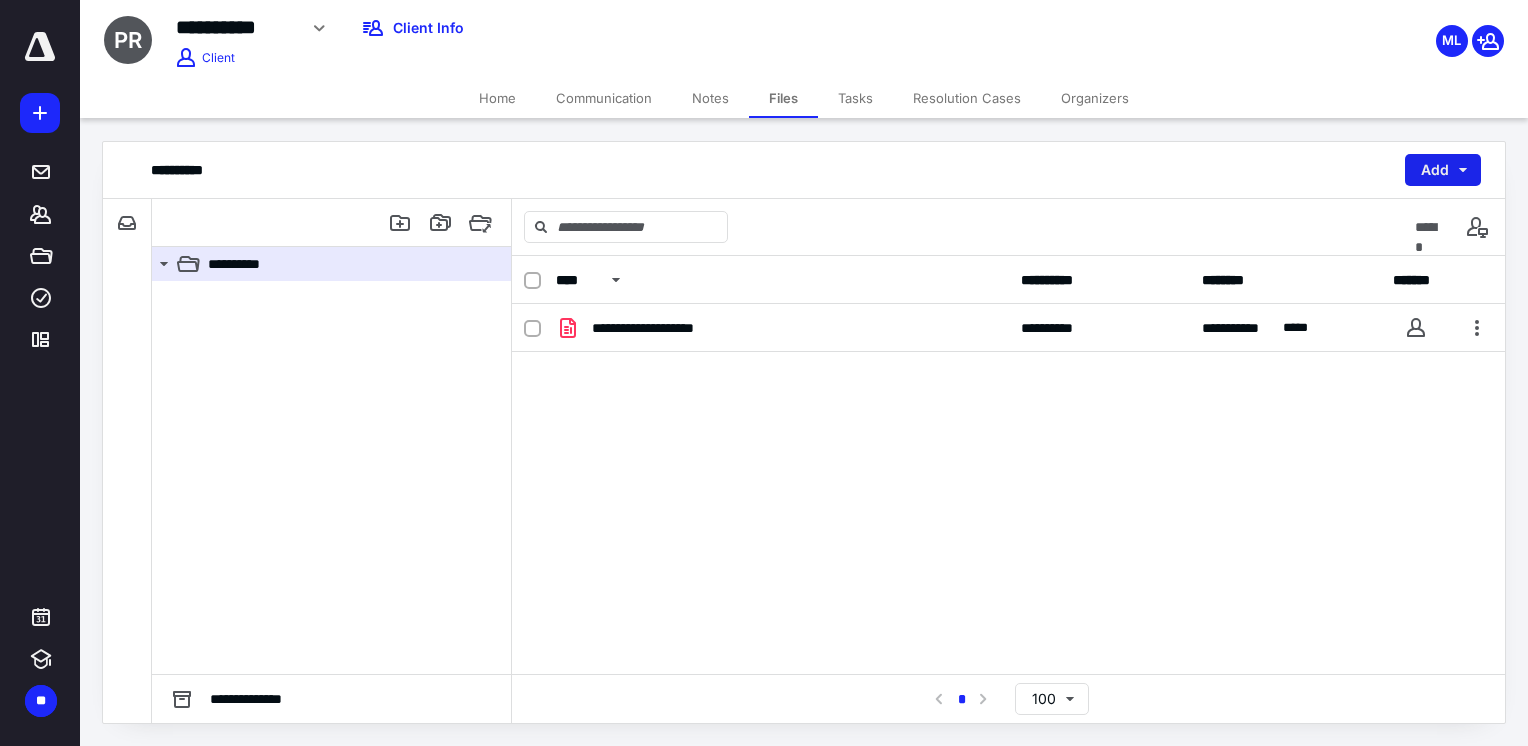 click on "Add" at bounding box center [1443, 170] 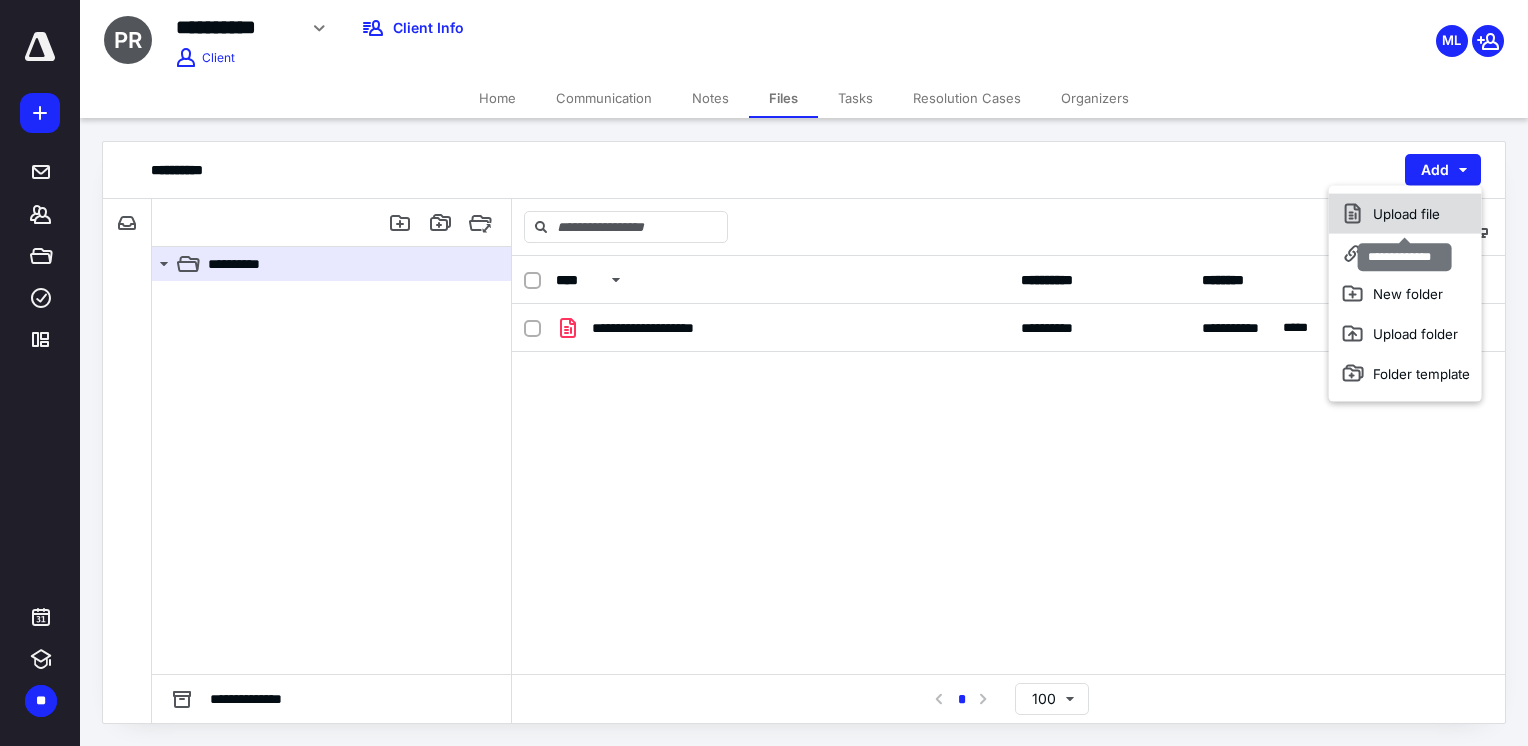 click on "Upload file" at bounding box center [1405, 214] 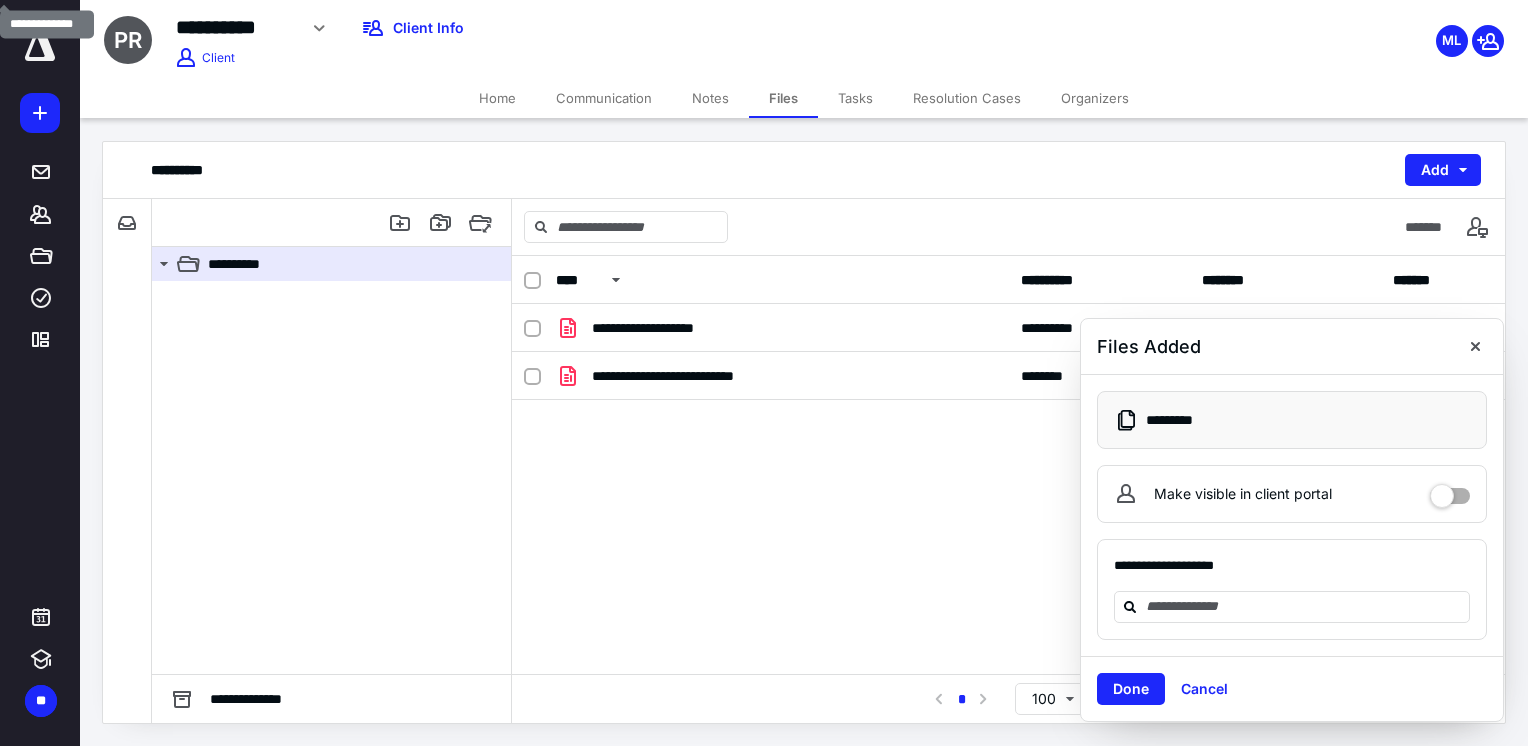 click on "*******" at bounding box center (1008, 227) 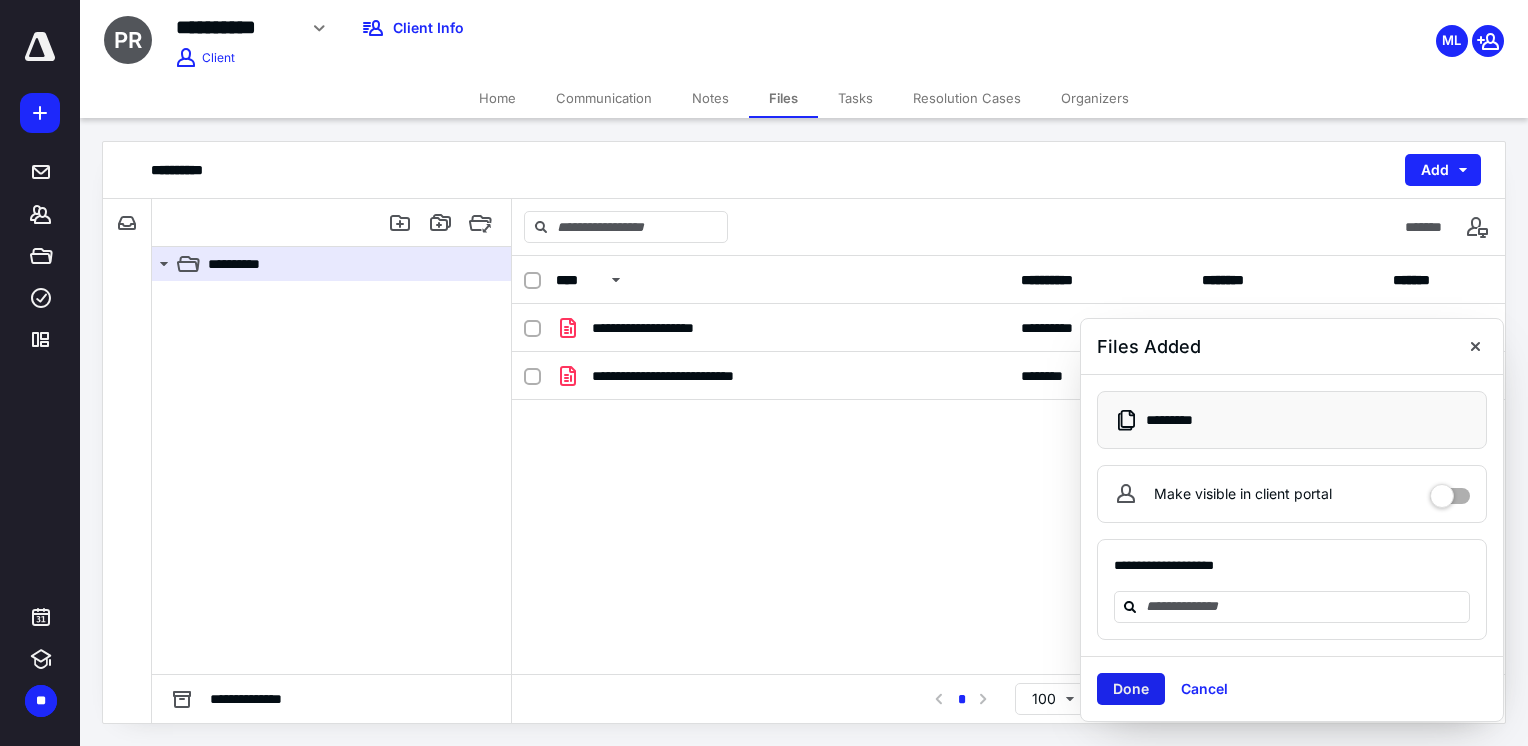 click on "Done" at bounding box center [1131, 689] 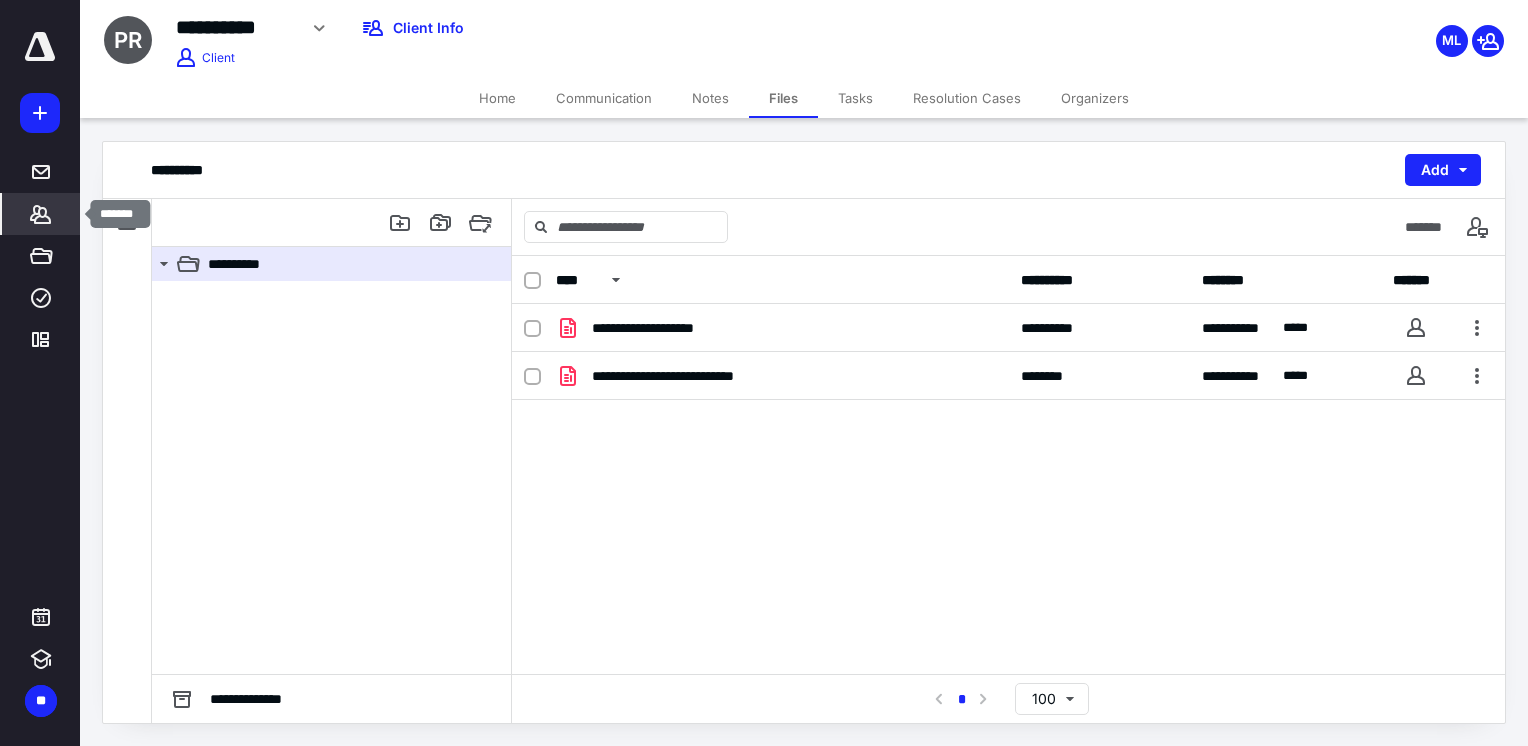 click 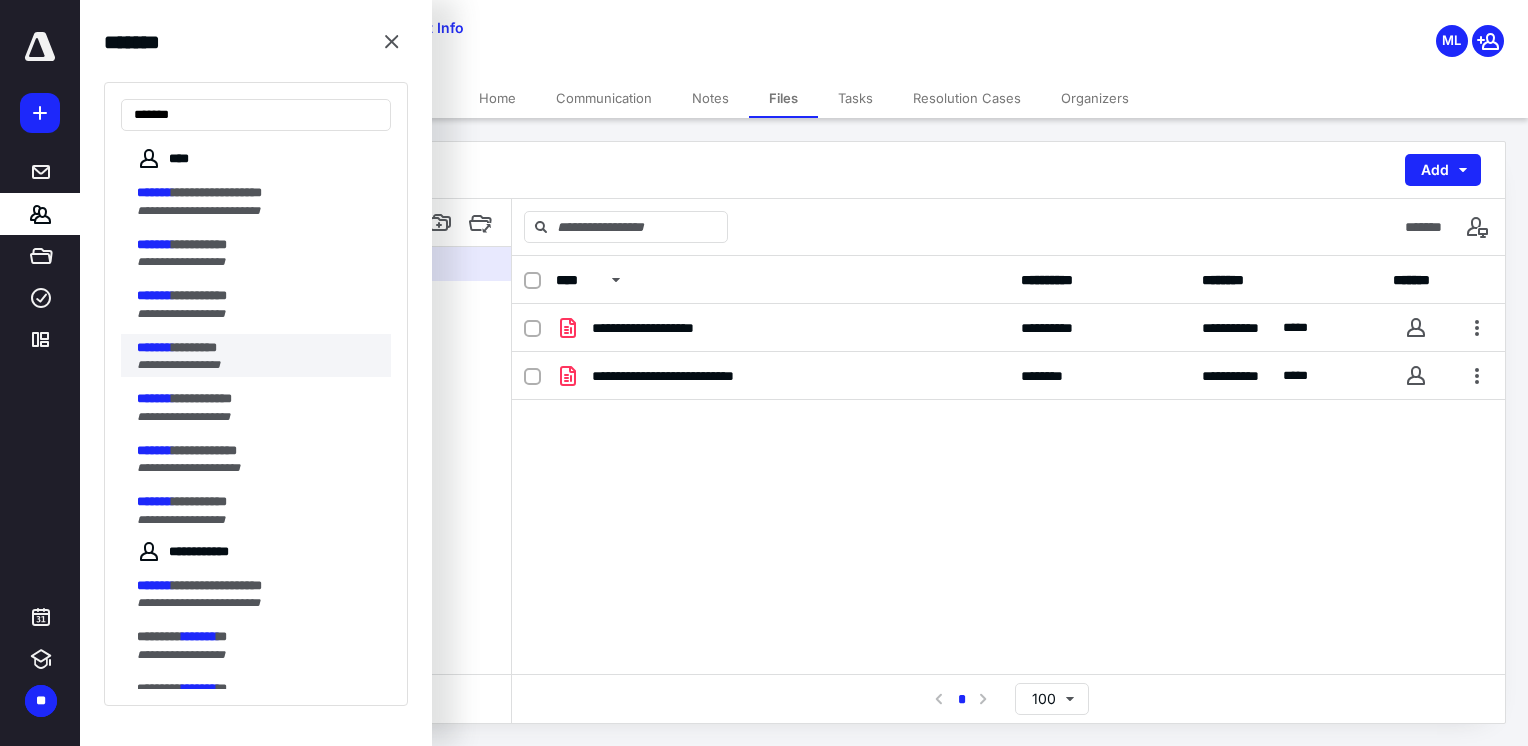 type on "*******" 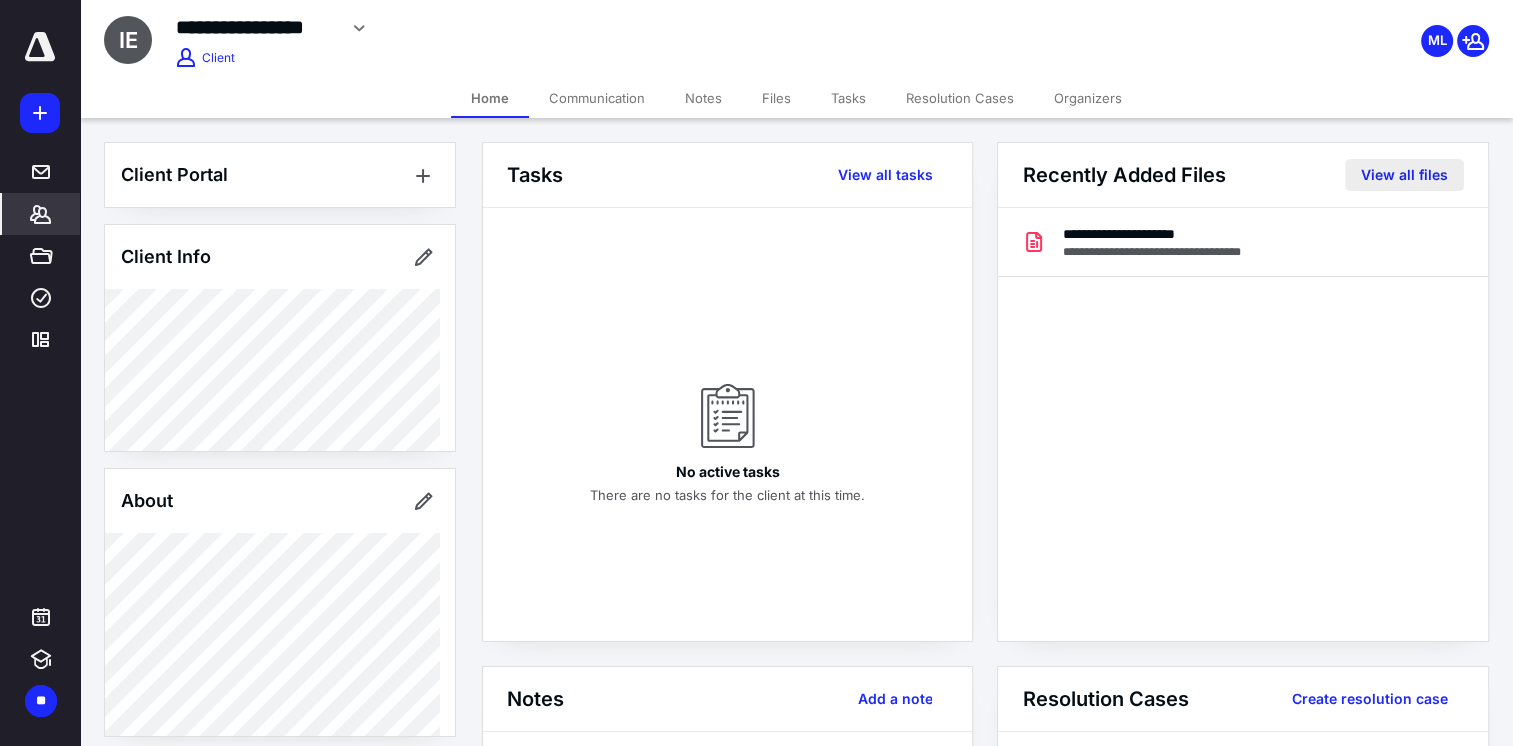 click on "View all files" at bounding box center (1404, 175) 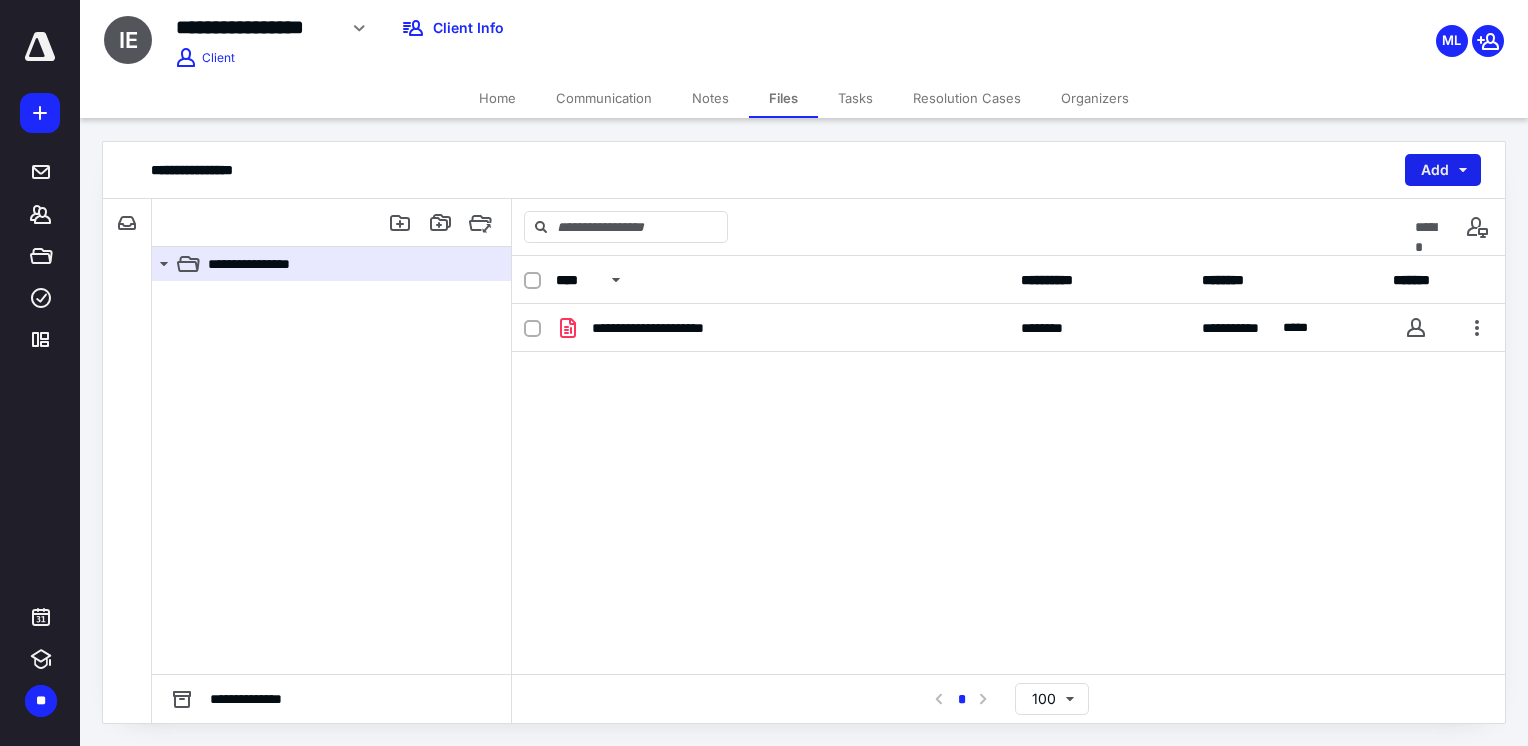 click on "Add" at bounding box center (1443, 170) 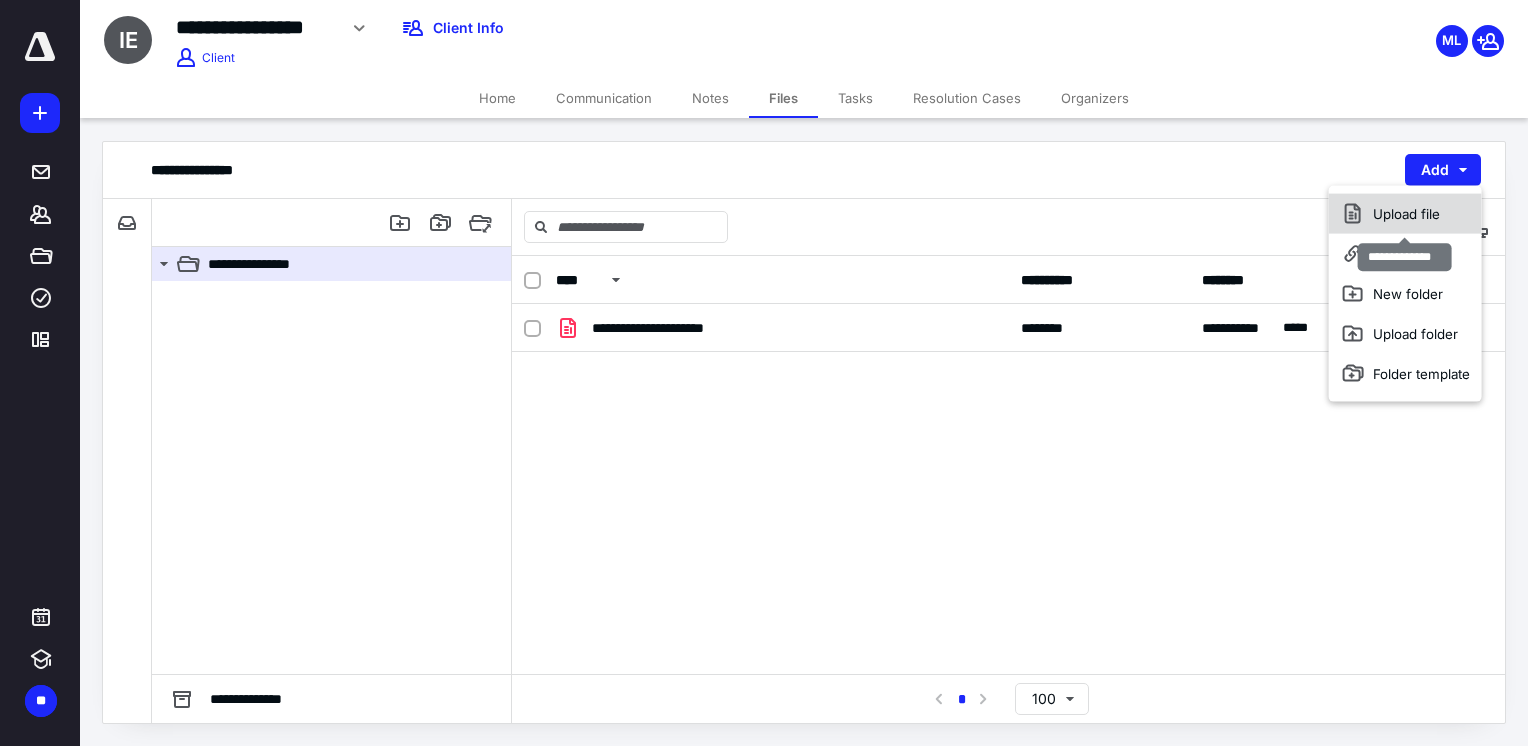 click on "Upload file" at bounding box center [1405, 214] 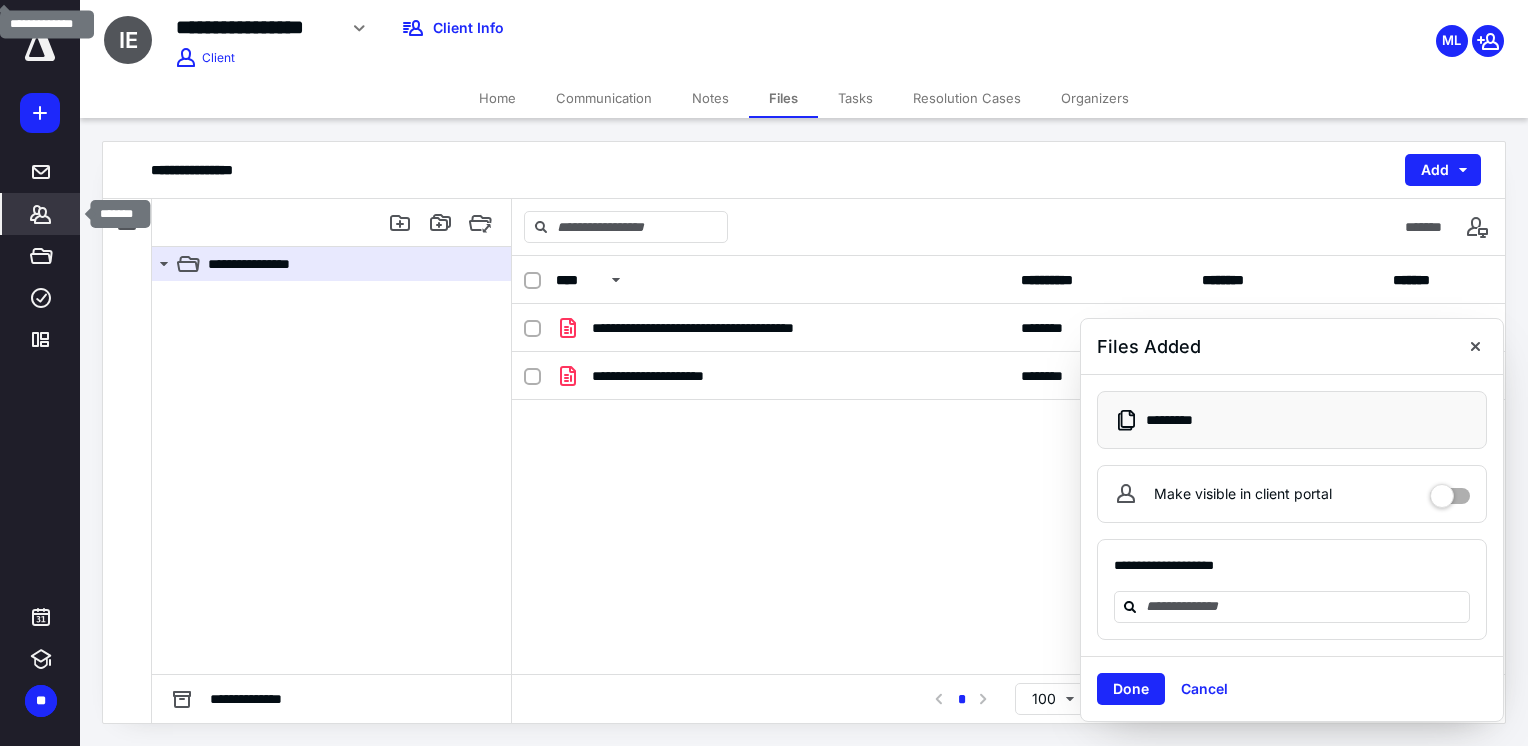click on "*******" at bounding box center (41, 214) 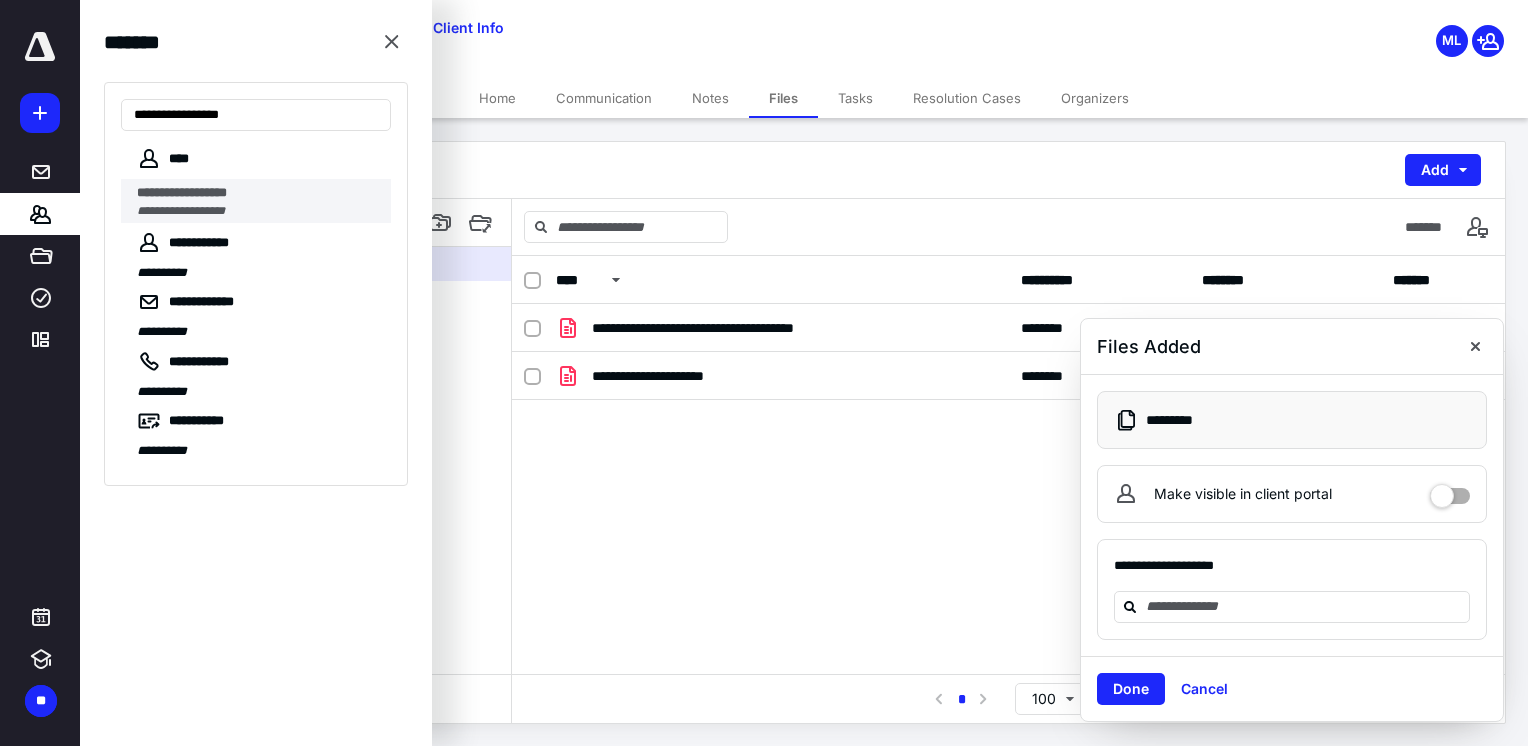 type on "**********" 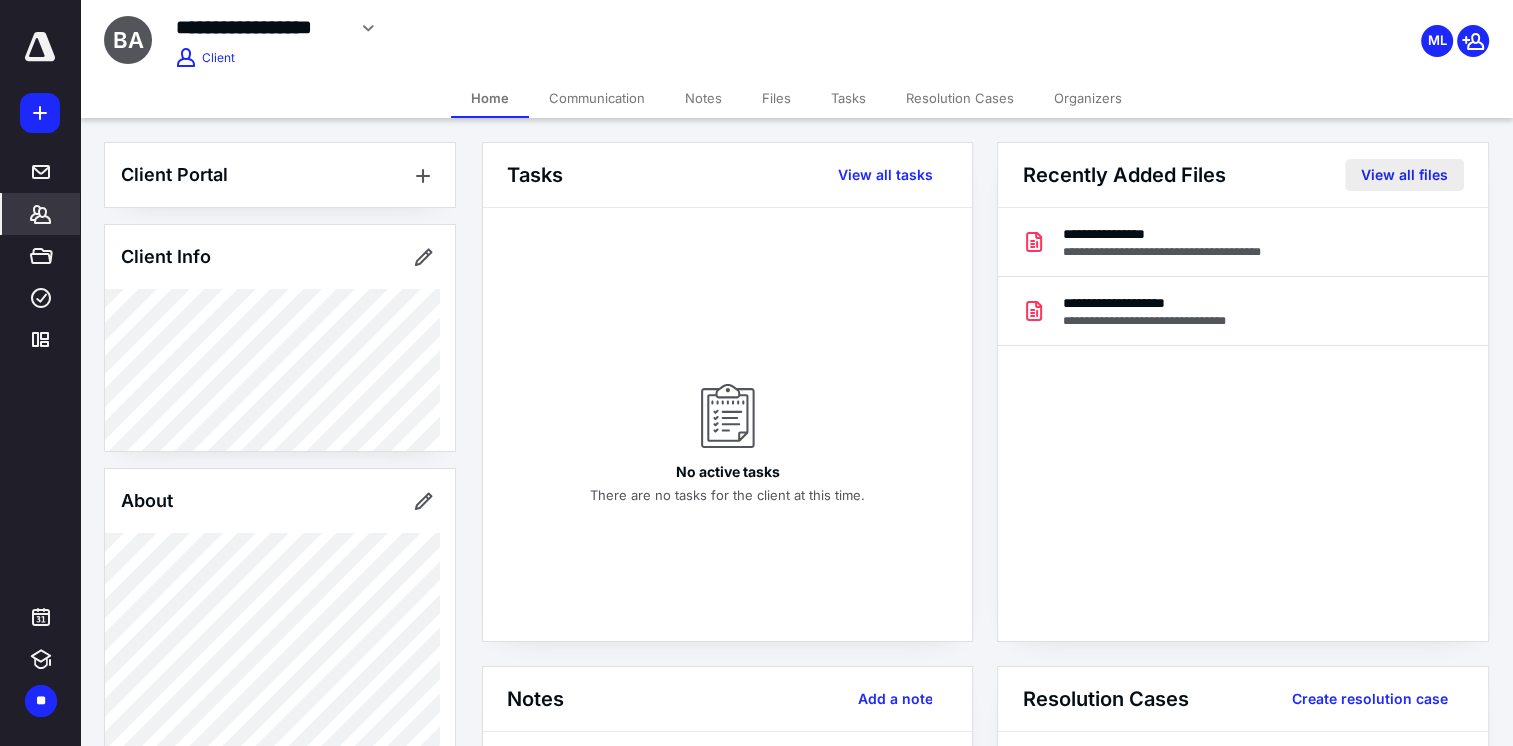 click on "View all files" at bounding box center [1404, 175] 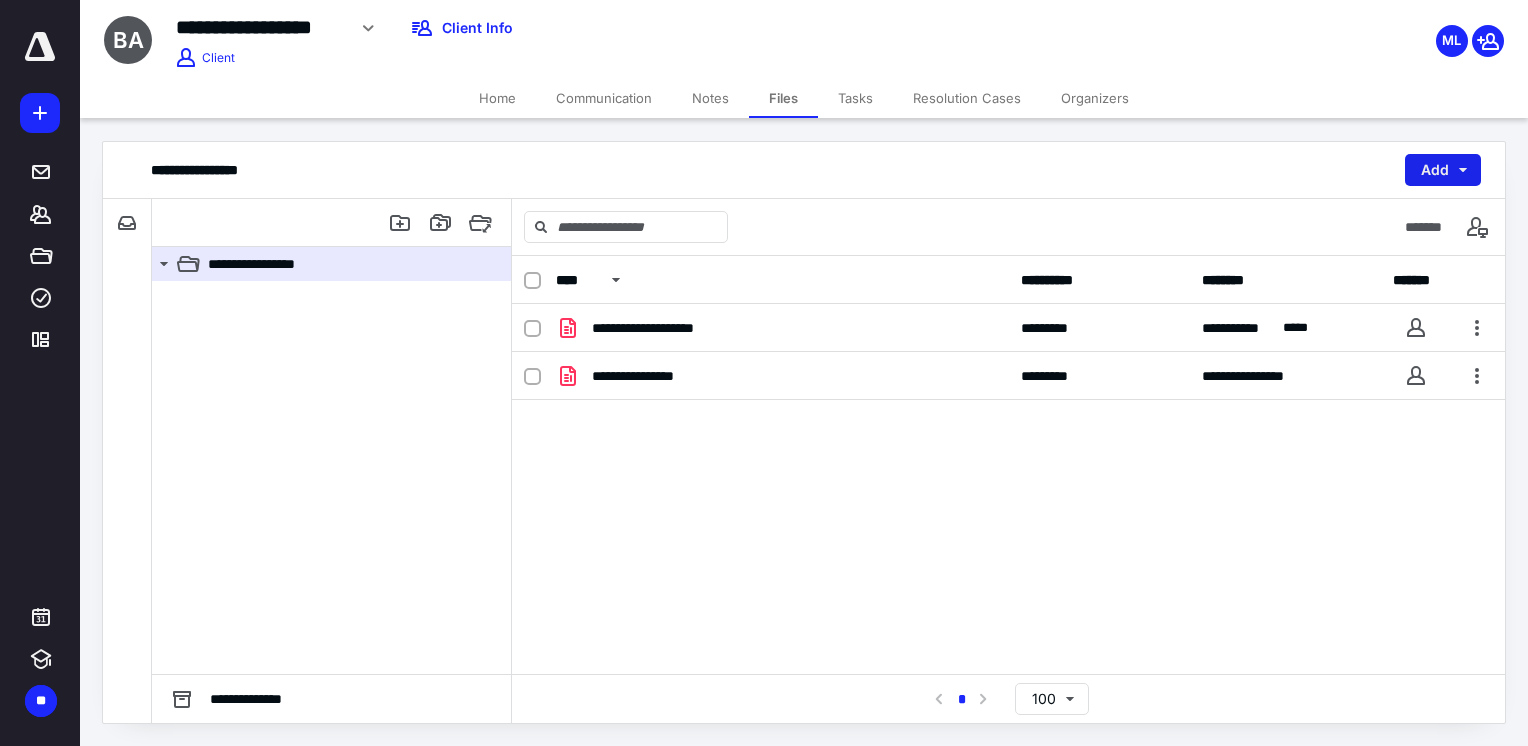 click on "Add" at bounding box center [1443, 170] 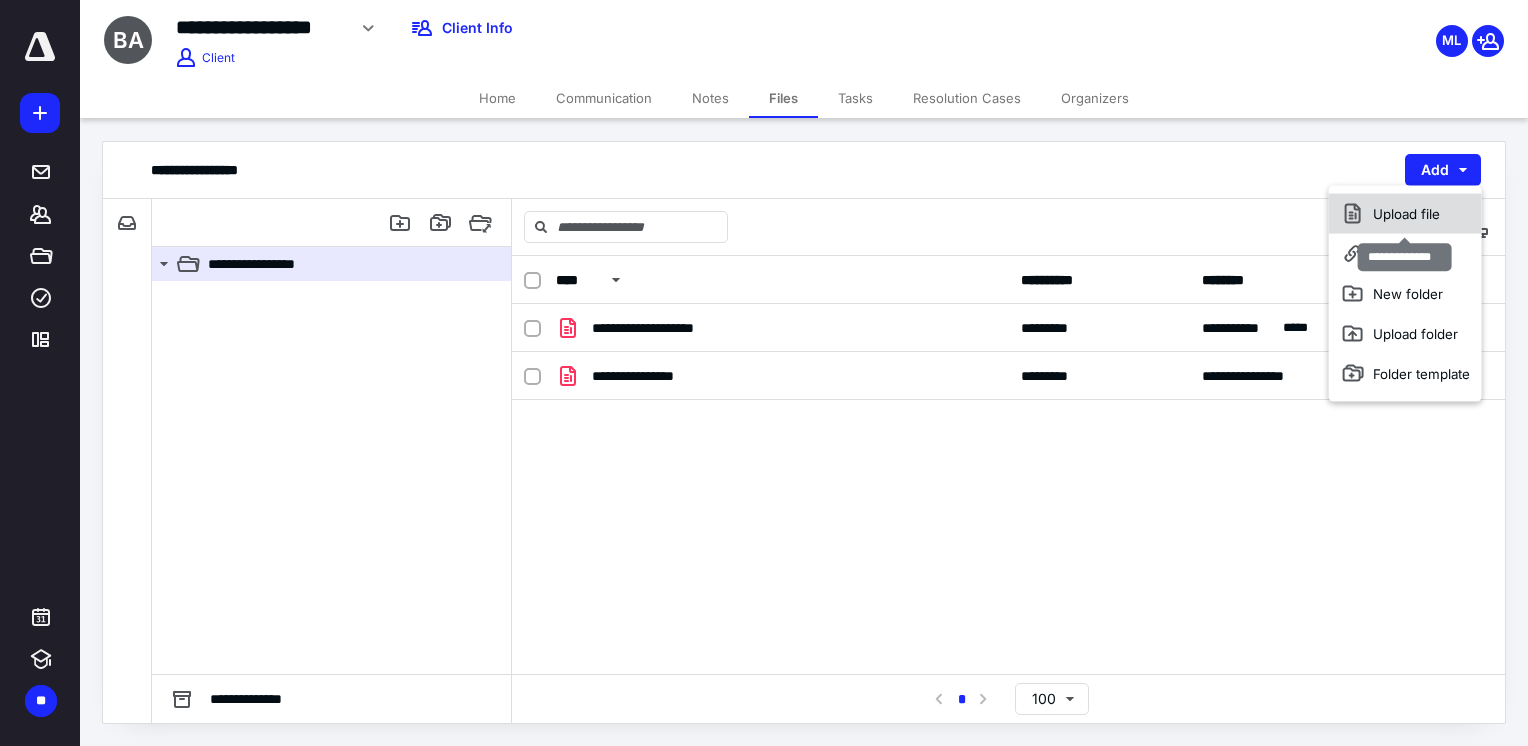 click on "Upload file" at bounding box center (1405, 214) 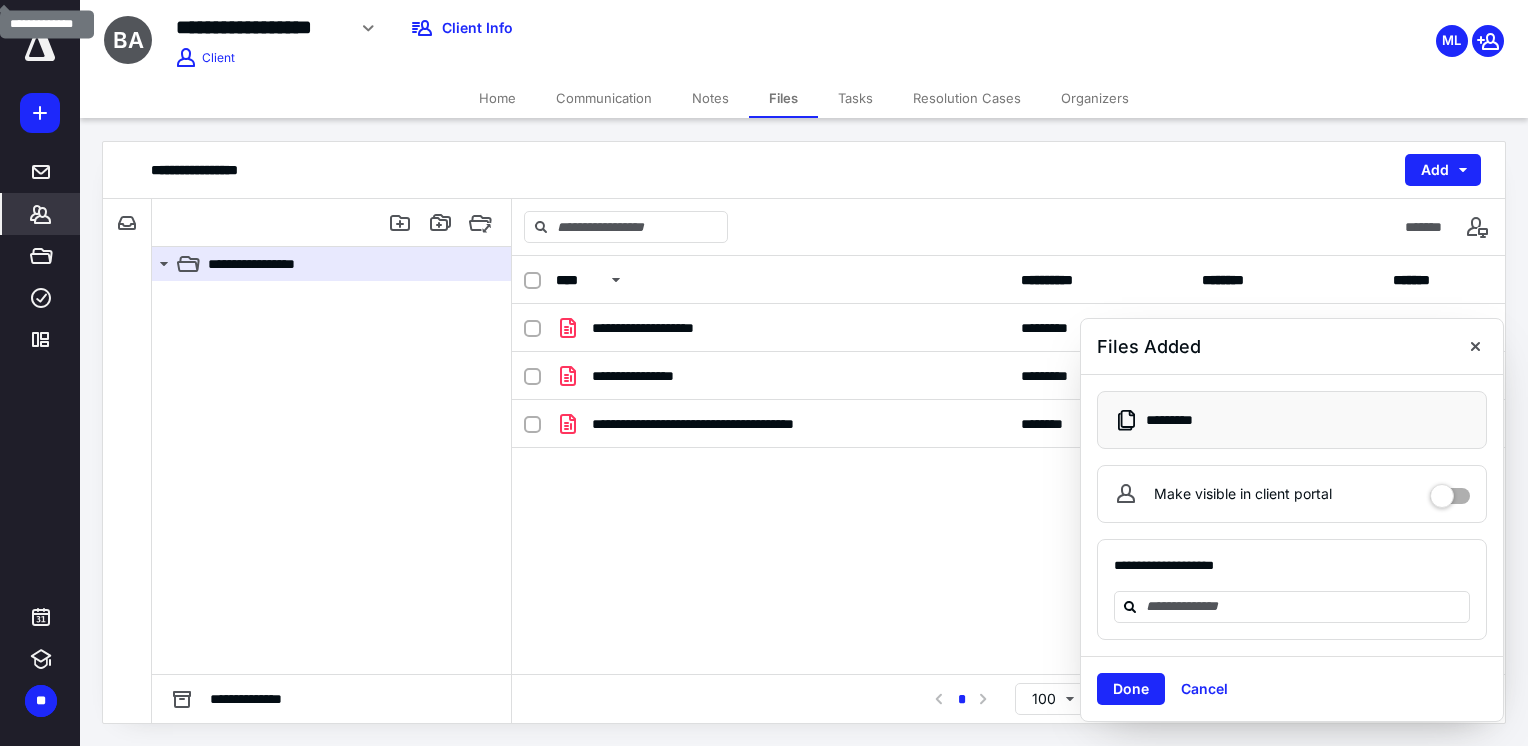 click on "*******" at bounding box center (41, 214) 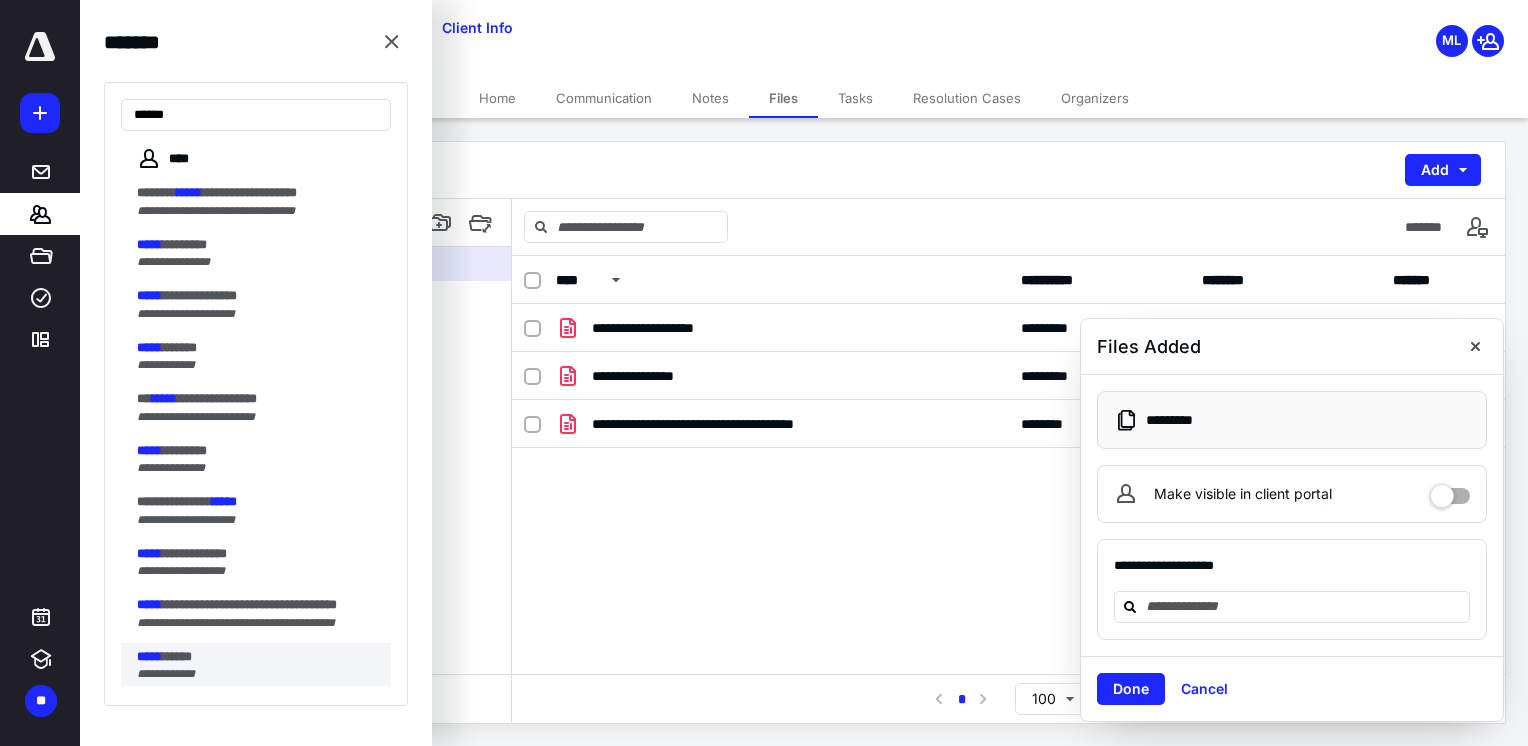 type on "*****" 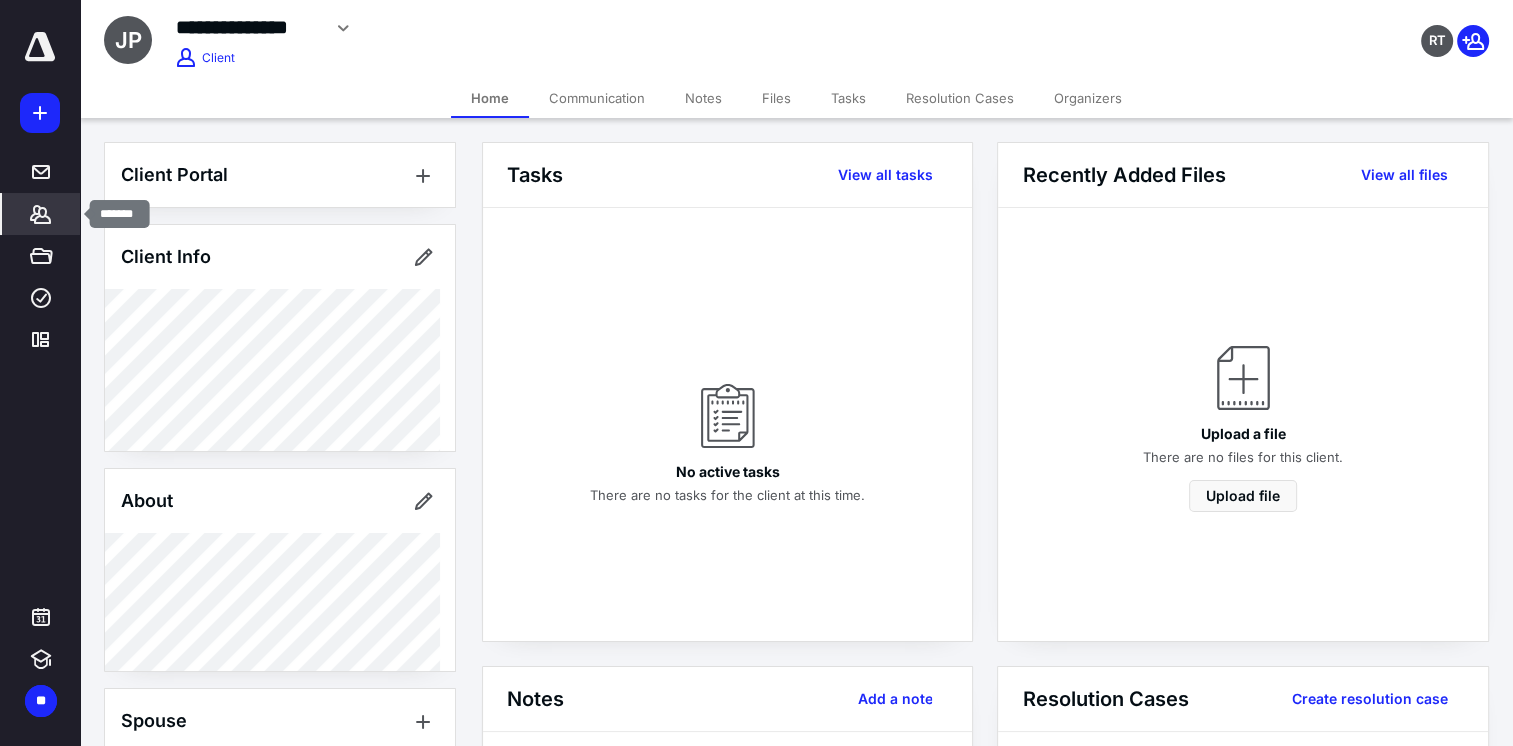 click 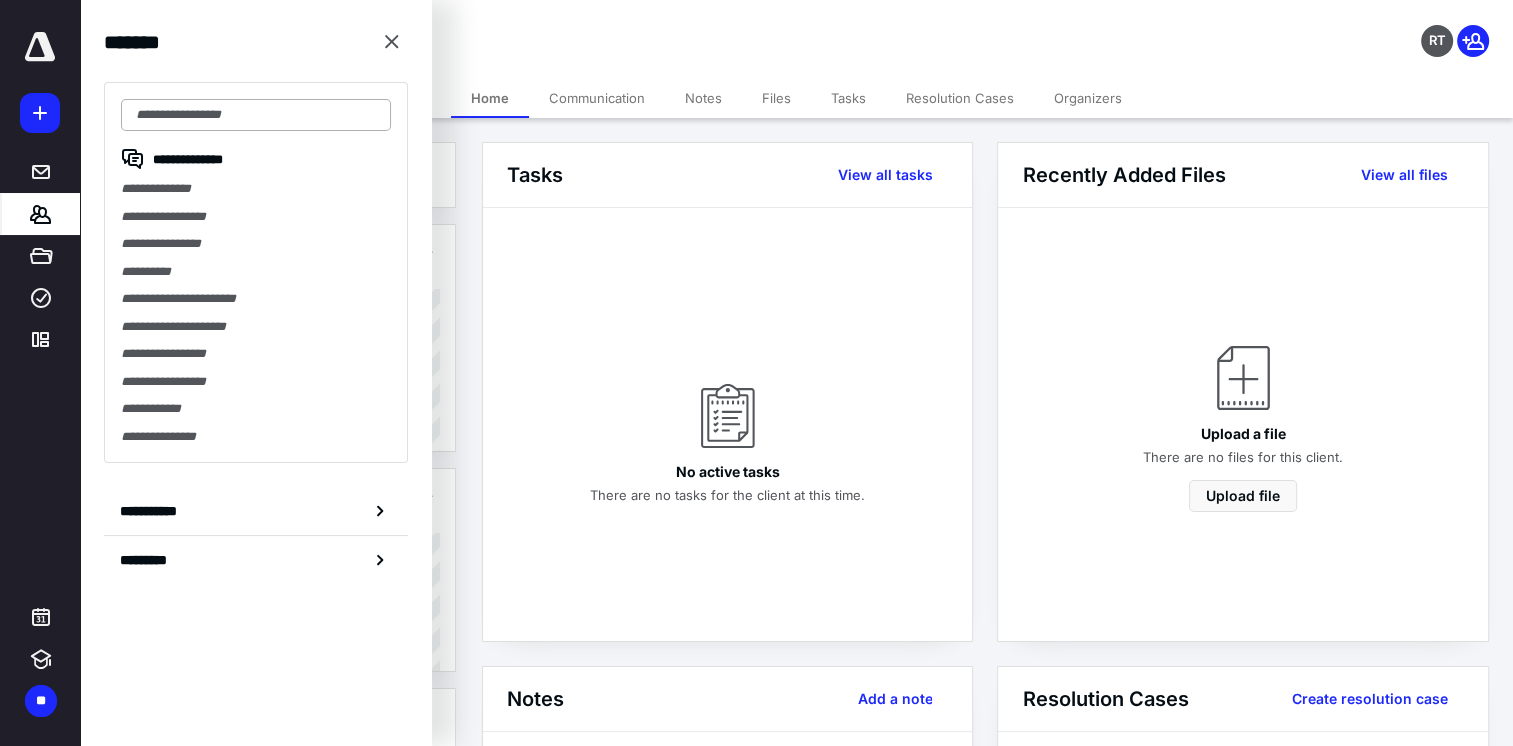click at bounding box center [256, 115] 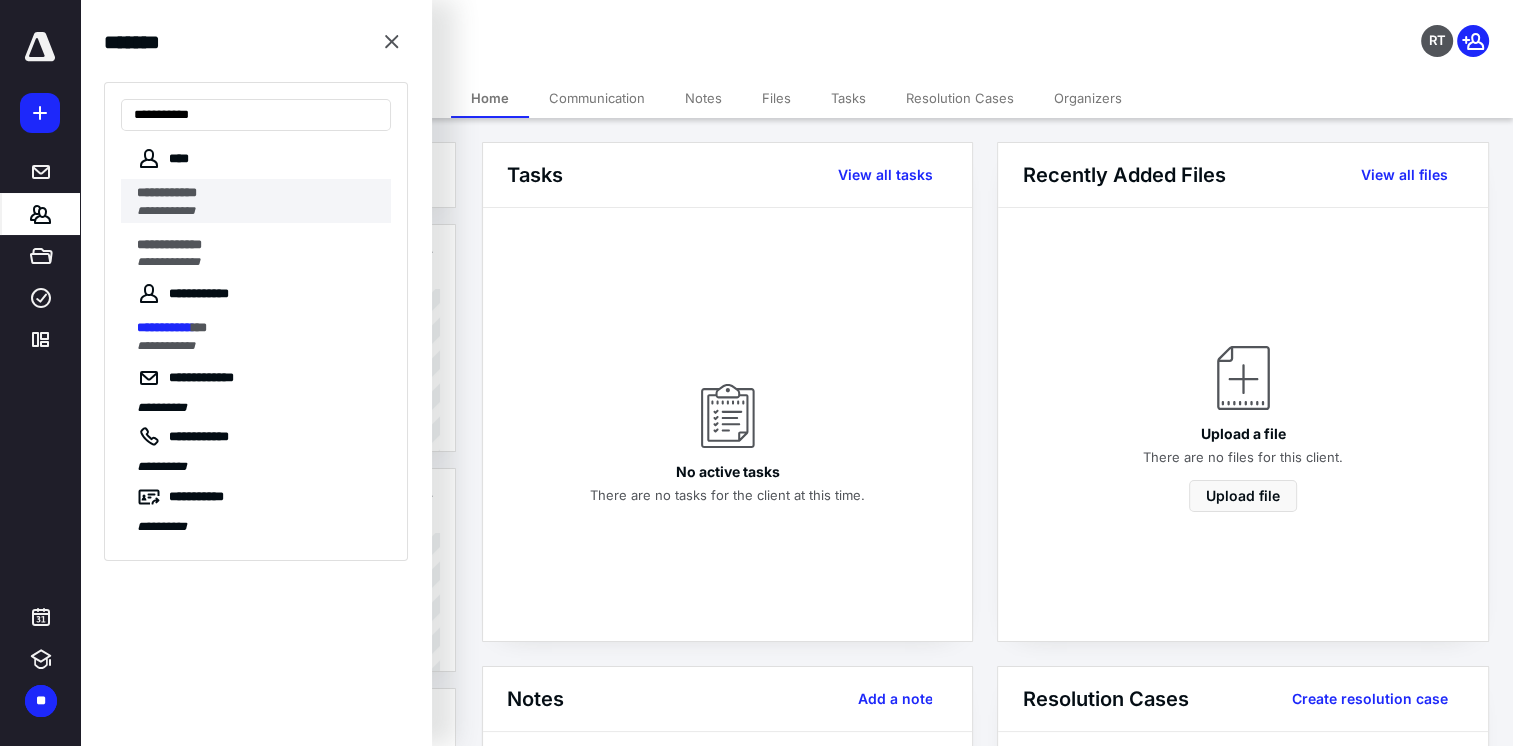 type on "**********" 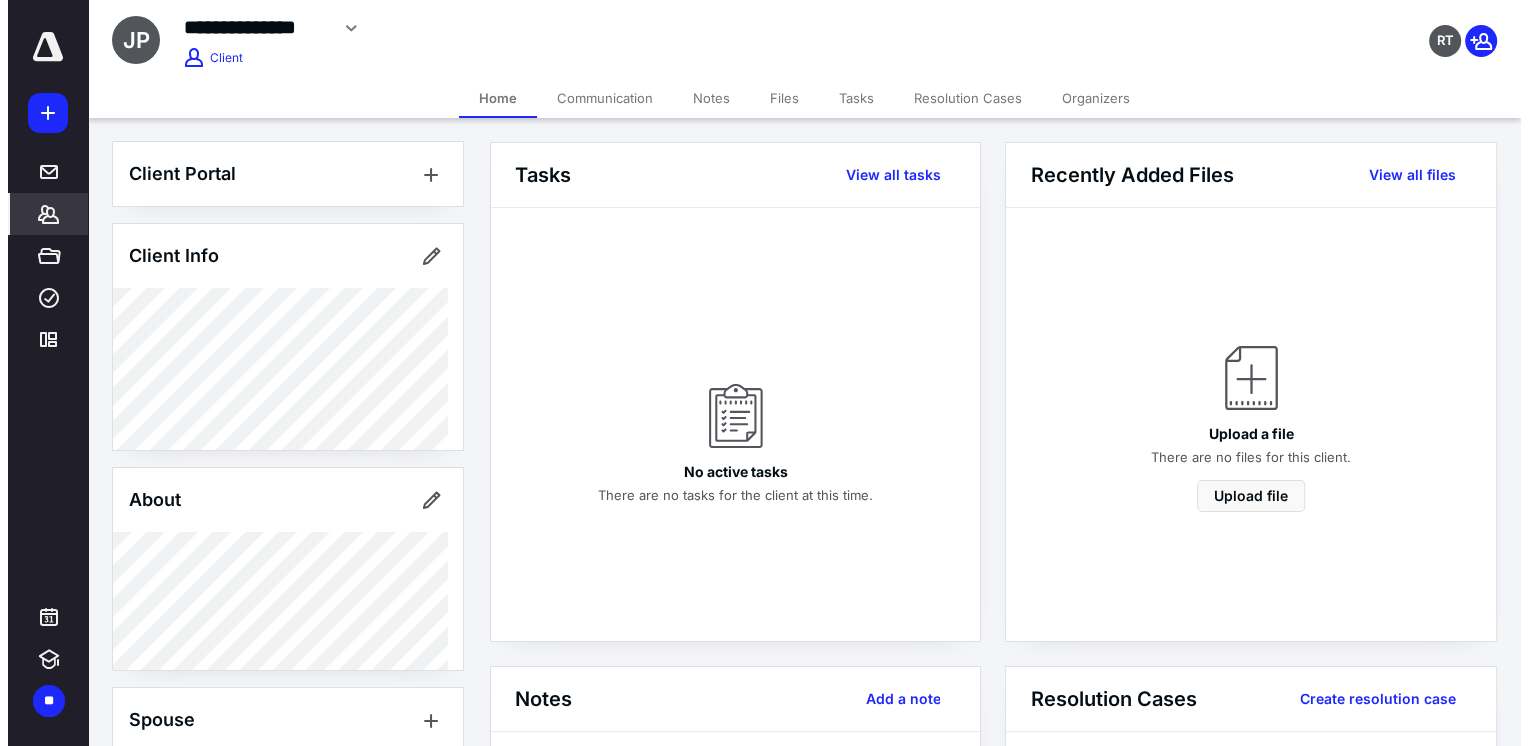scroll, scrollTop: 0, scrollLeft: 0, axis: both 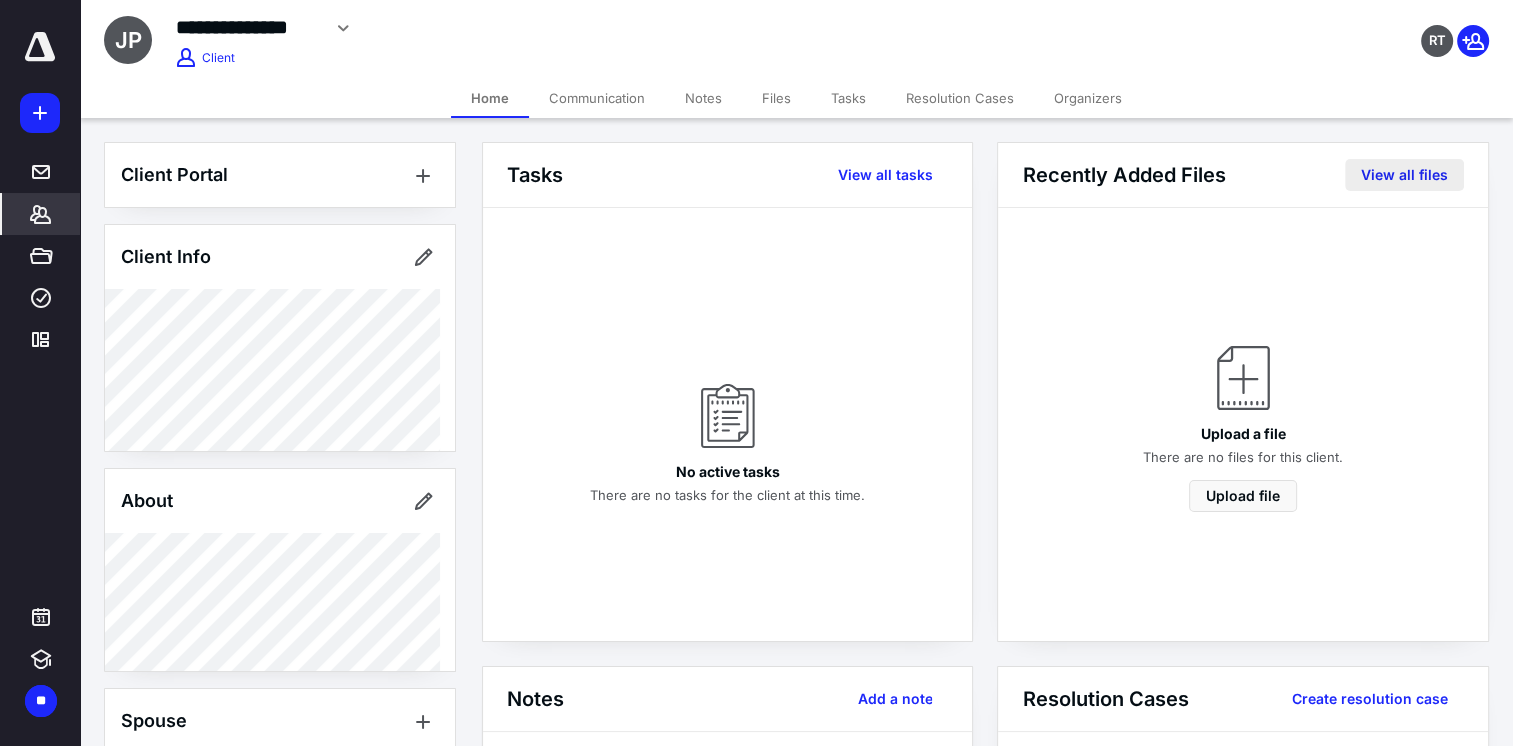 click on "View all files" at bounding box center [1404, 175] 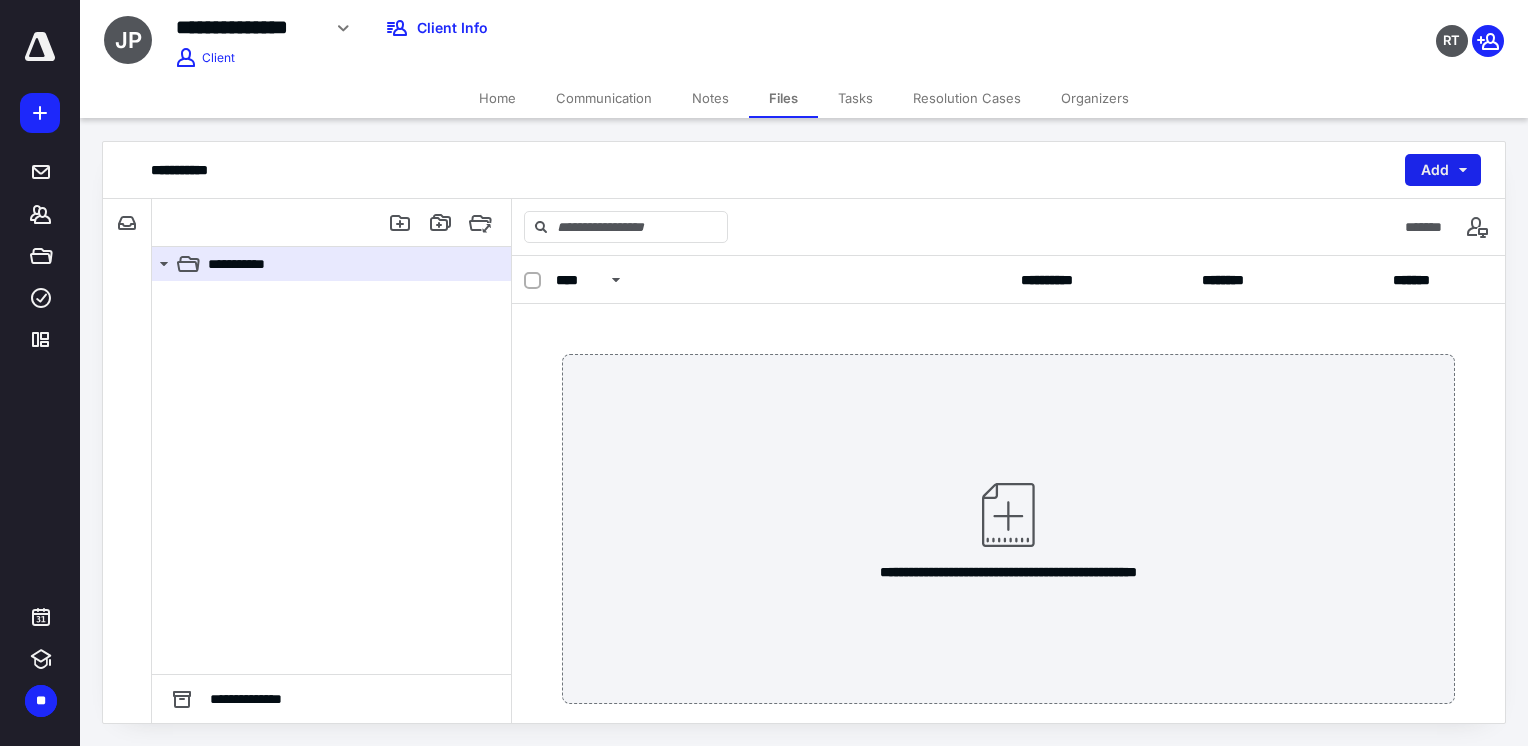 click on "Add" at bounding box center (1443, 170) 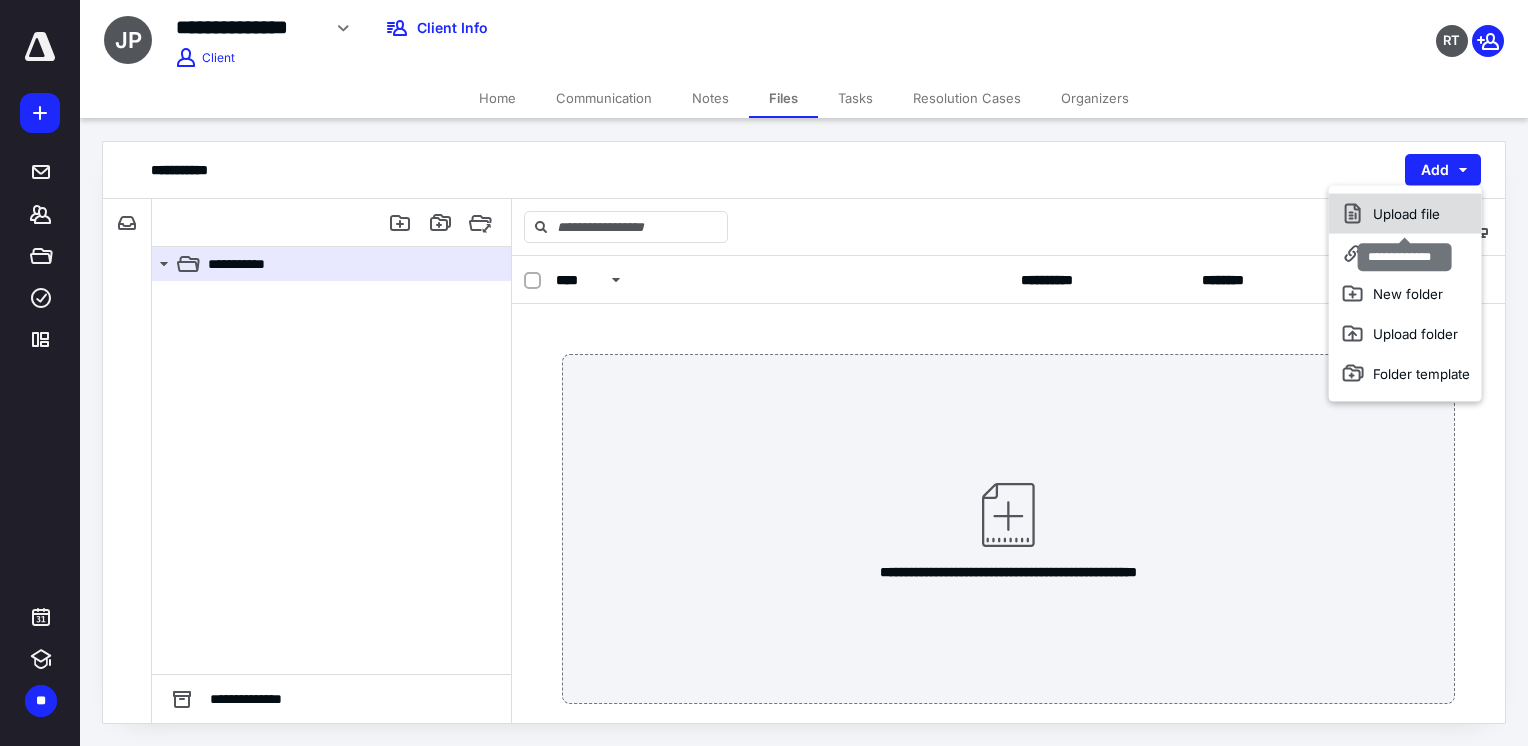 click on "Upload file" at bounding box center (1405, 214) 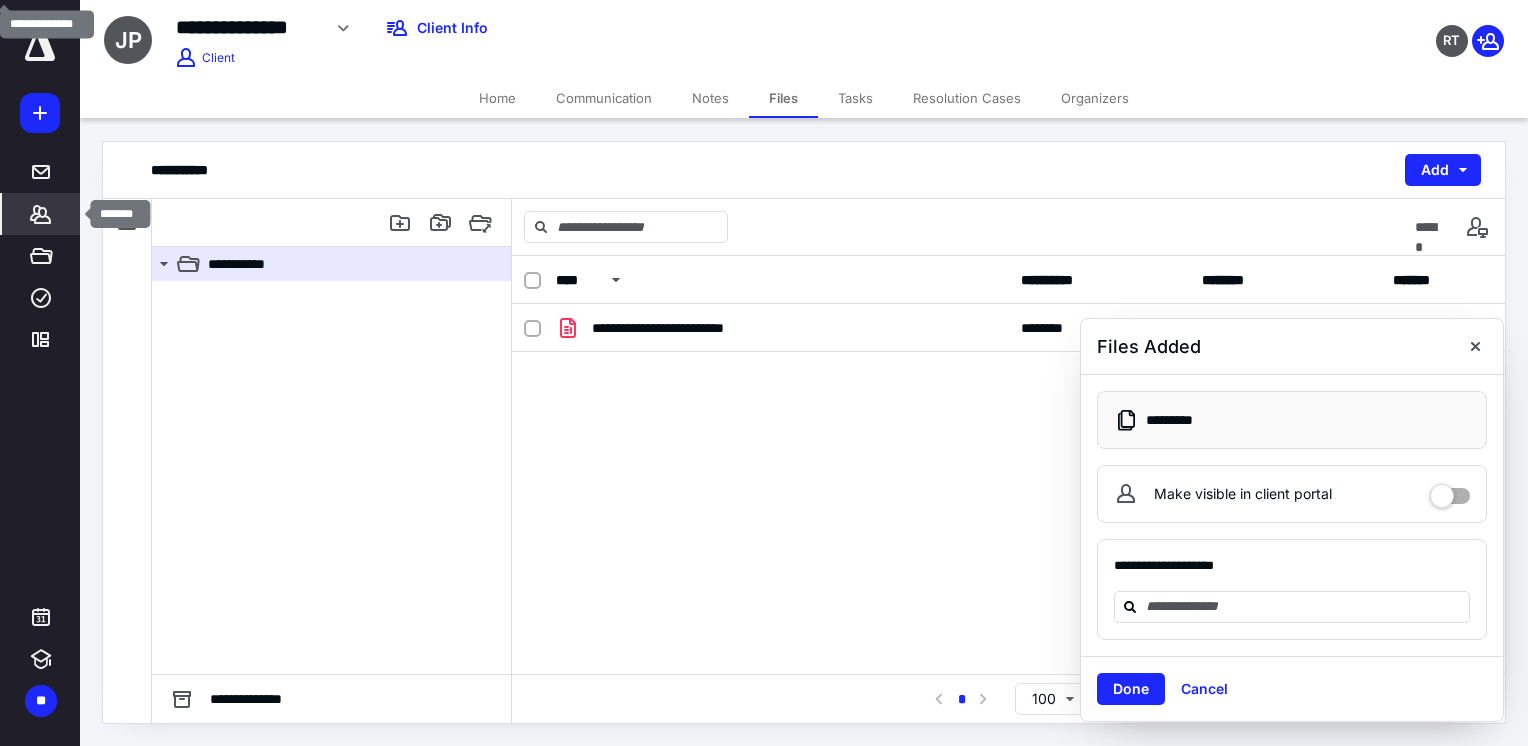 click 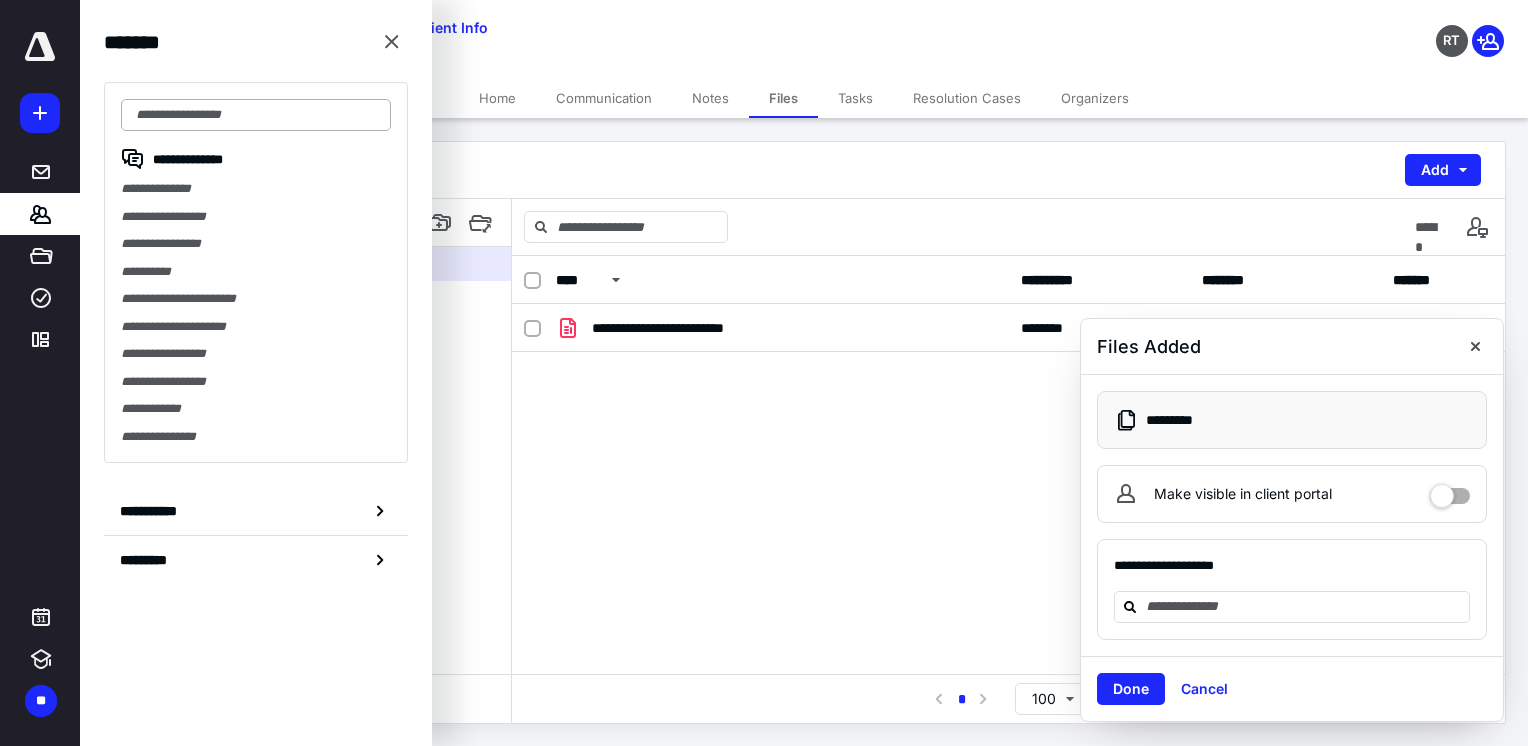 click at bounding box center [256, 115] 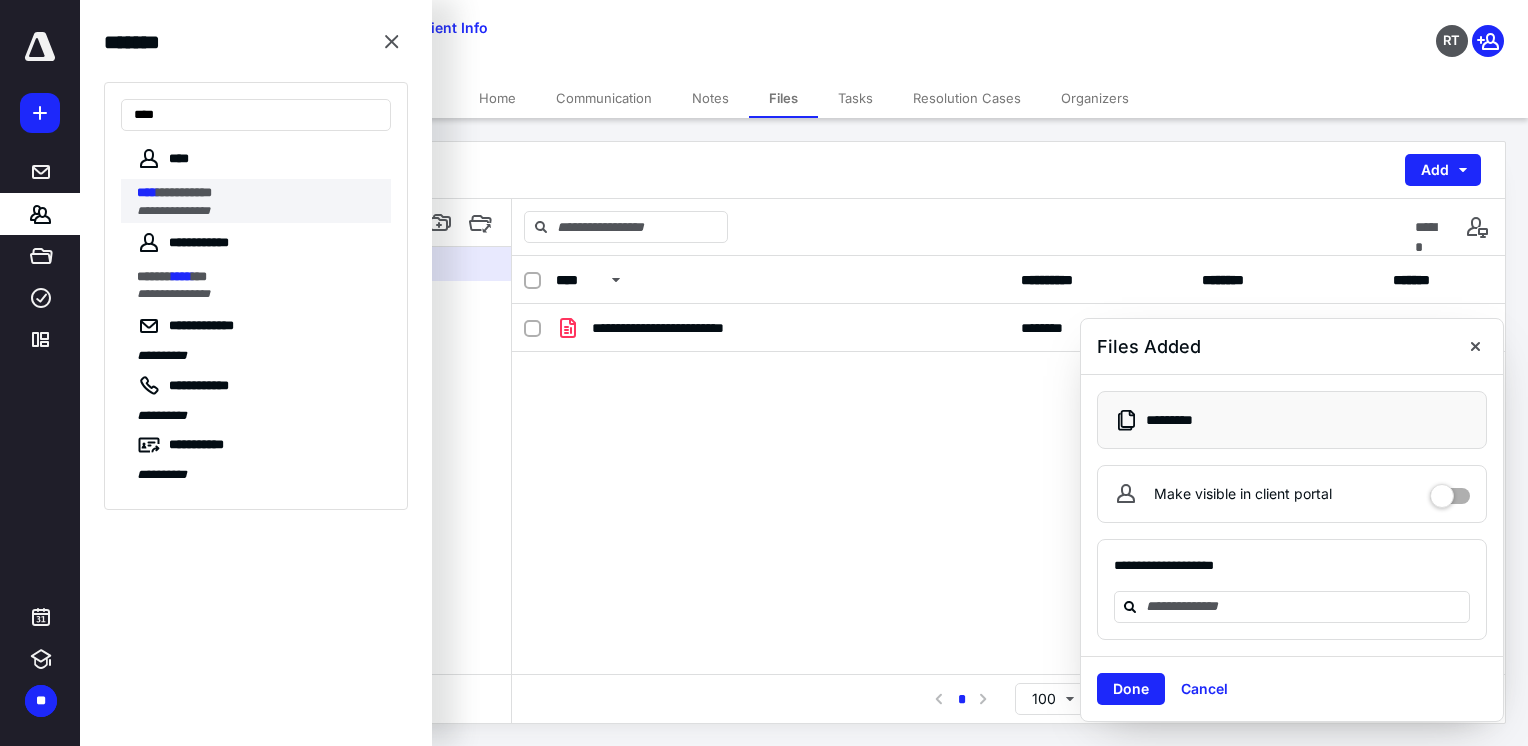 type on "****" 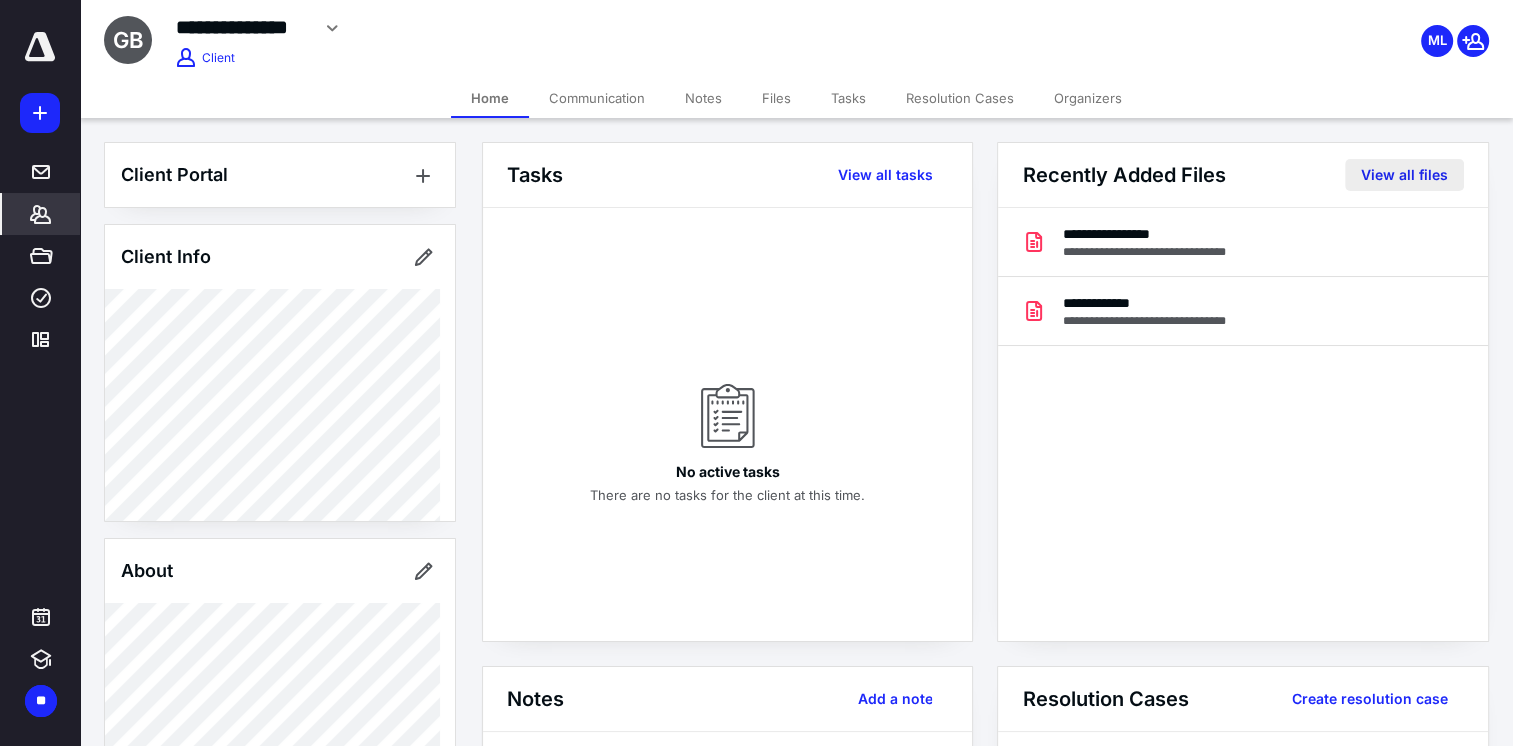 click on "View all files" at bounding box center [1404, 175] 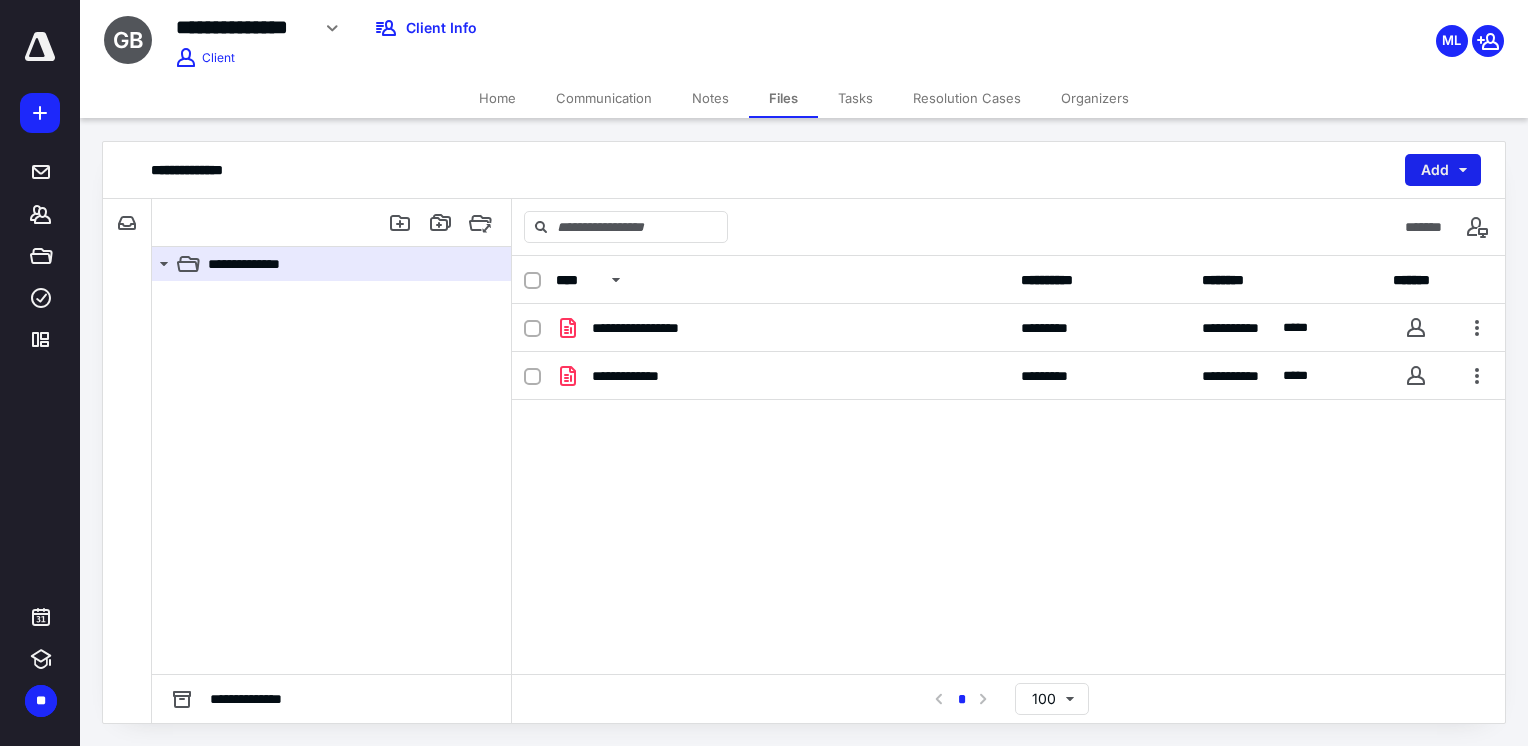 click on "Add" at bounding box center (1443, 170) 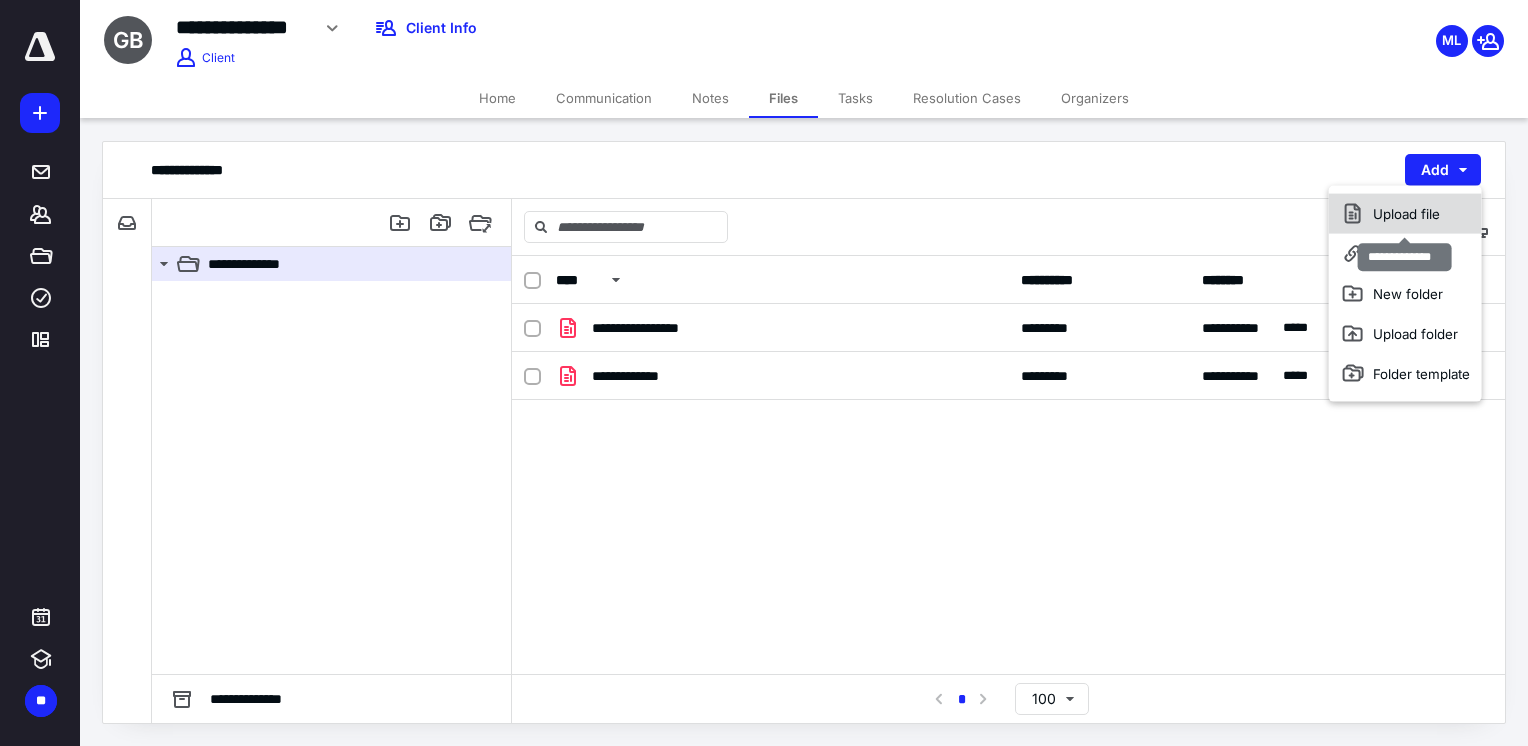 click on "Upload file" at bounding box center (1405, 214) 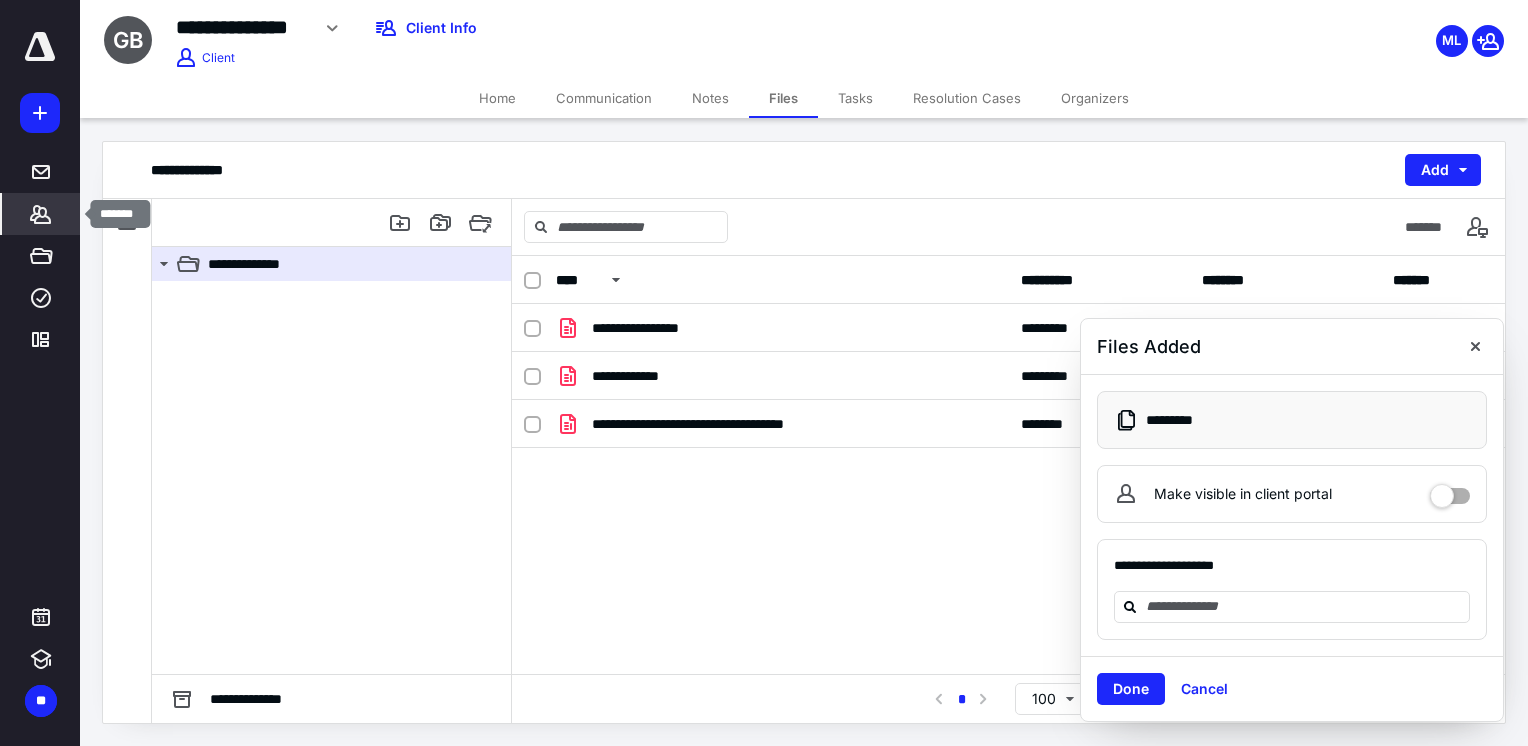 click on "*******" at bounding box center [41, 214] 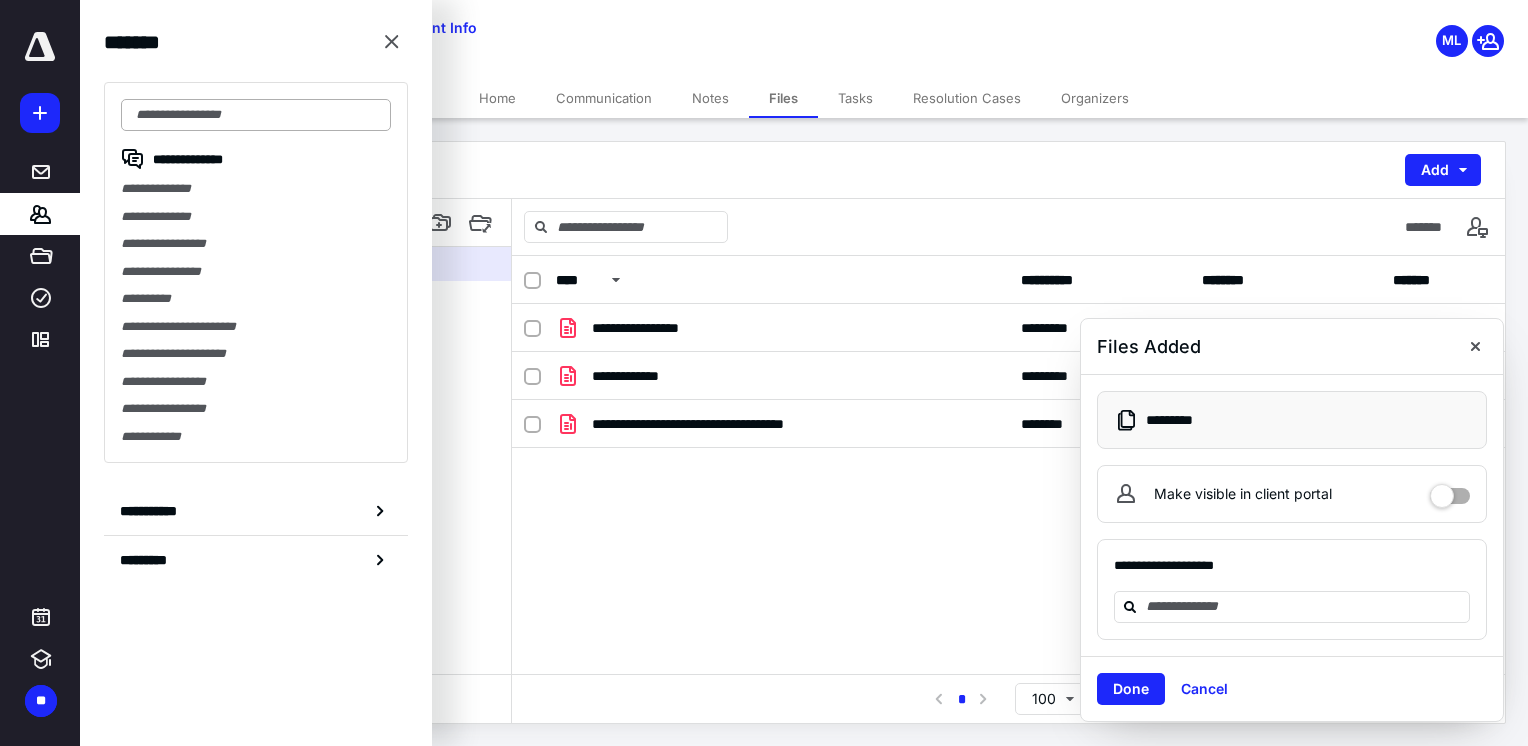 click at bounding box center (256, 115) 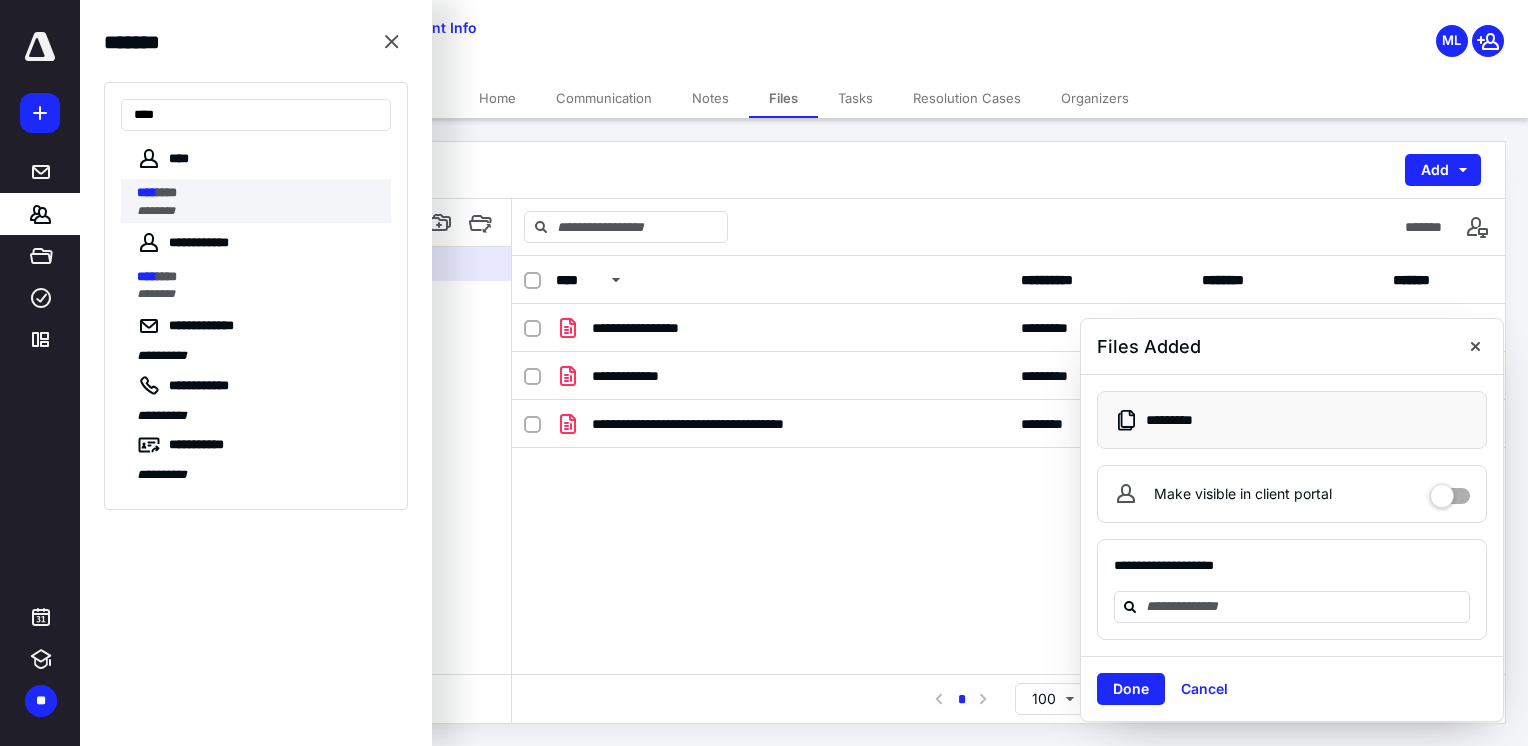 type on "****" 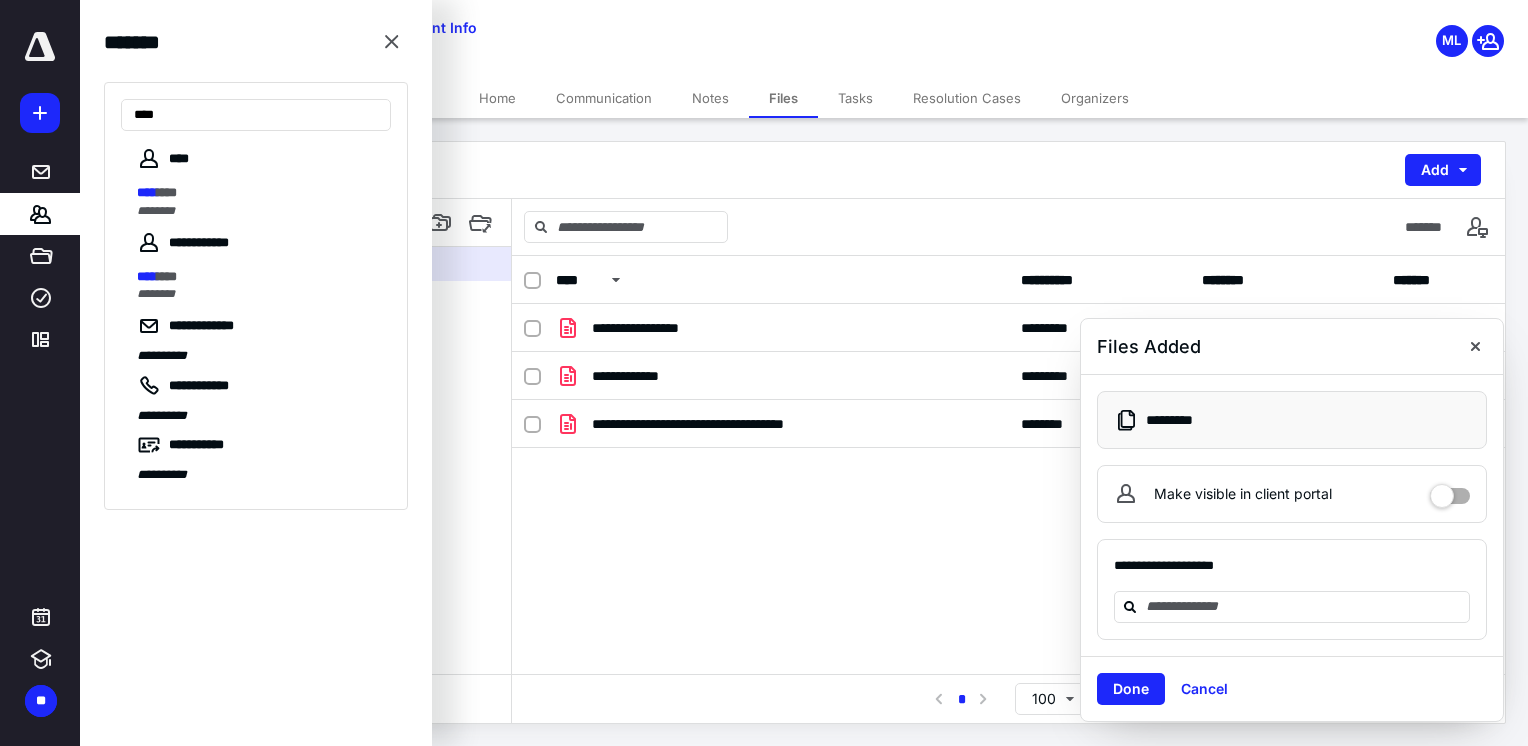 click on "****" at bounding box center (147, 192) 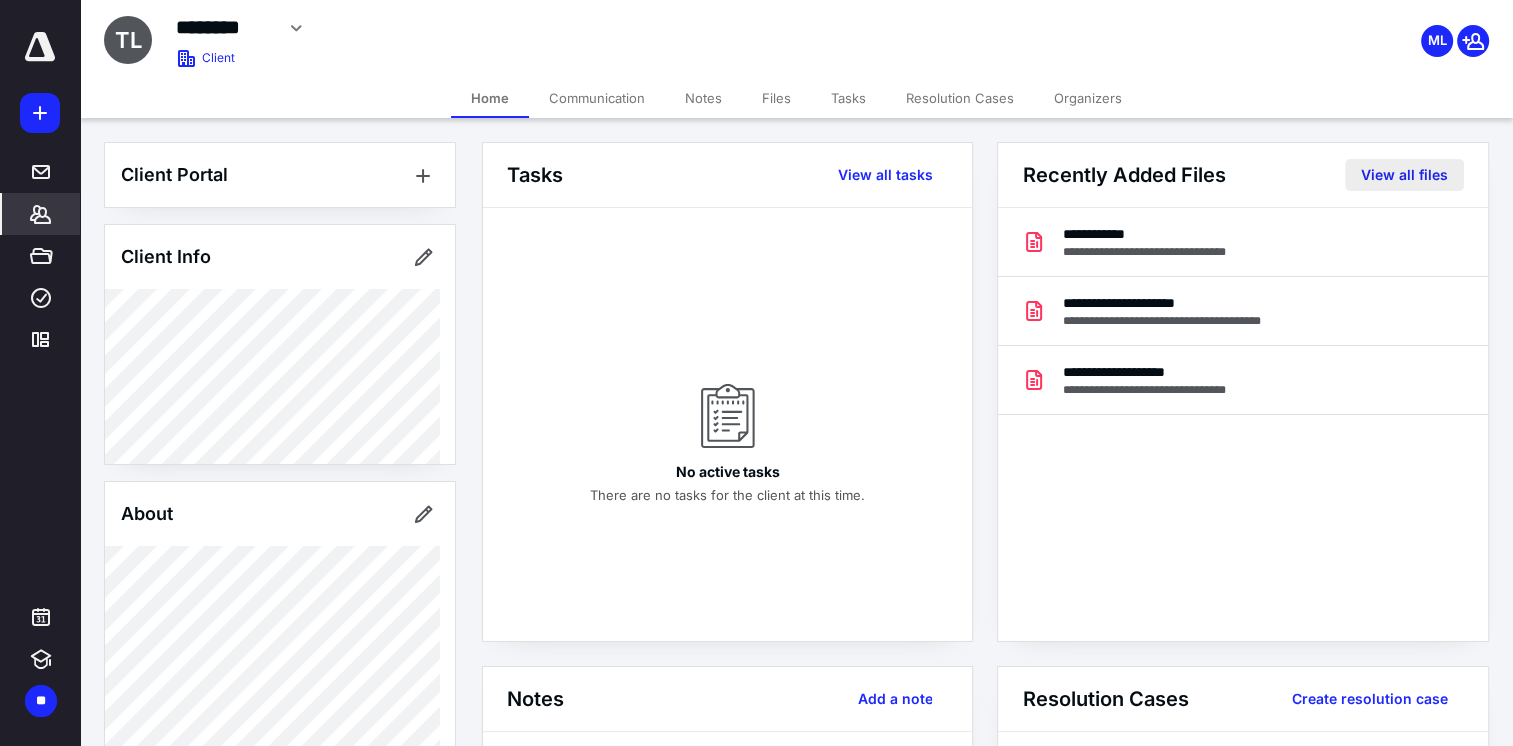 click on "View all files" at bounding box center [1404, 175] 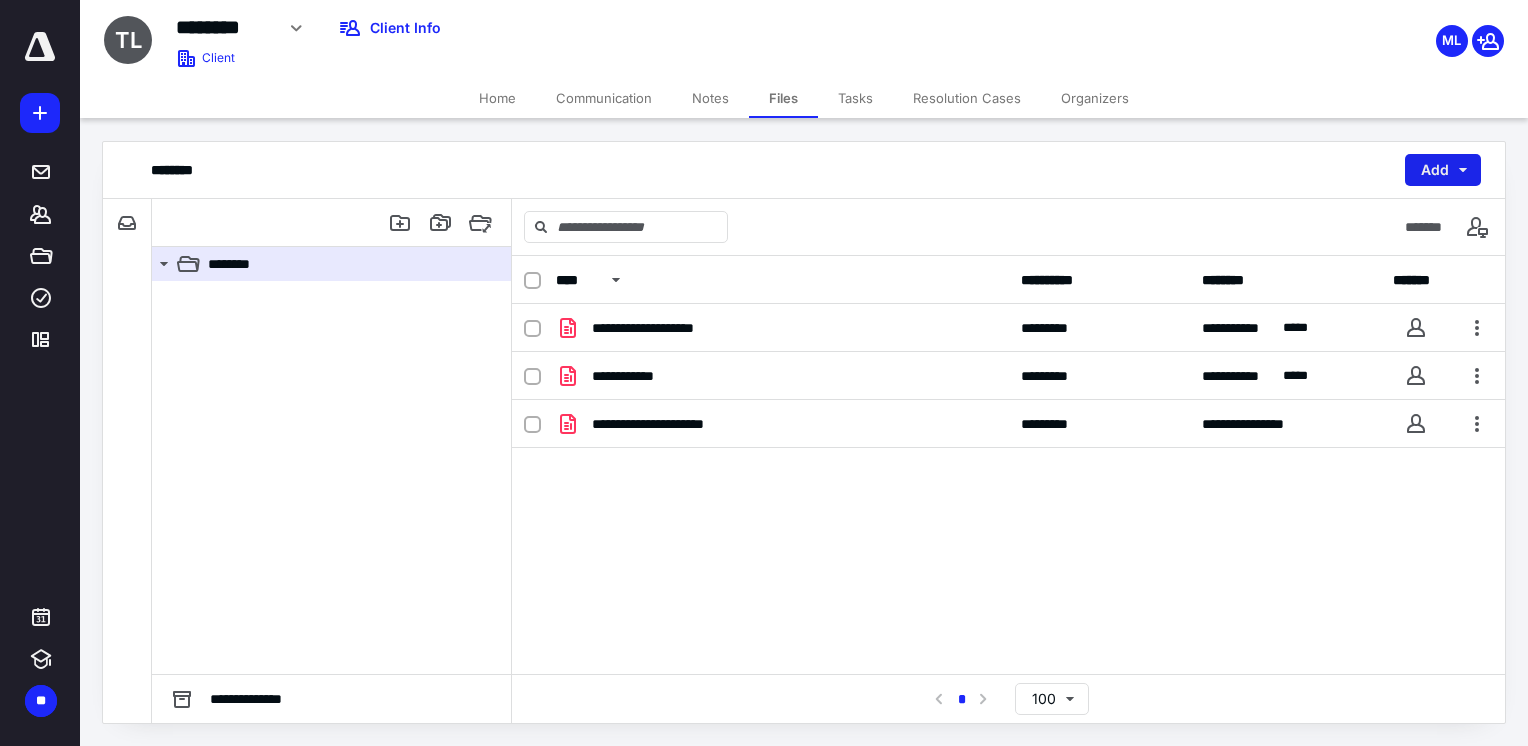 click on "Add" at bounding box center (1443, 170) 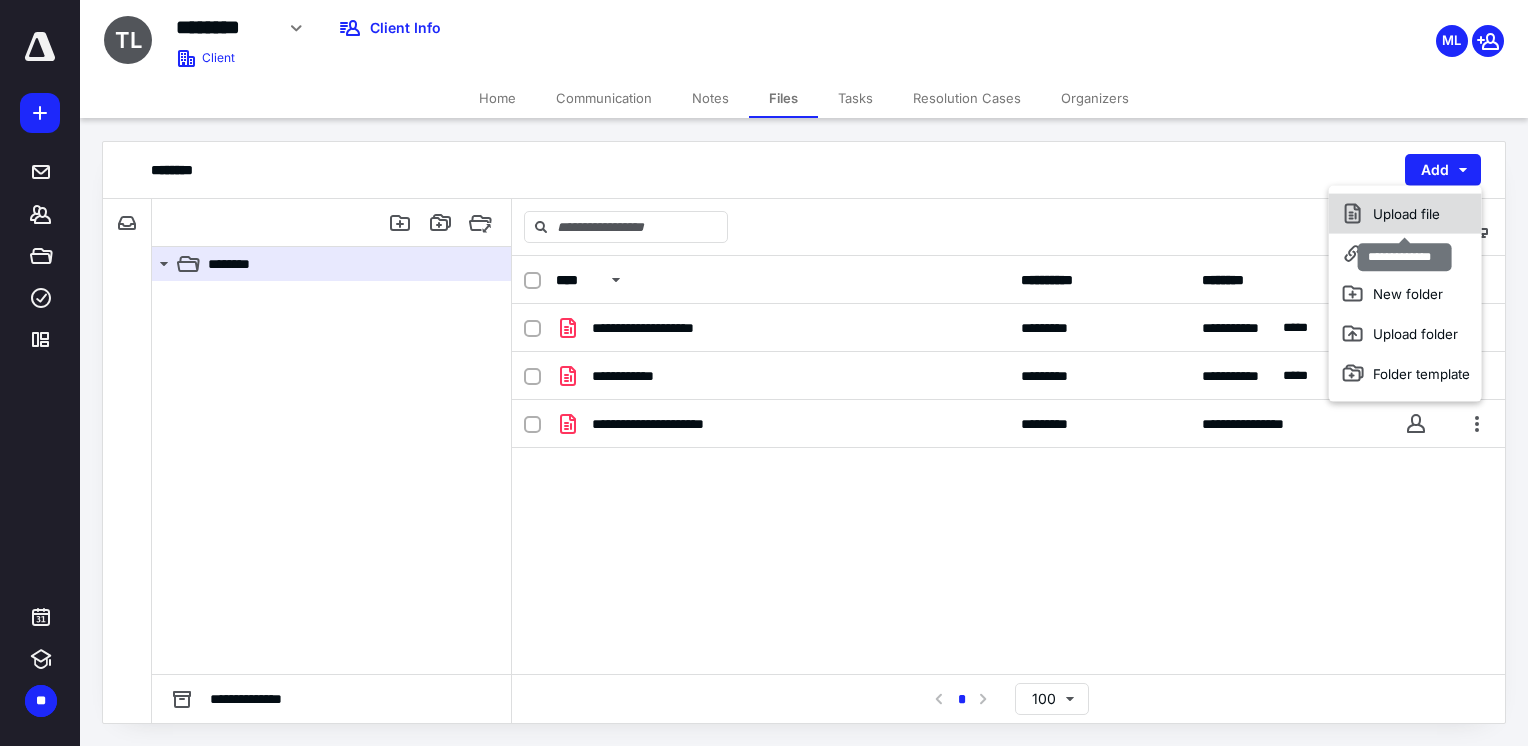 click on "Upload file" at bounding box center (1405, 214) 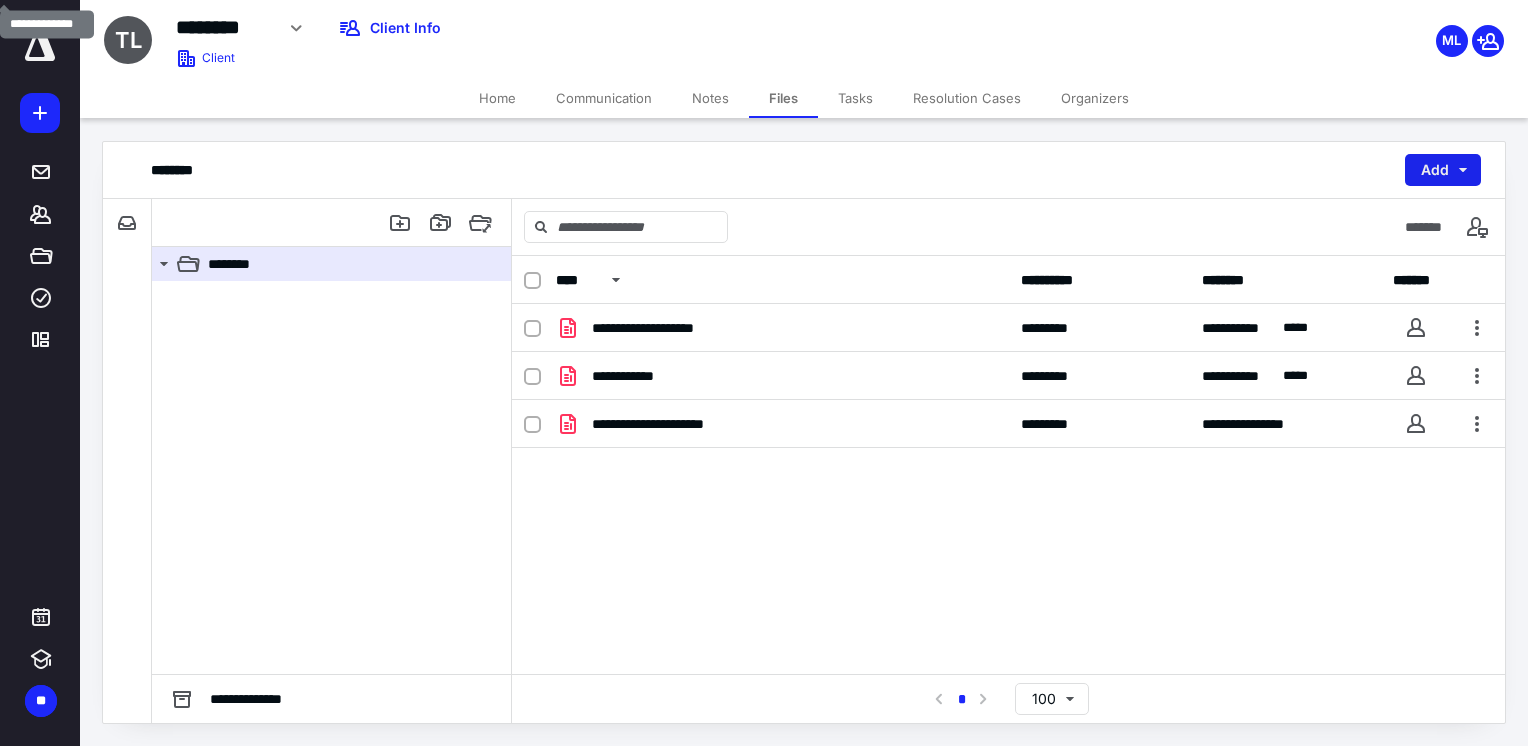 click on "Add" at bounding box center (1443, 170) 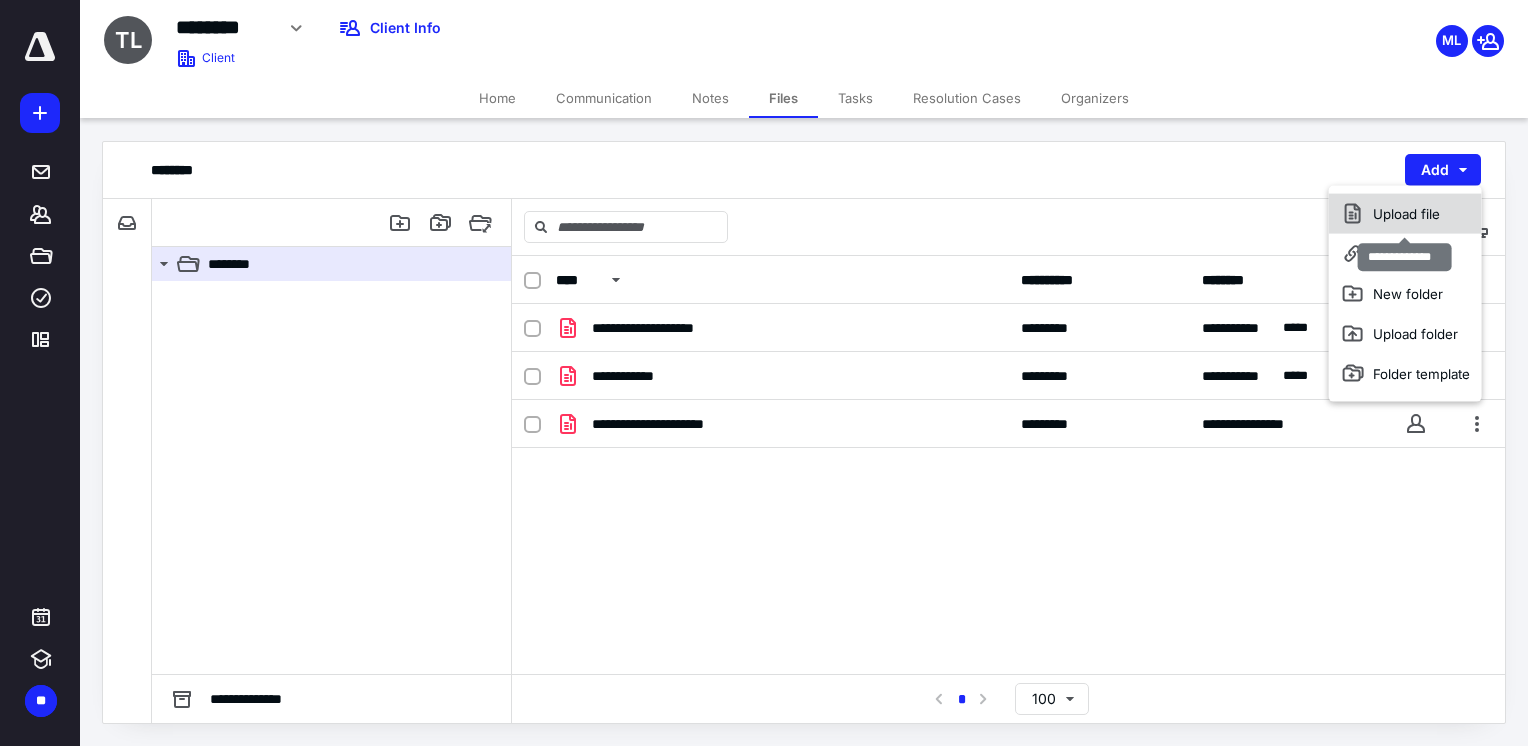 click on "Upload file" at bounding box center [1405, 214] 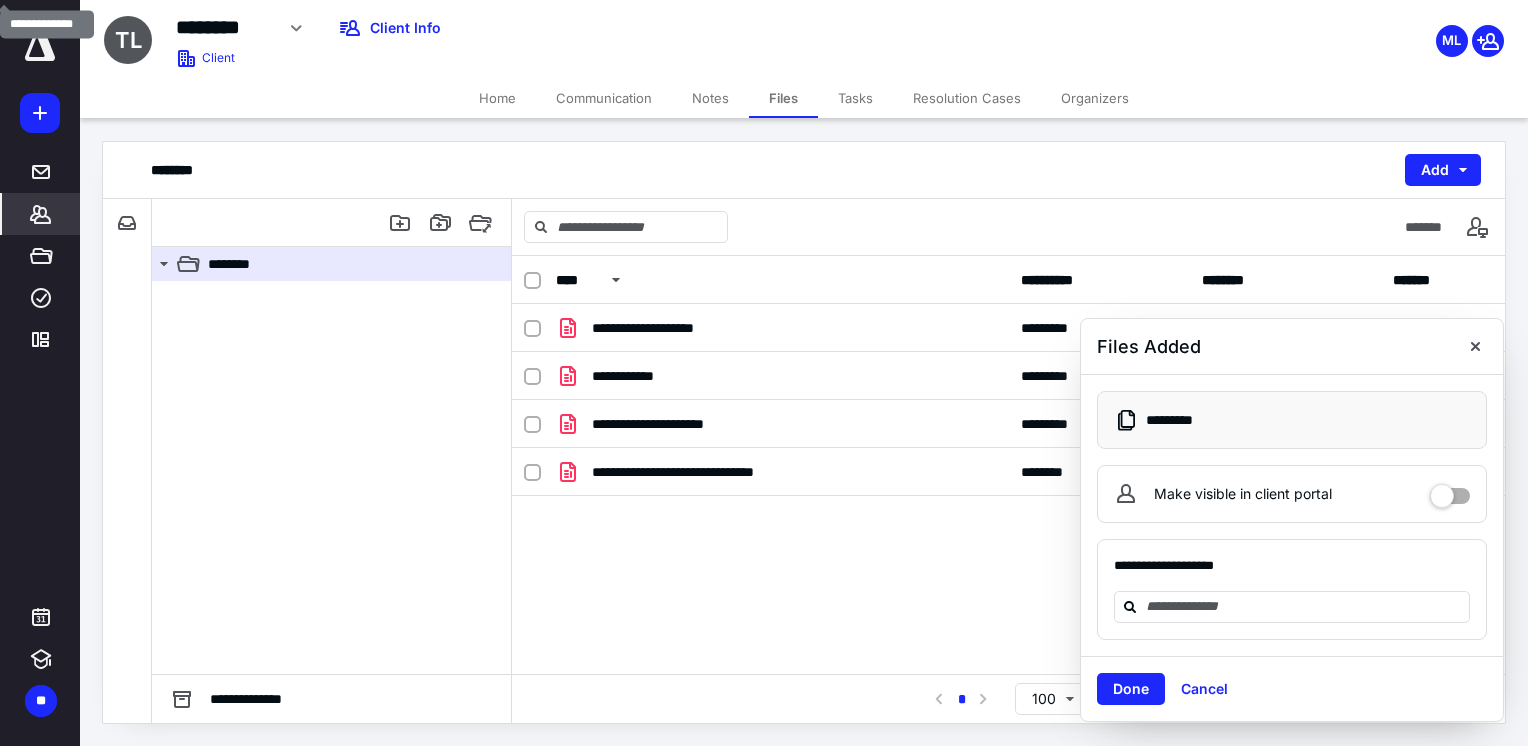 click 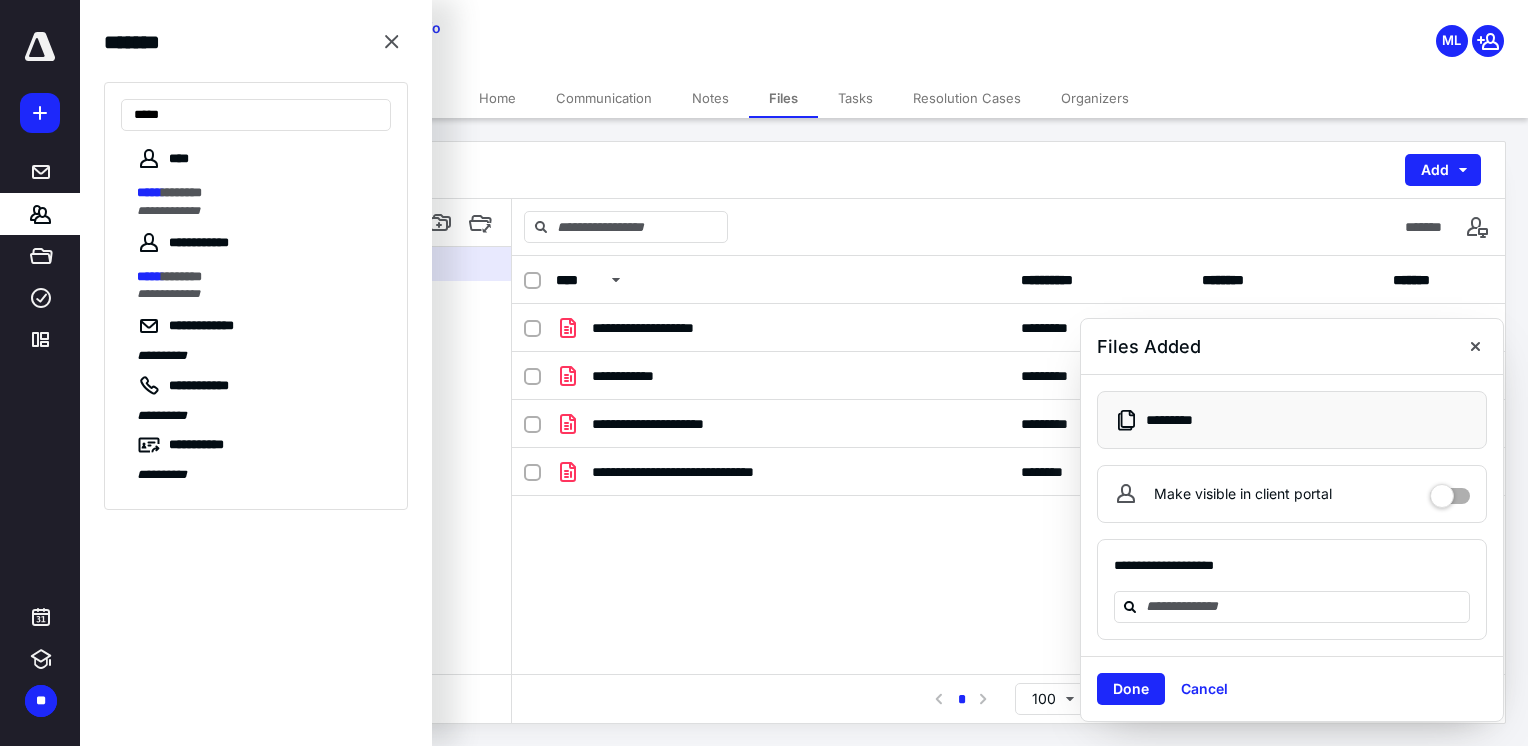 type on "*****" 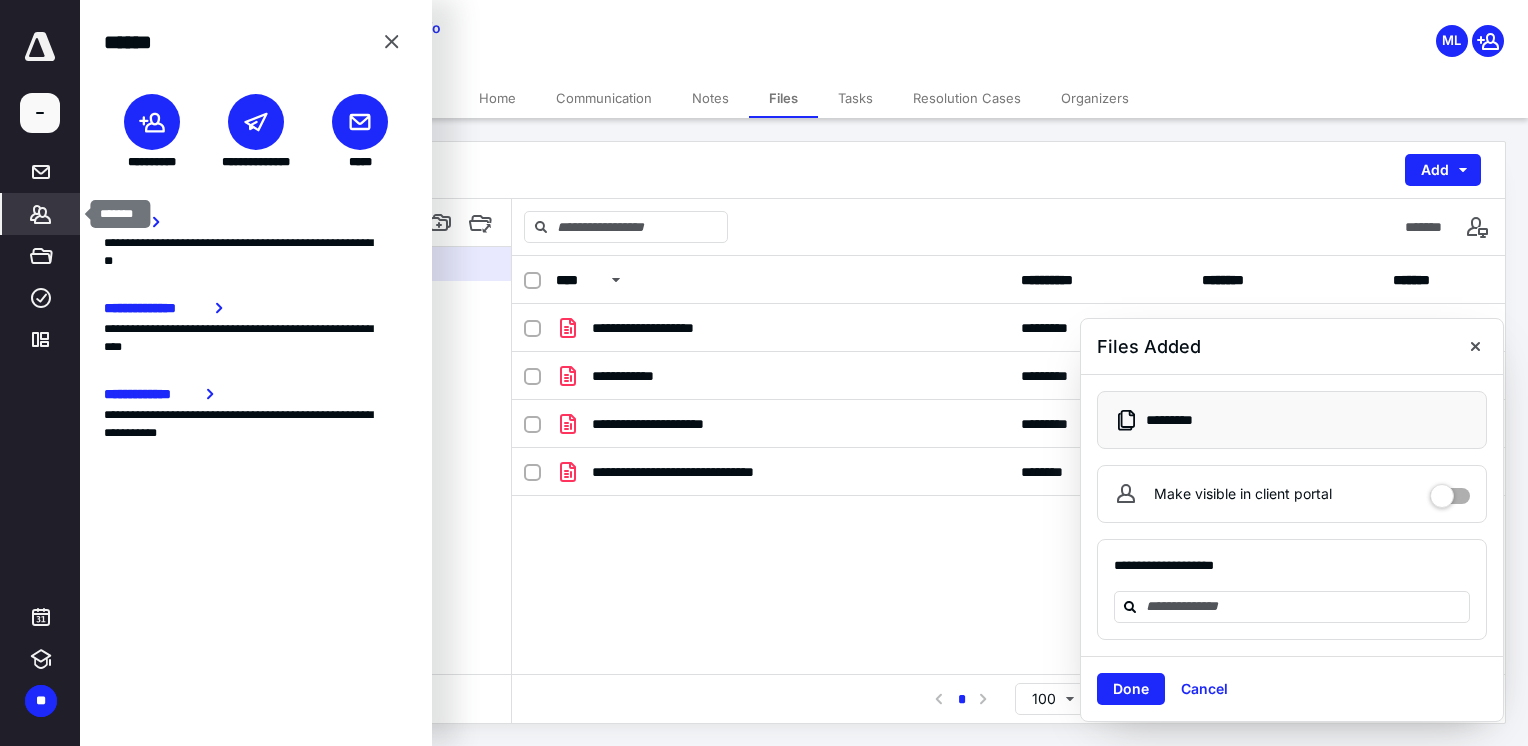 click 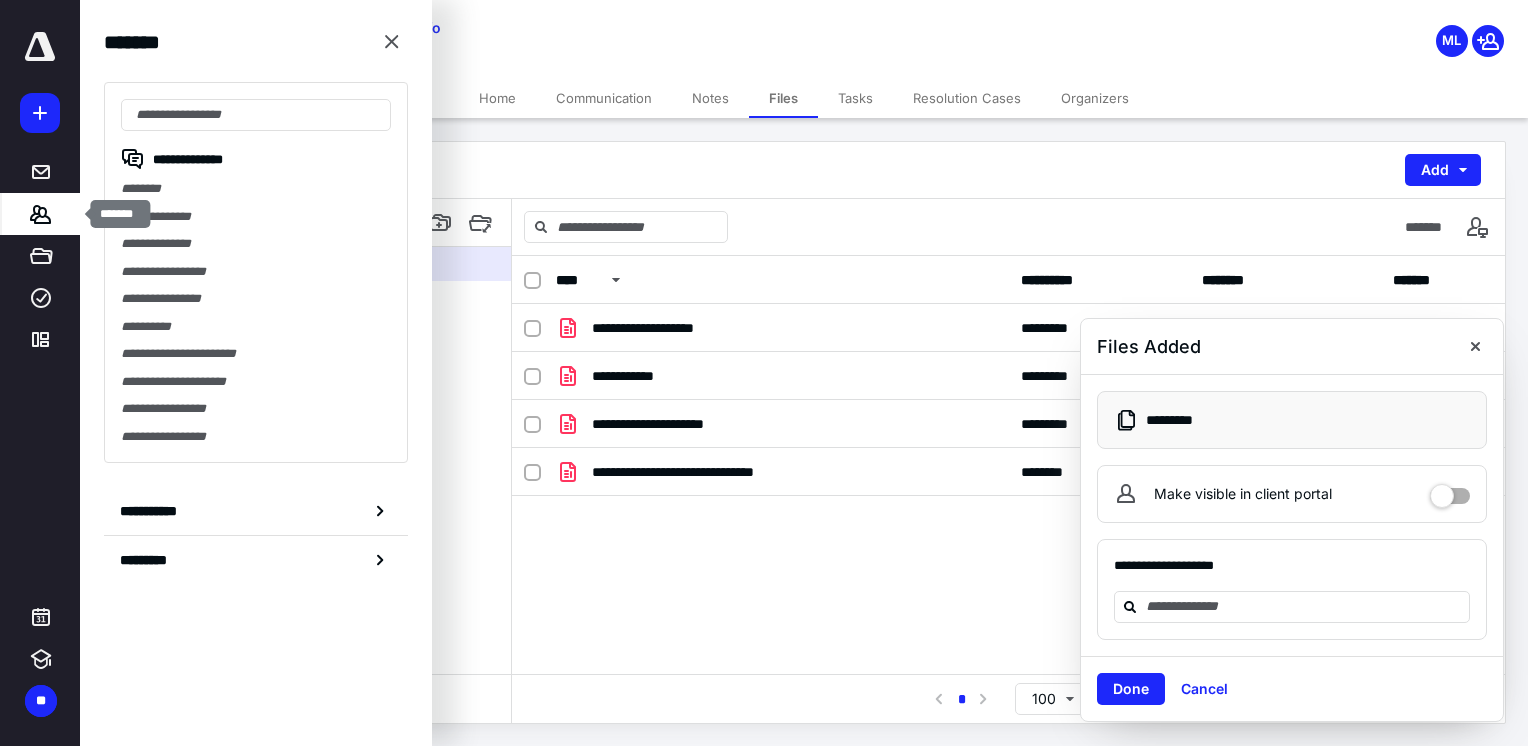 click 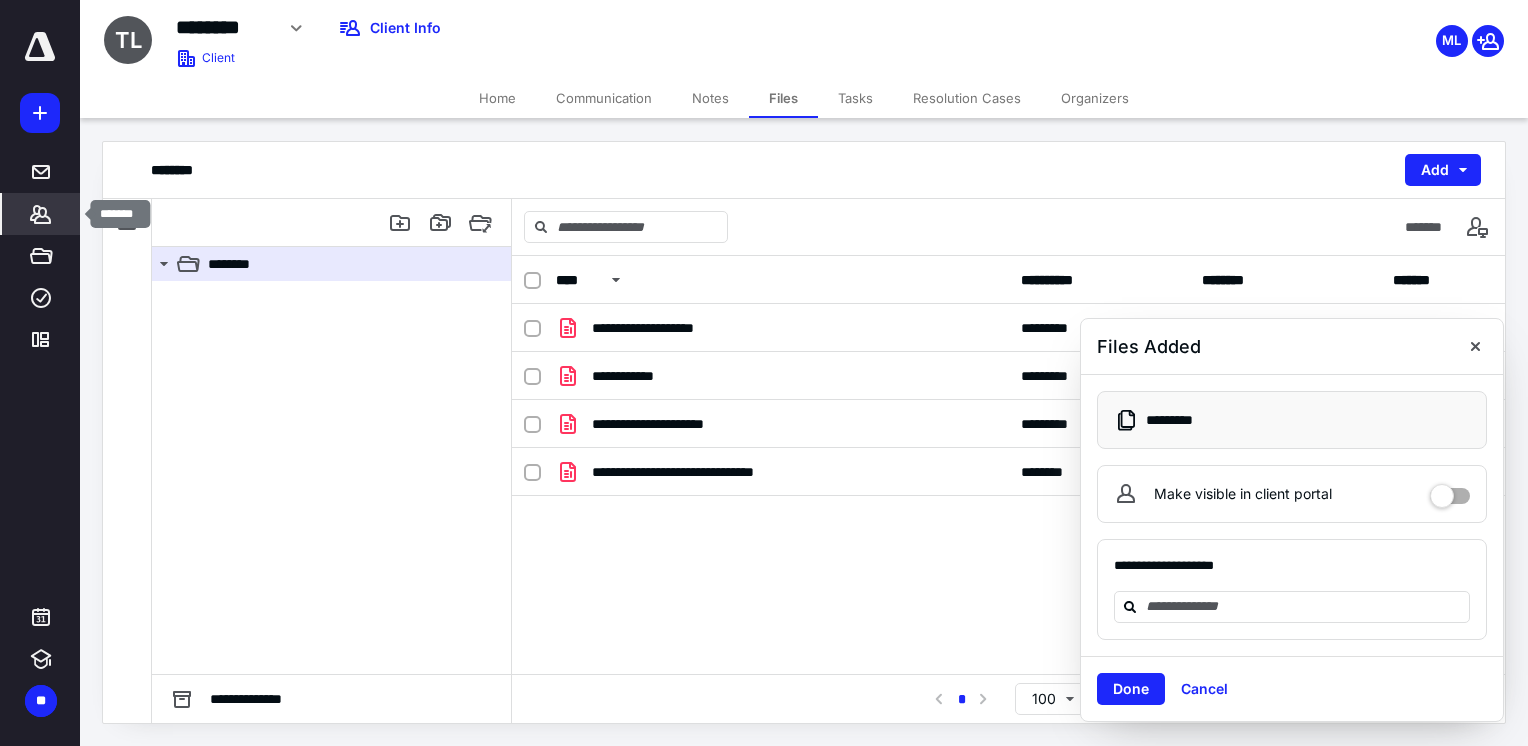 click 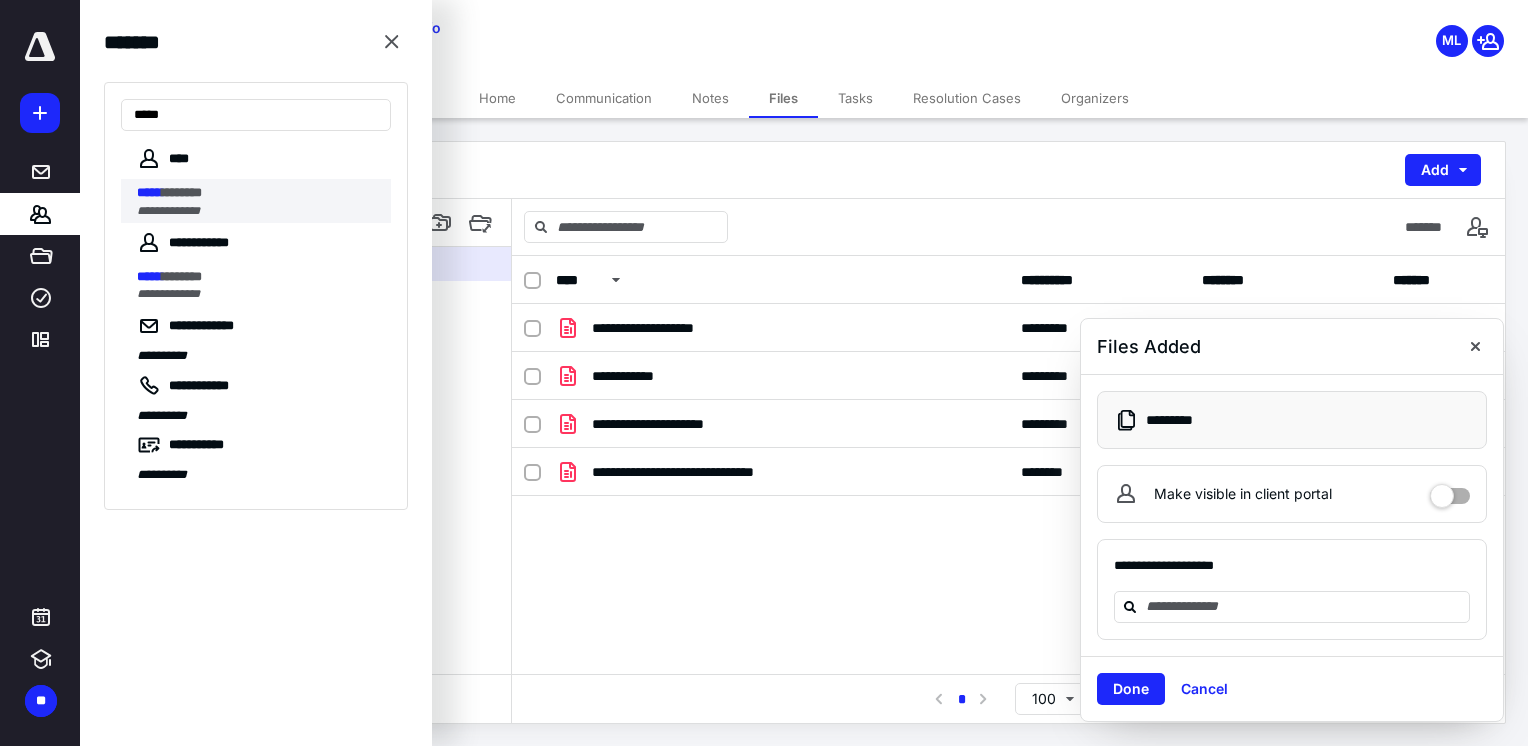type on "*****" 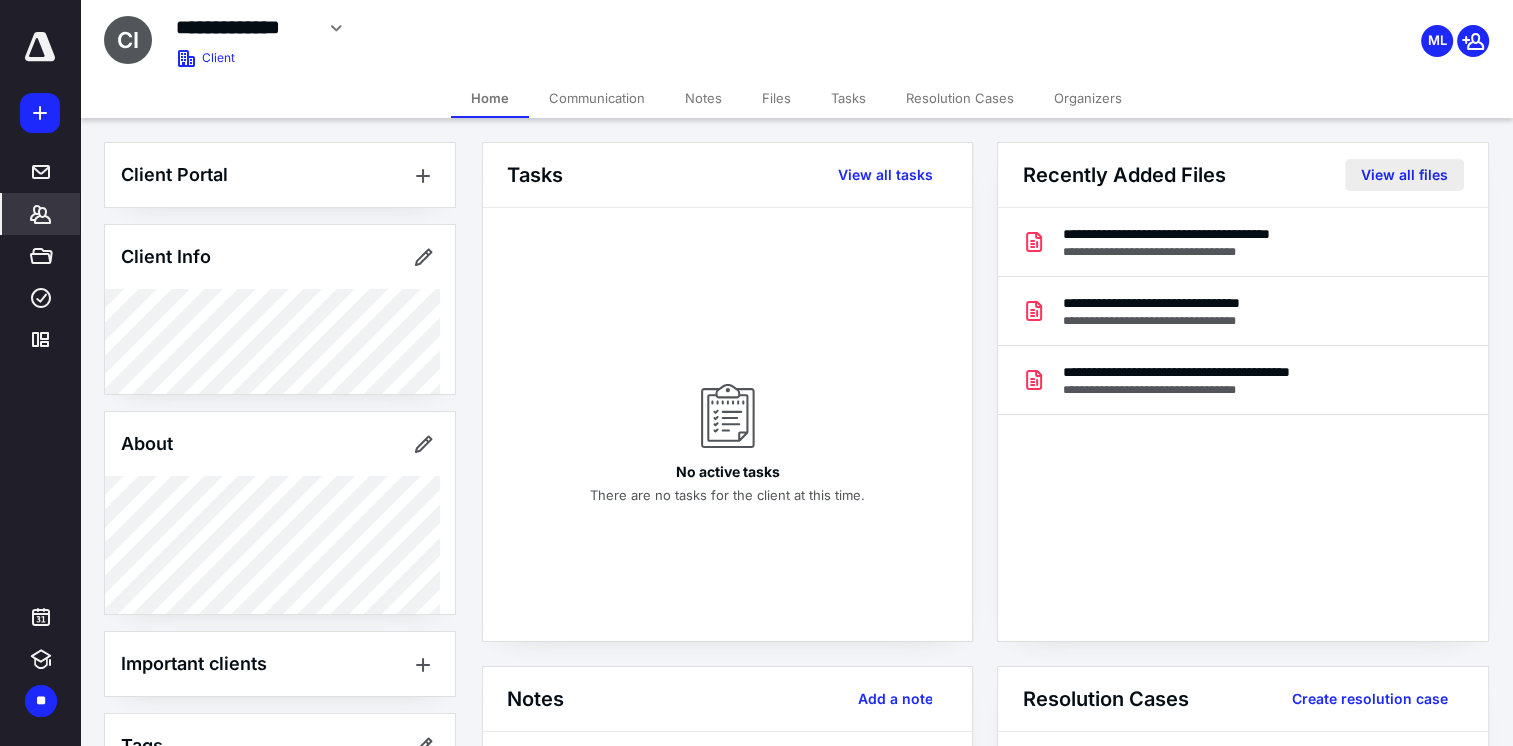 click on "View all files" at bounding box center [1404, 175] 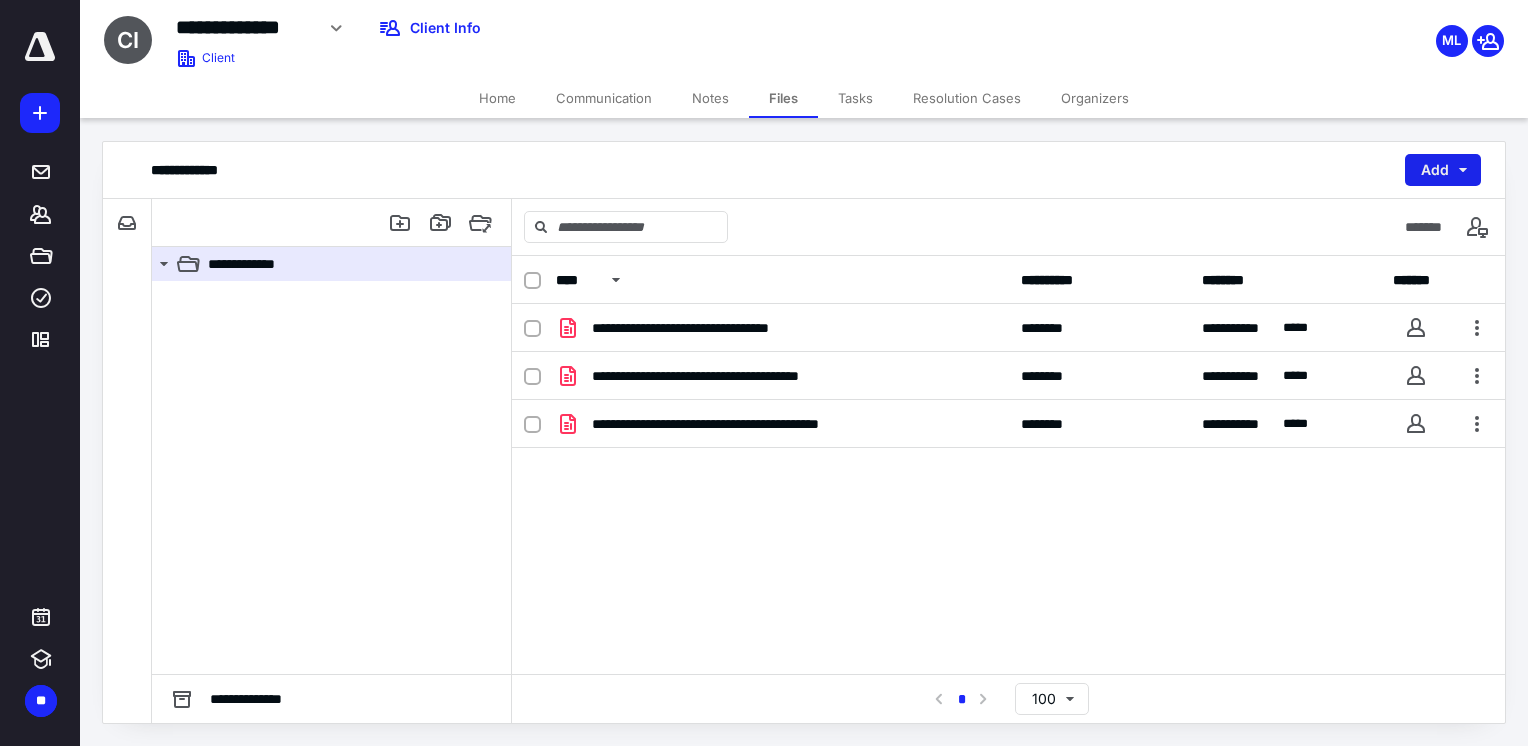 click on "Add" at bounding box center [1443, 170] 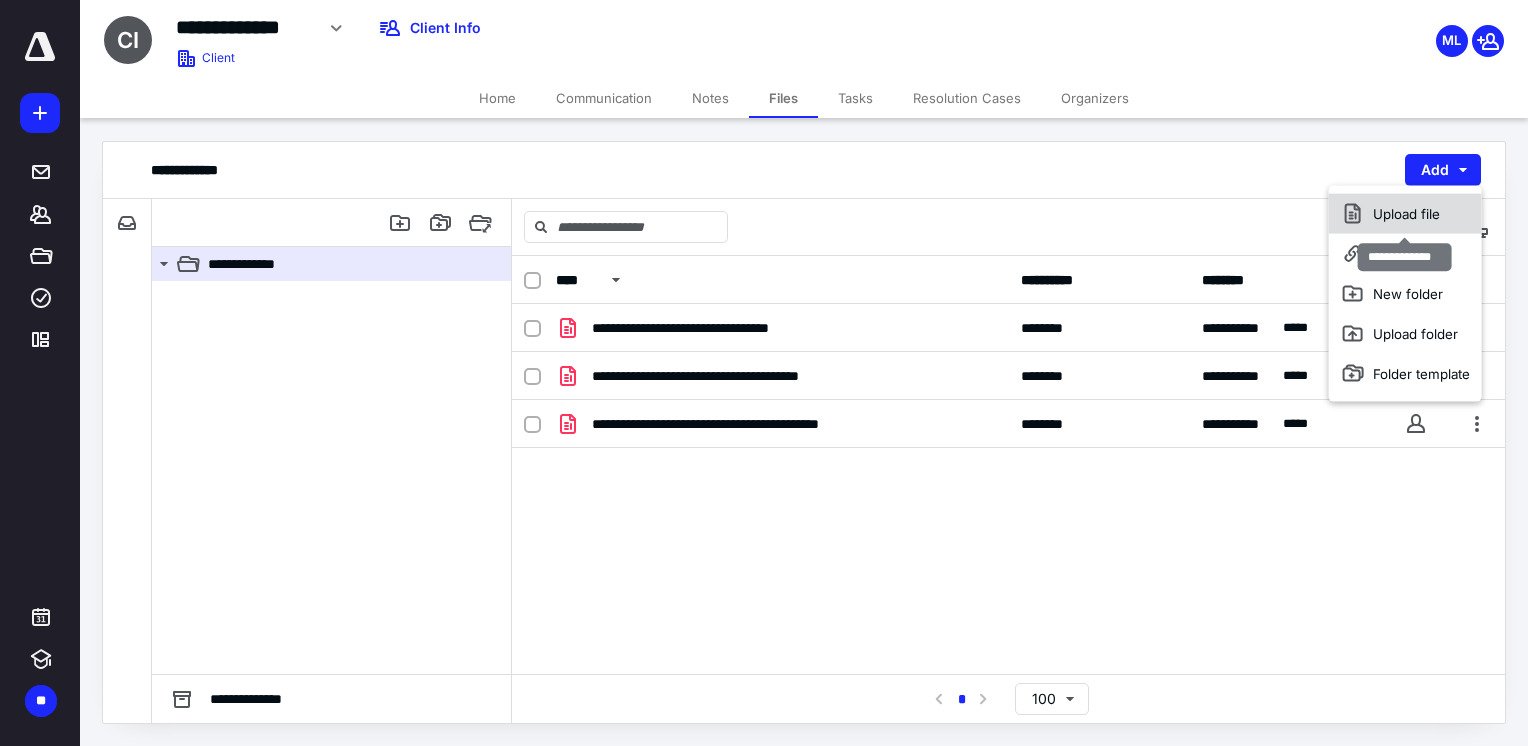 click on "Upload file" at bounding box center (1405, 214) 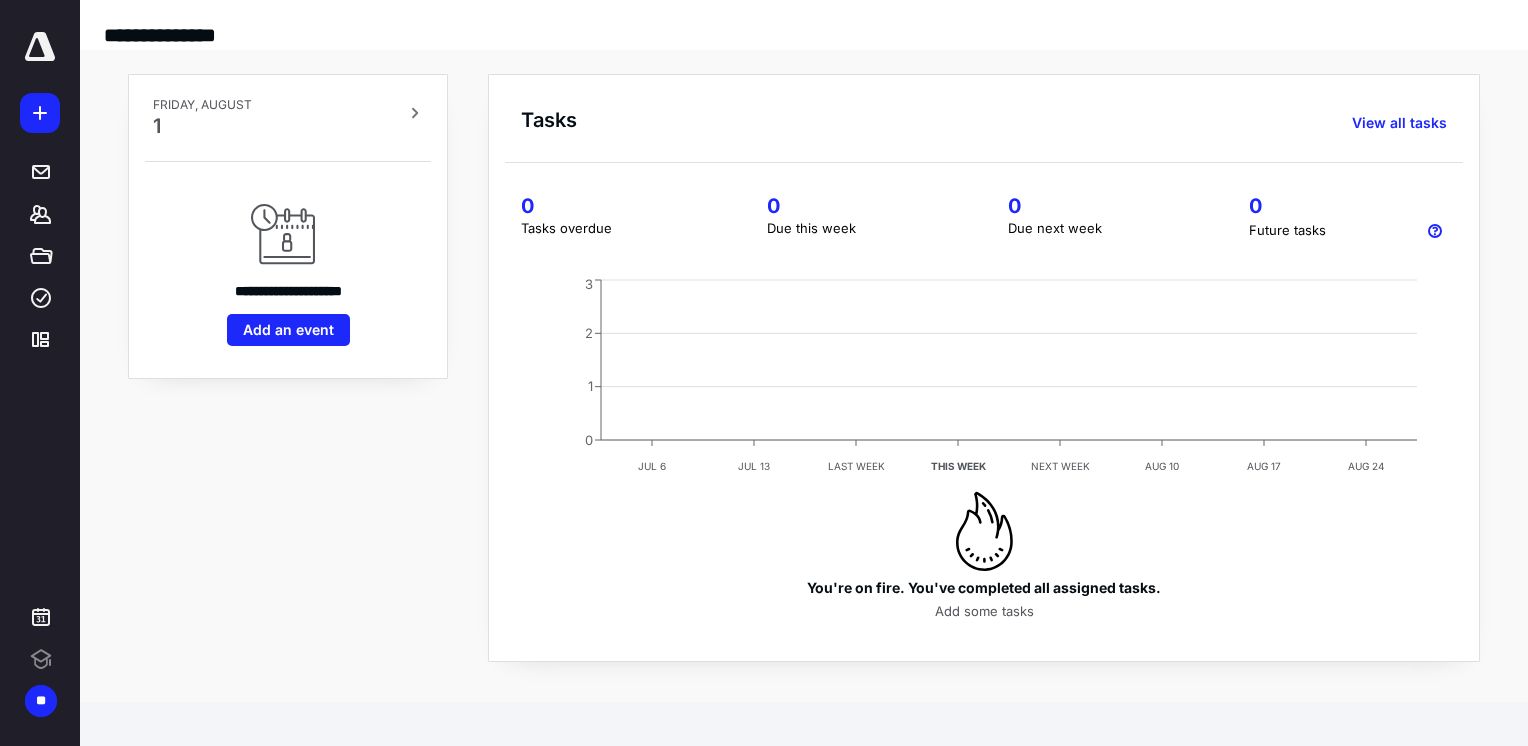 scroll, scrollTop: 0, scrollLeft: 0, axis: both 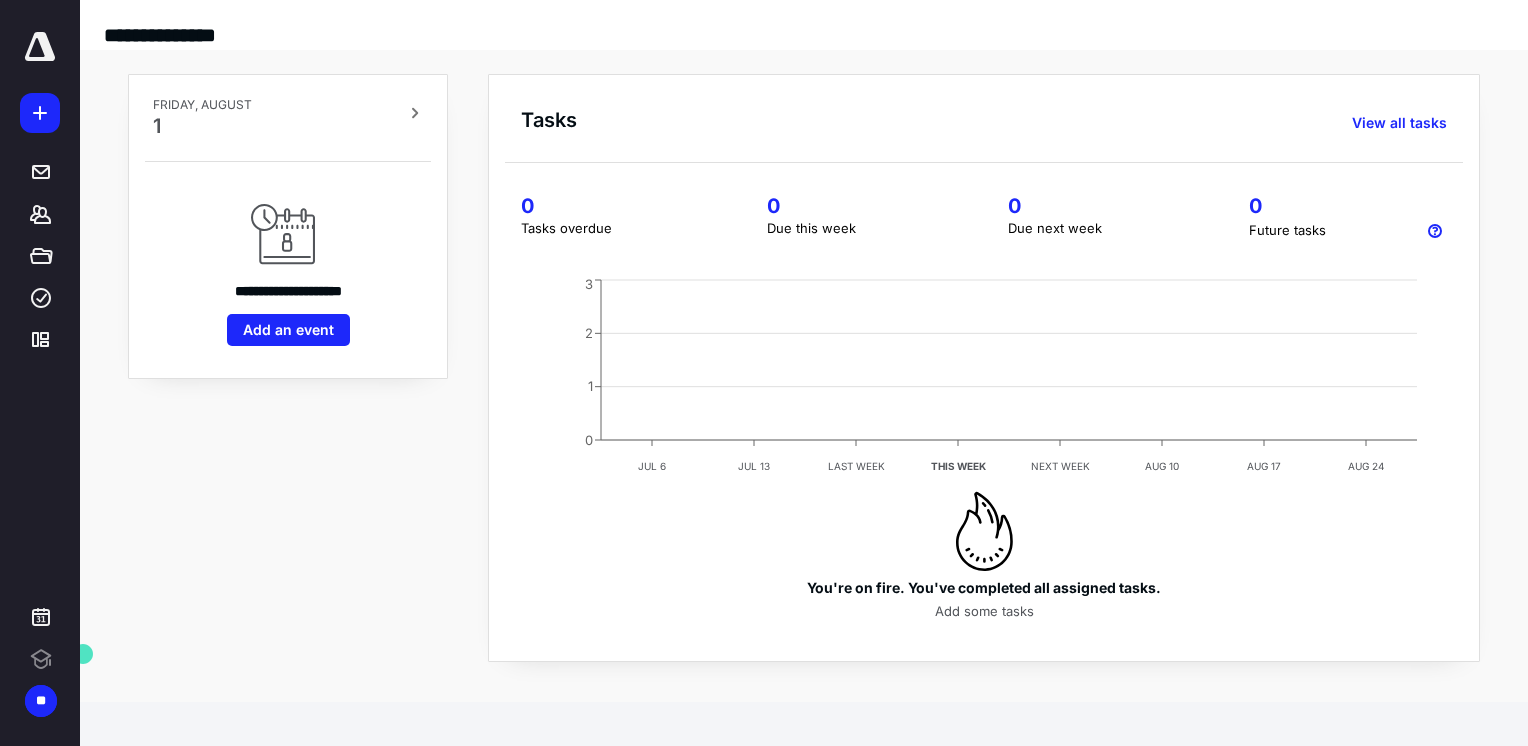 click 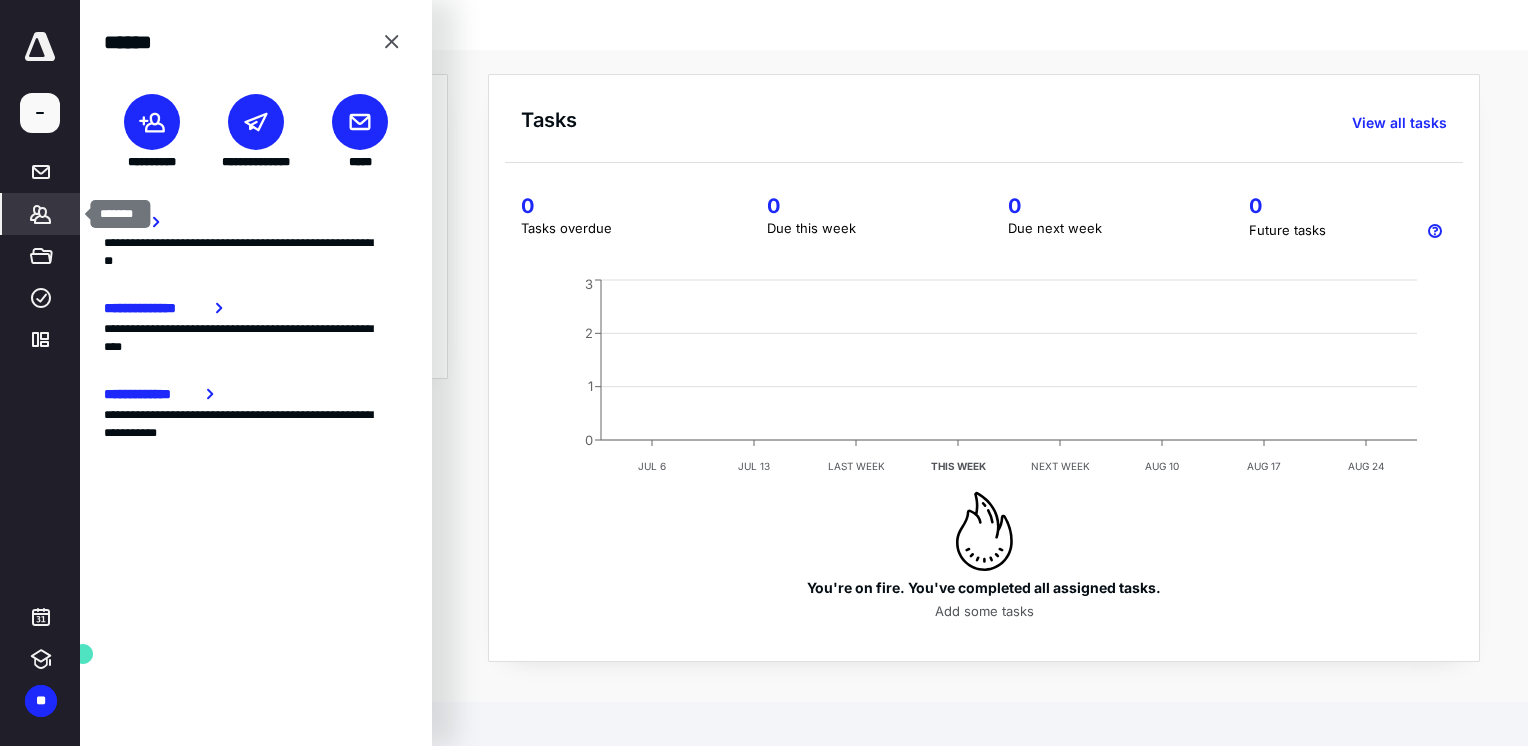 click on "*******" at bounding box center (41, 214) 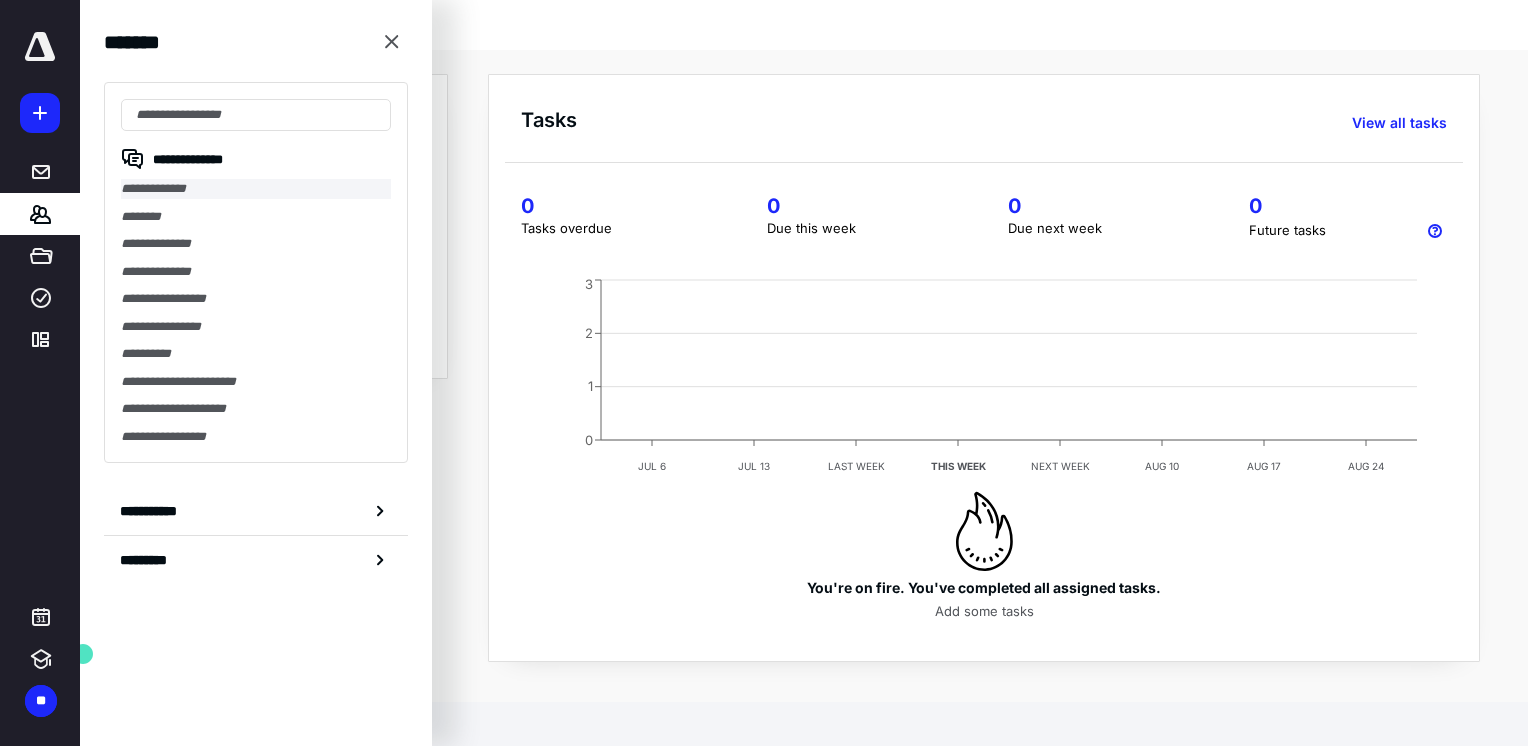 click on "**********" at bounding box center [256, 189] 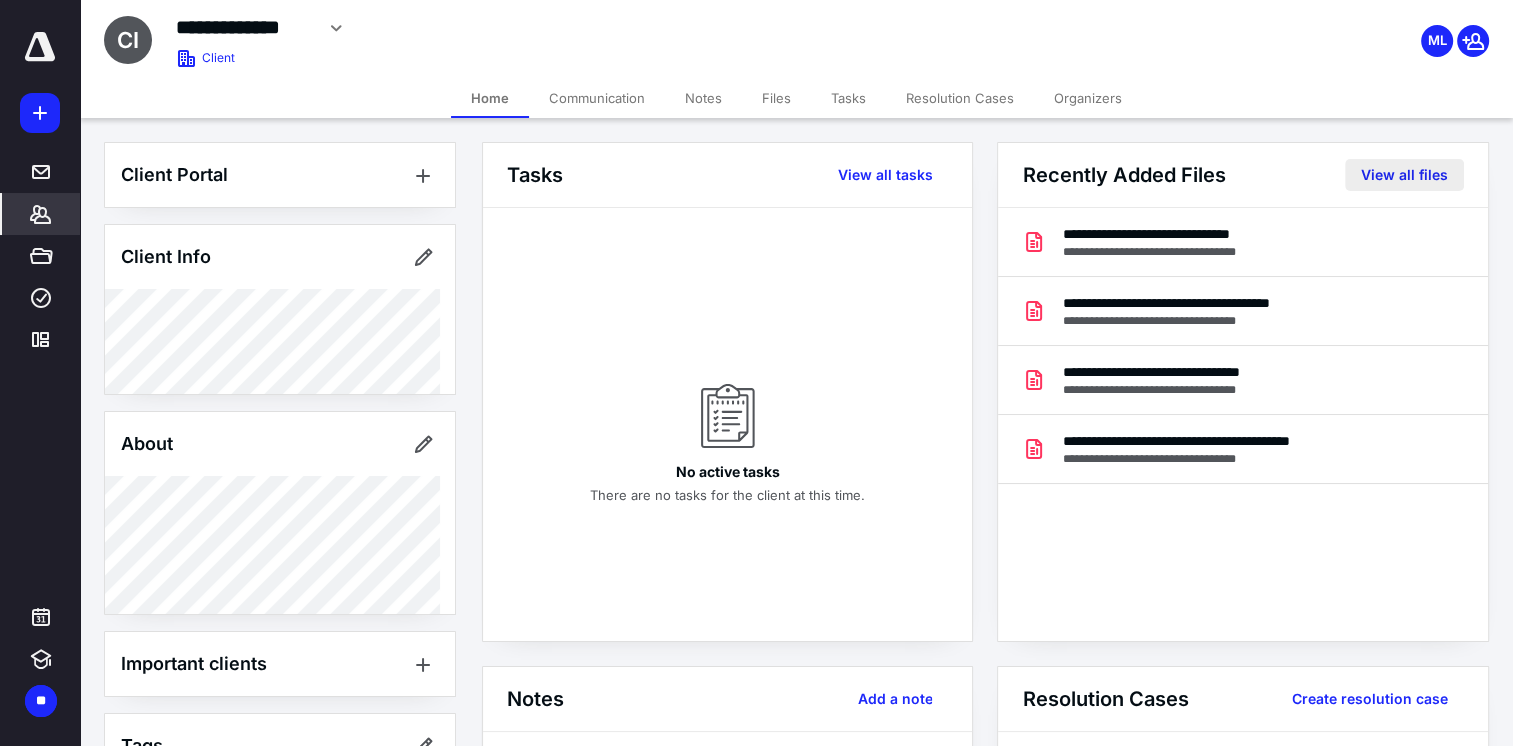 click on "View all files" at bounding box center [1404, 175] 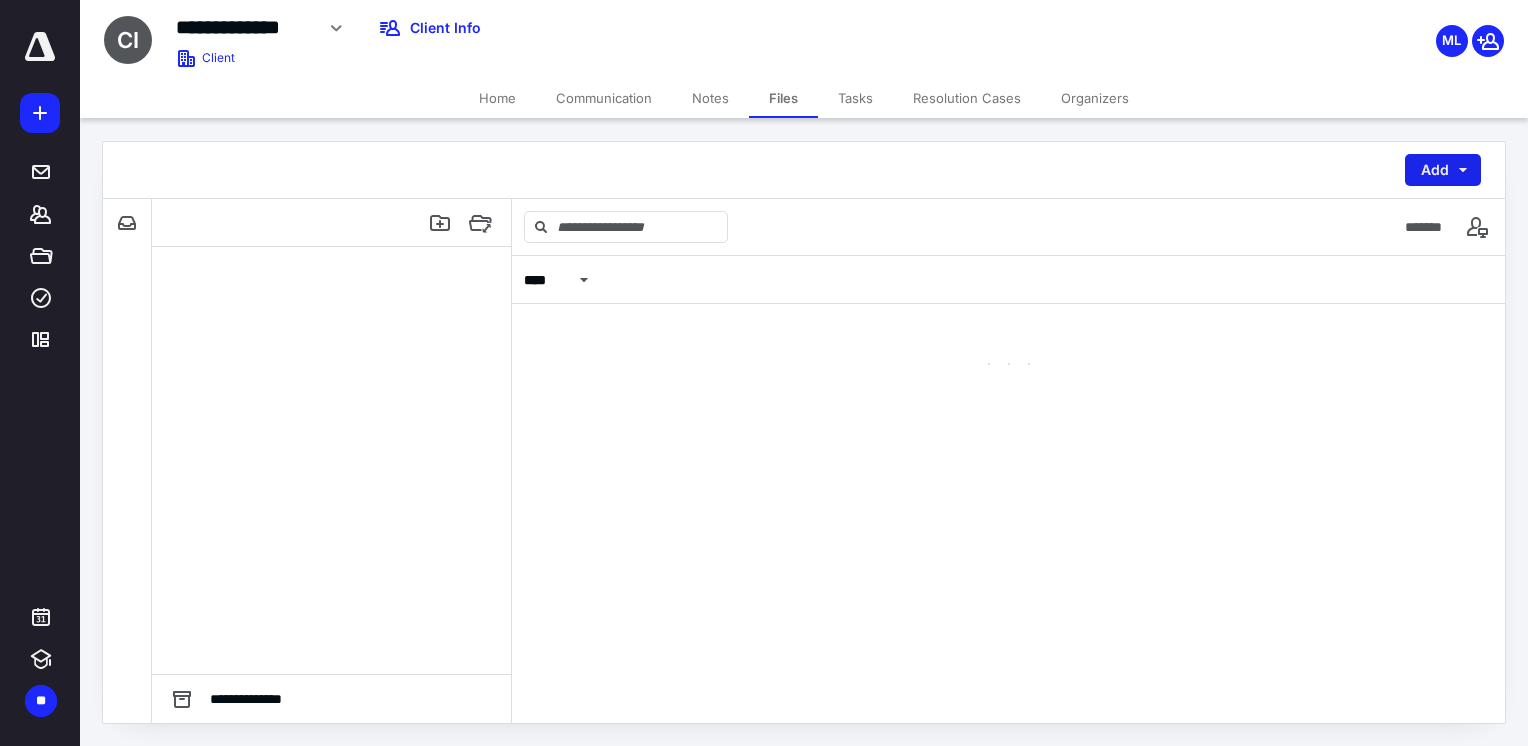 click on "Add" at bounding box center [1443, 170] 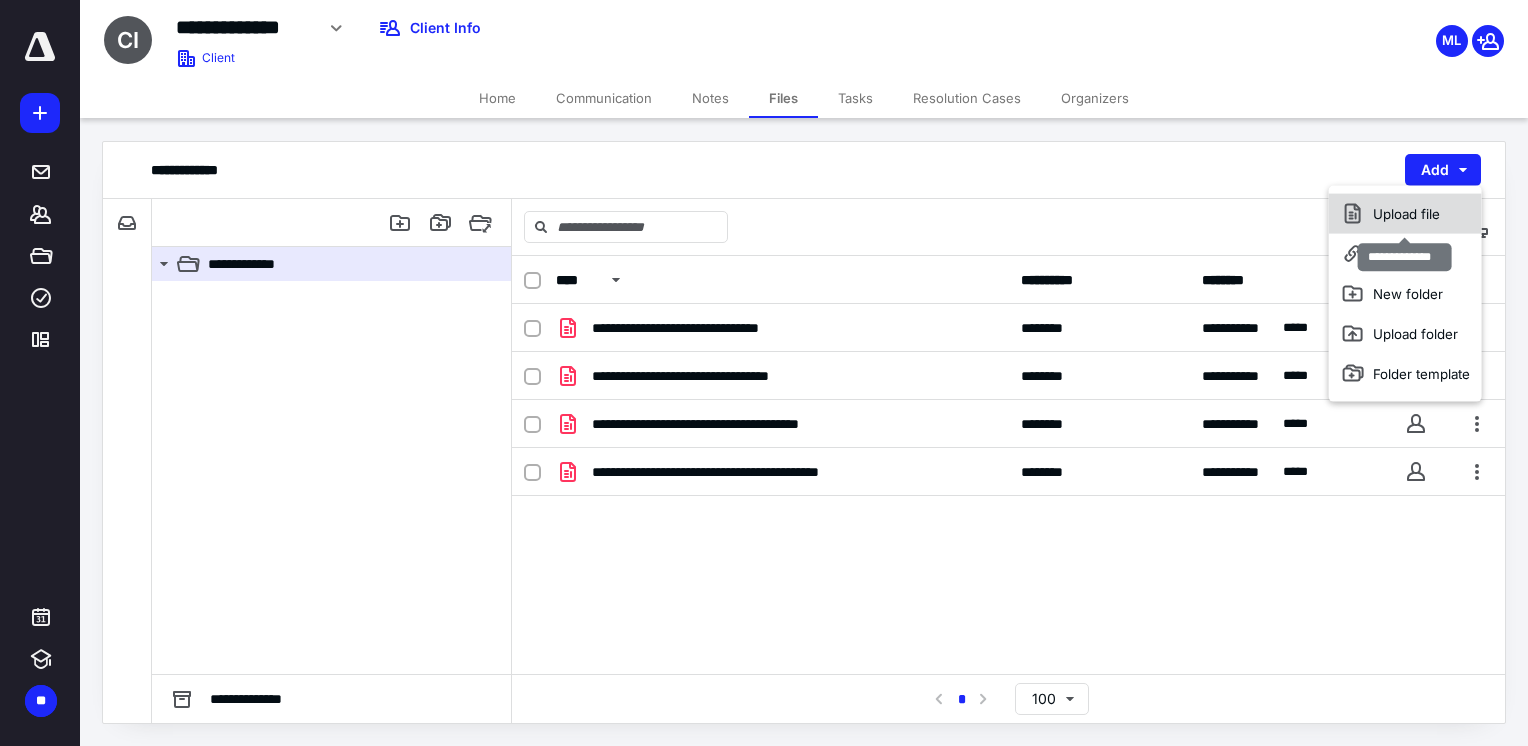 click on "Upload file" at bounding box center (1405, 214) 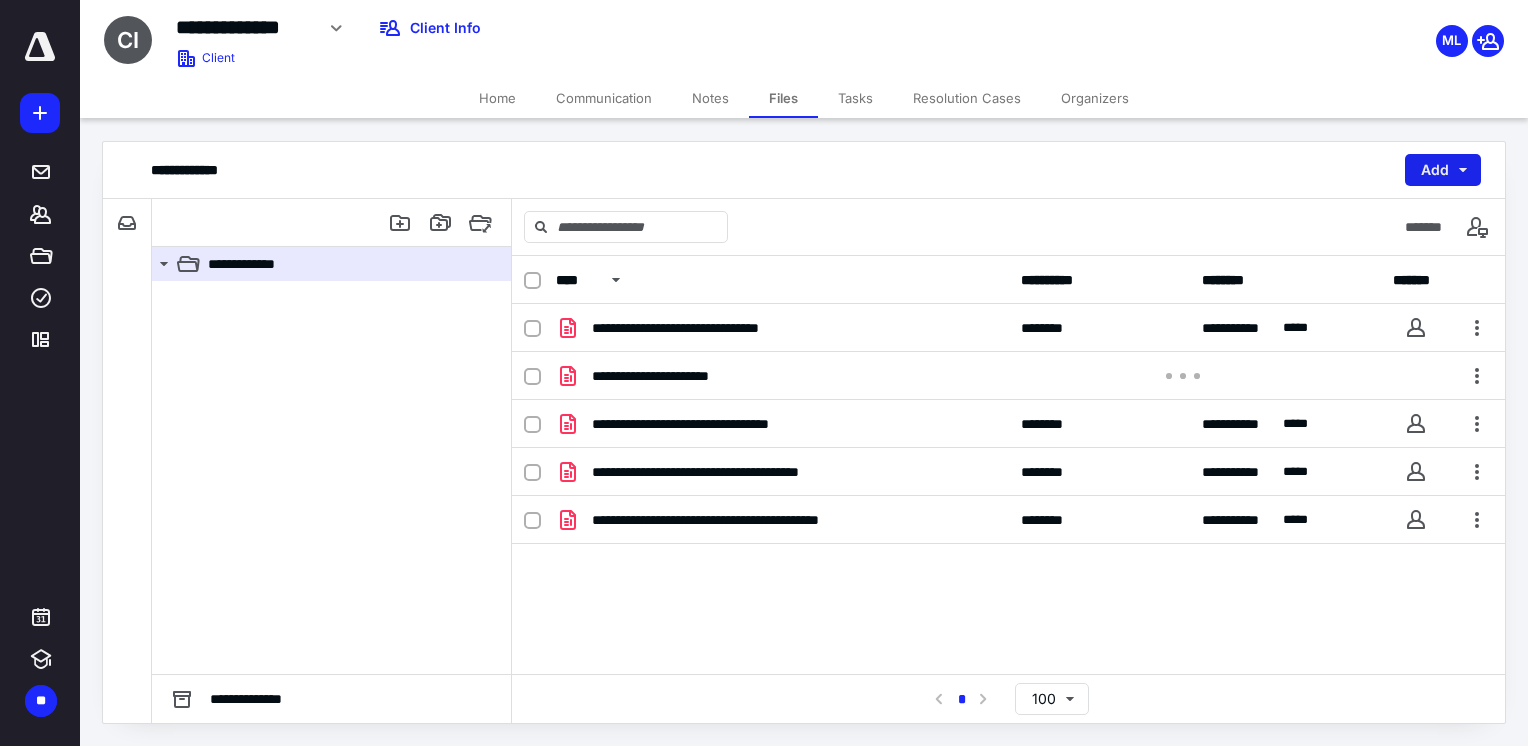 click on "Add" at bounding box center [1443, 170] 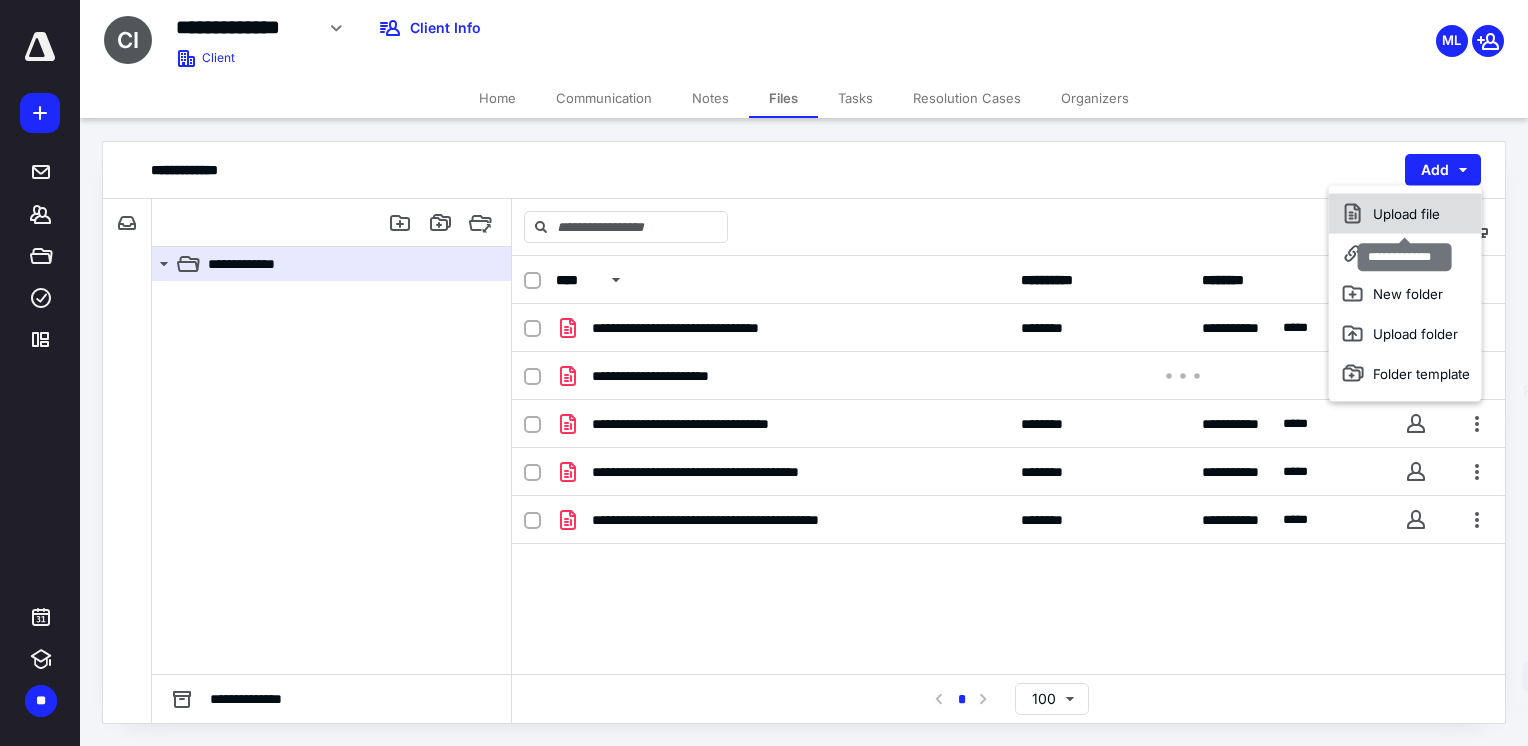 click on "Upload file" at bounding box center [1405, 214] 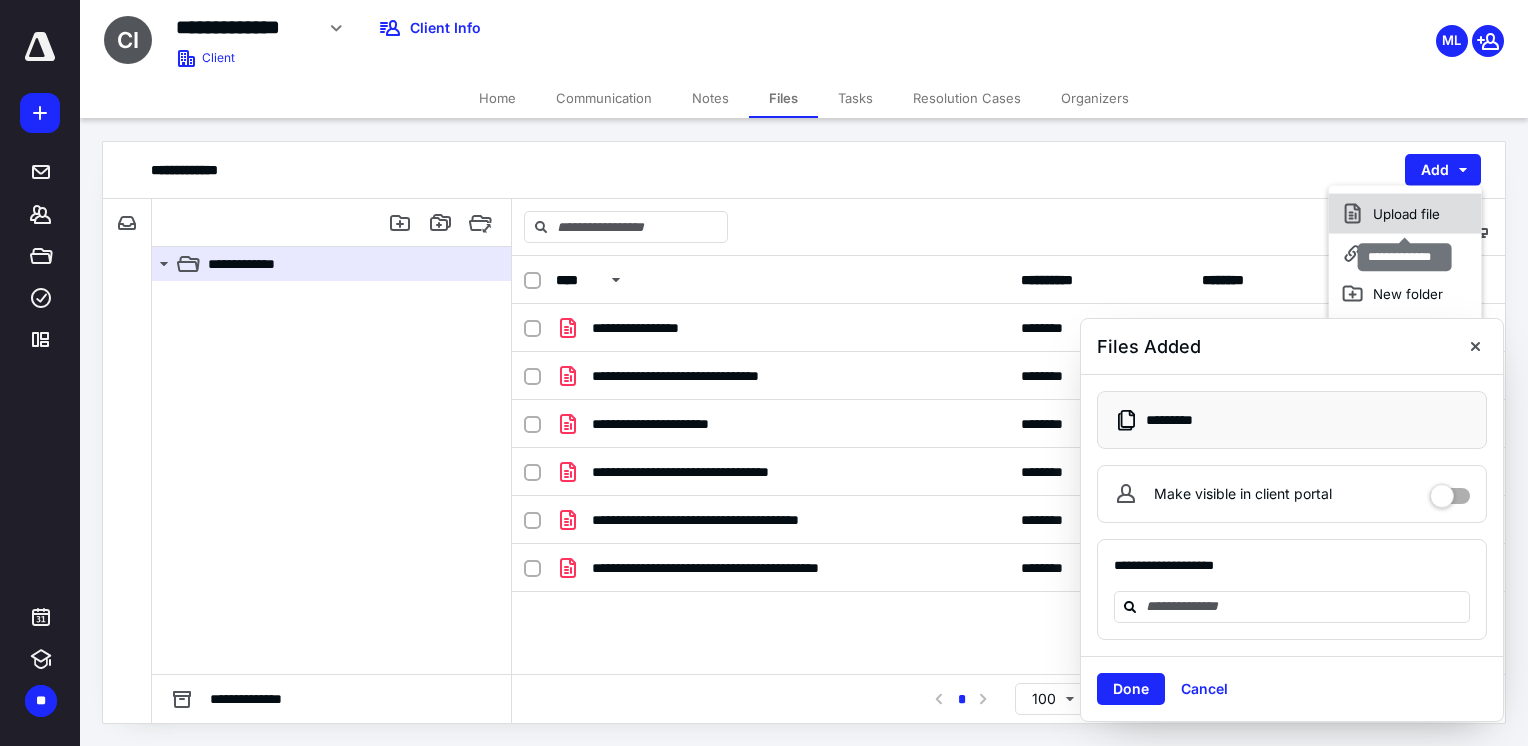 click on "Upload file" at bounding box center (1405, 214) 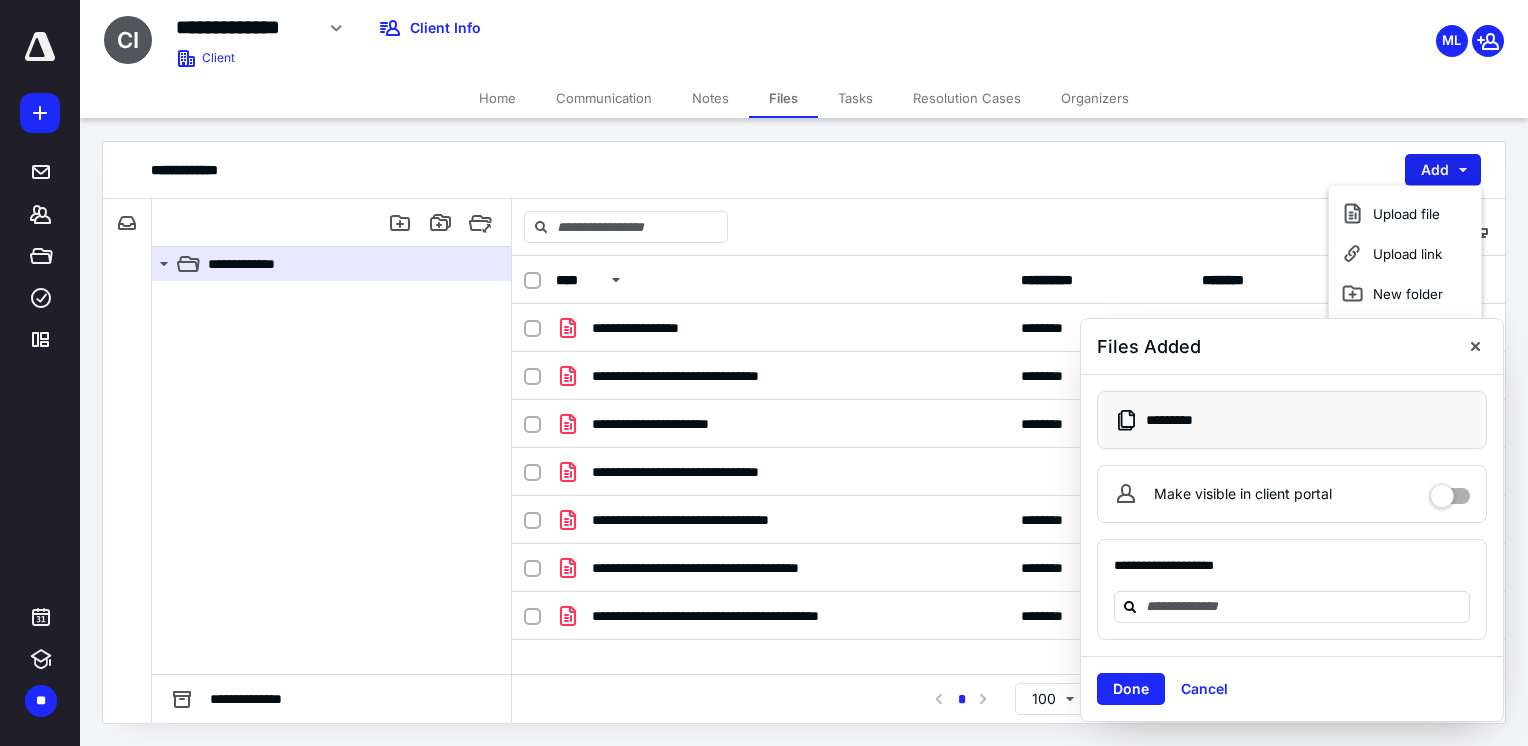 click on "Add" at bounding box center (1443, 170) 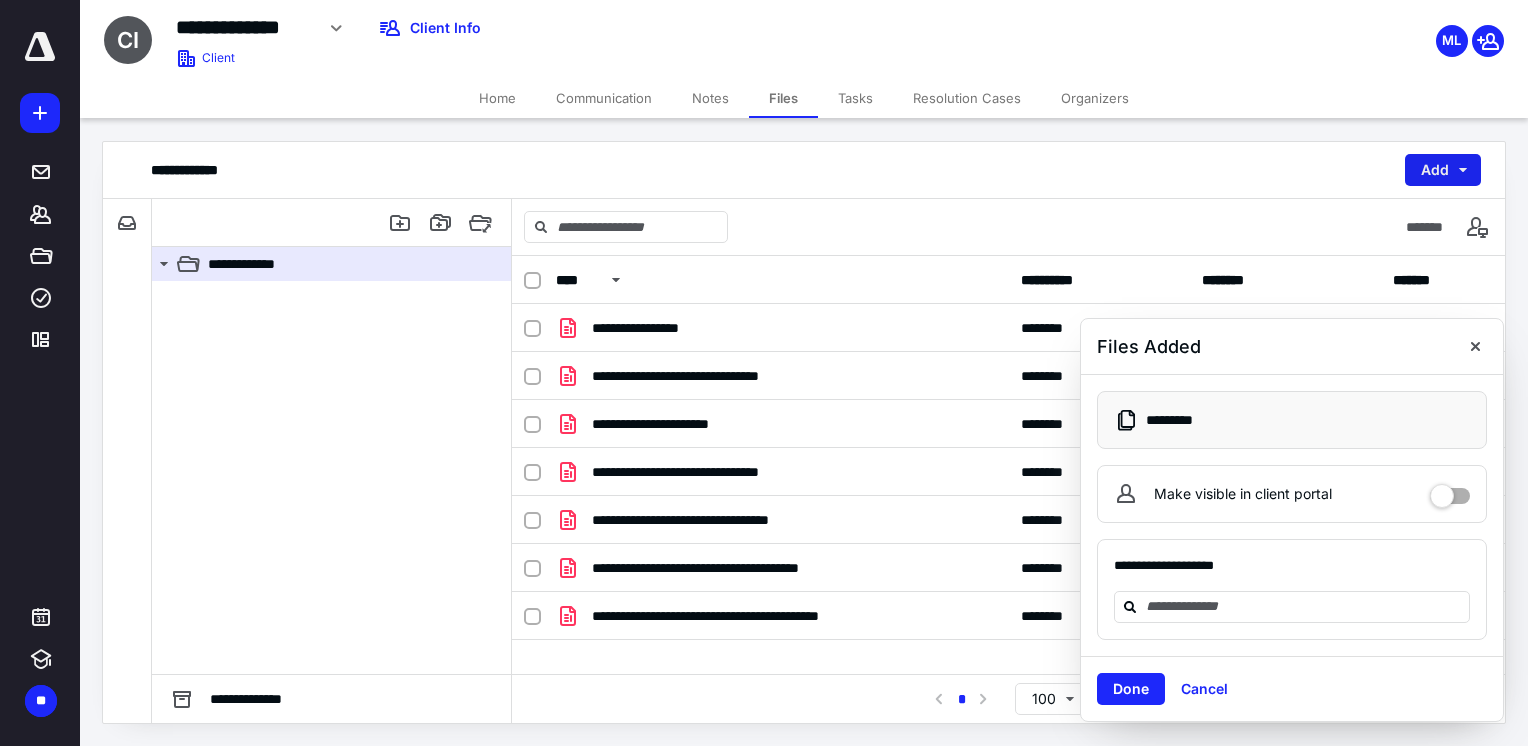 click on "Add" at bounding box center [1443, 170] 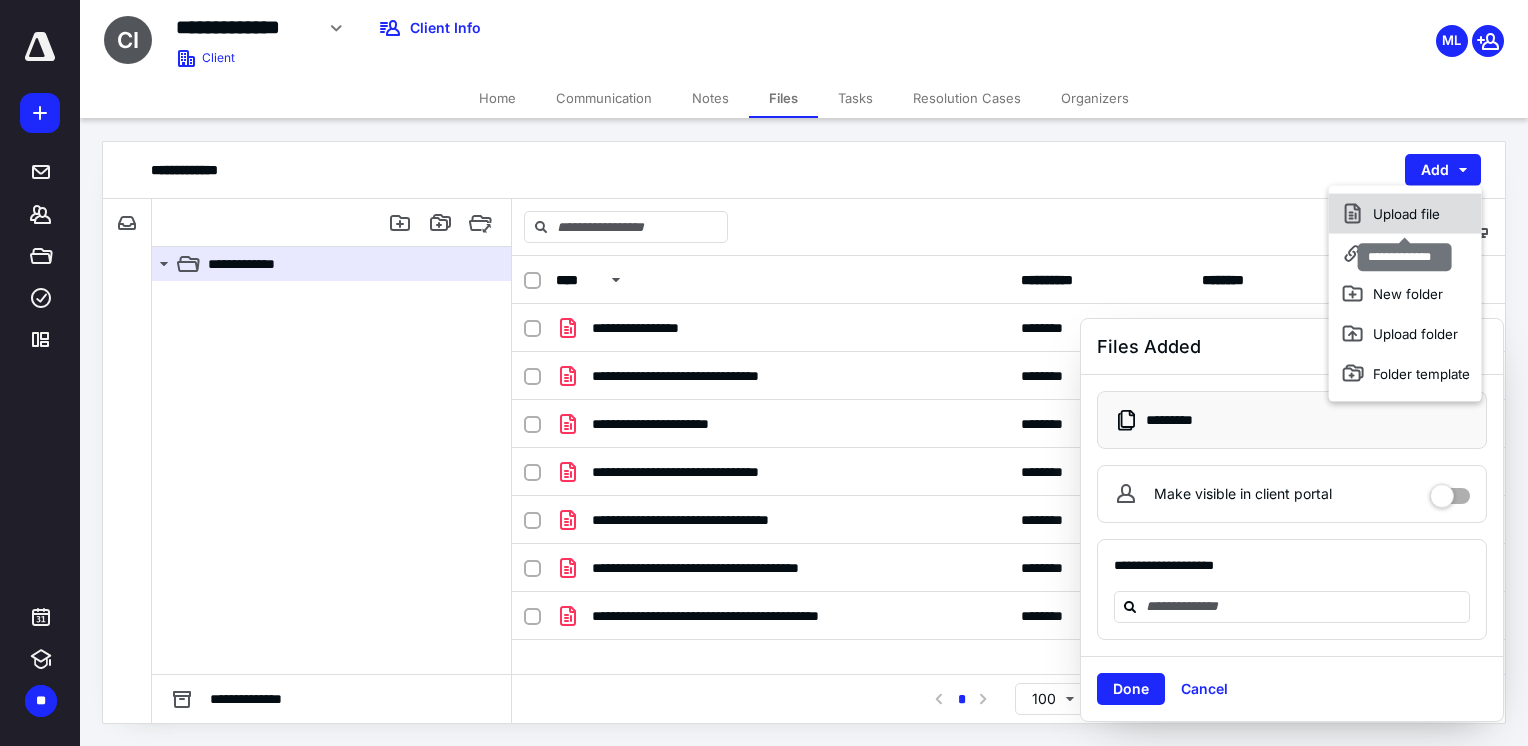 click on "Upload file" at bounding box center [1405, 214] 